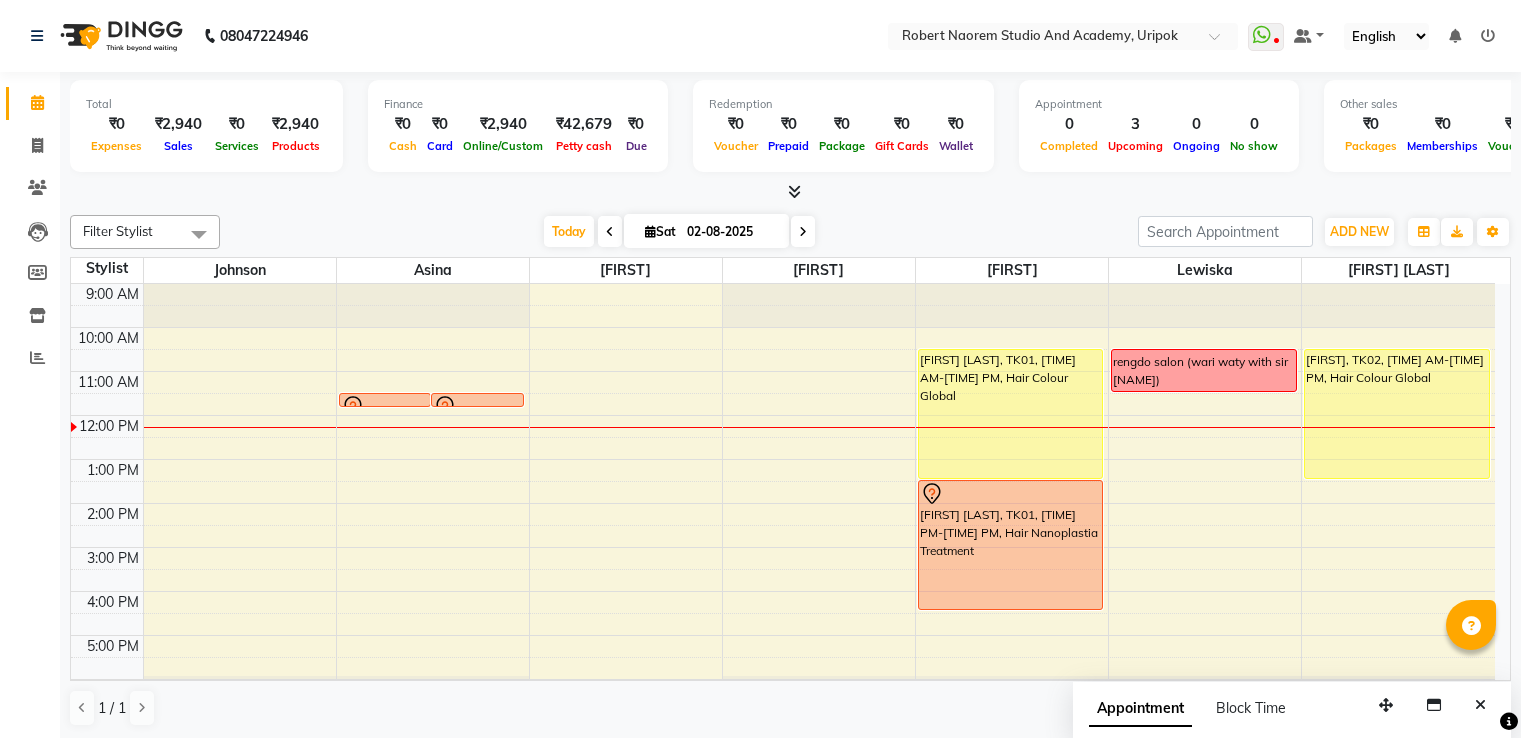 scroll, scrollTop: 0, scrollLeft: 0, axis: both 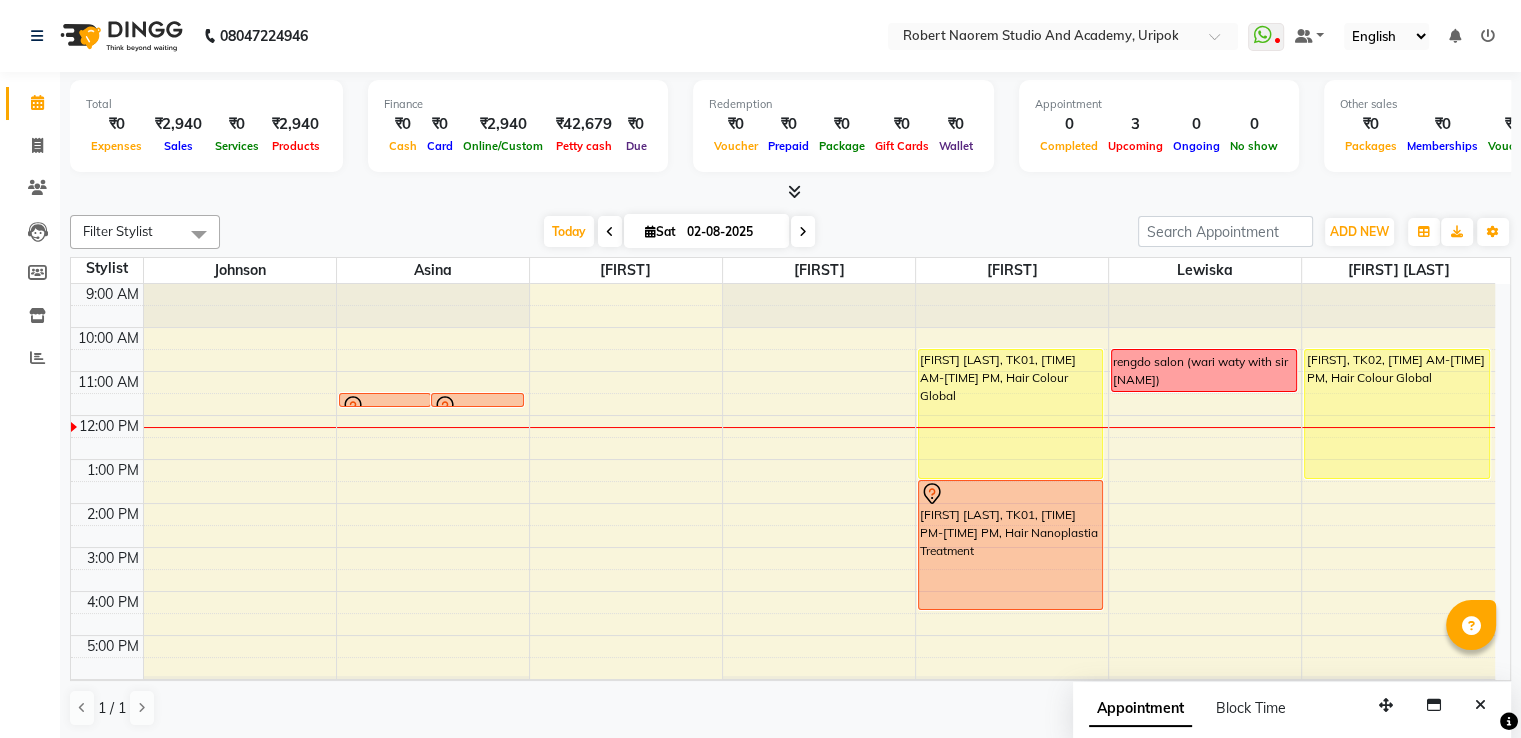 click on "[TIME] AM [TIME] AM [TIME] AM [TIME] AM [TIME] AM [TIME] AM [TIME] AM [TIME] AM [TIME] AM [TIME] AM [FIRST], TK03, [TIME] AM-[TIME] AM, Eye Brow [FIRST], TK03, [TIME] AM-[TIME] AM, Eye Brow [FIRST] [LAST], TK01, [TIME] AM-[TIME] PM, Hair Colour Global [FIRST] [LAST], TK01, [TIME] PM-[TIME] PM, Hair Nanoplastia Treatment rengdo salon (wari waty with sir [FIRST]) [TIME] AM-[TIME] PM, Hair Colour Global" at bounding box center [783, 503] 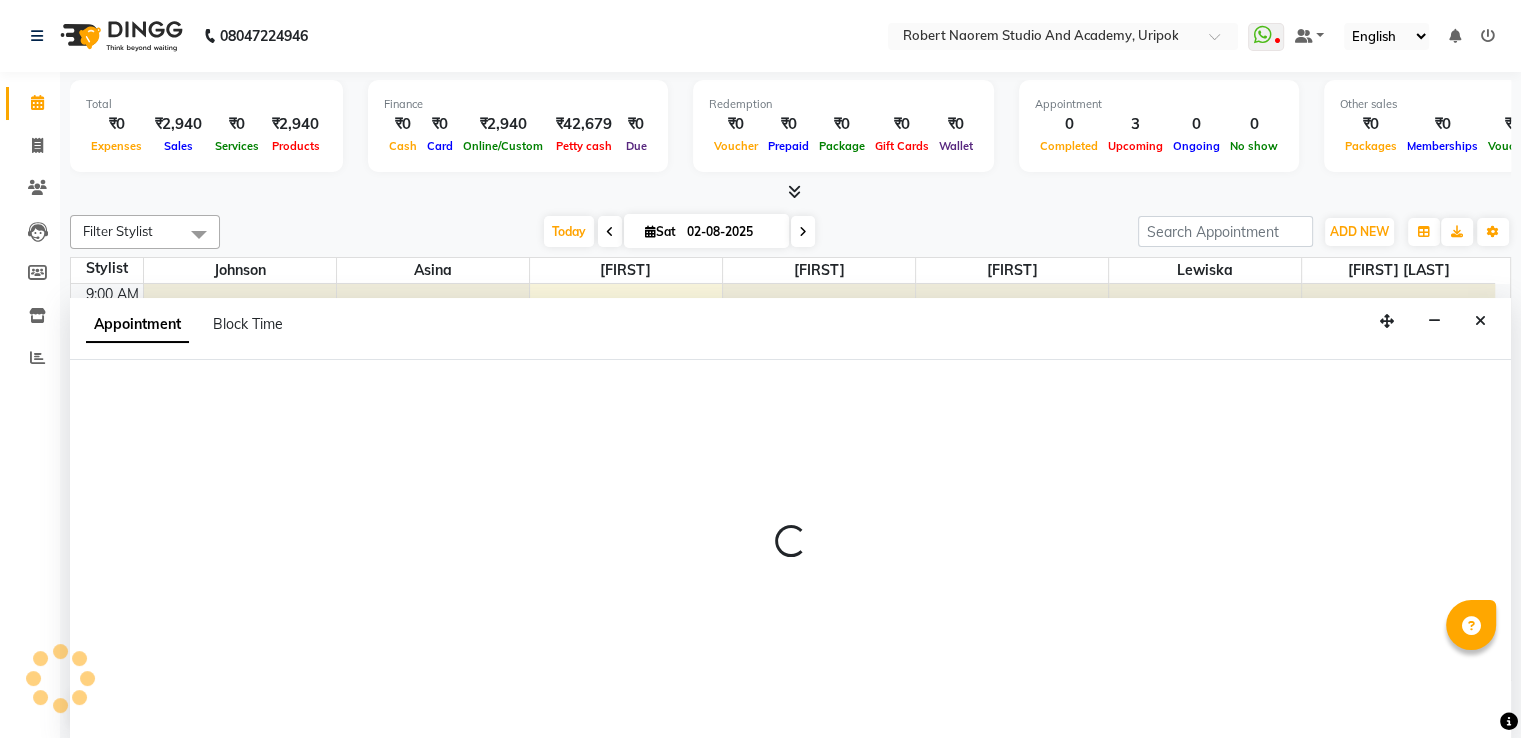 scroll, scrollTop: 1, scrollLeft: 0, axis: vertical 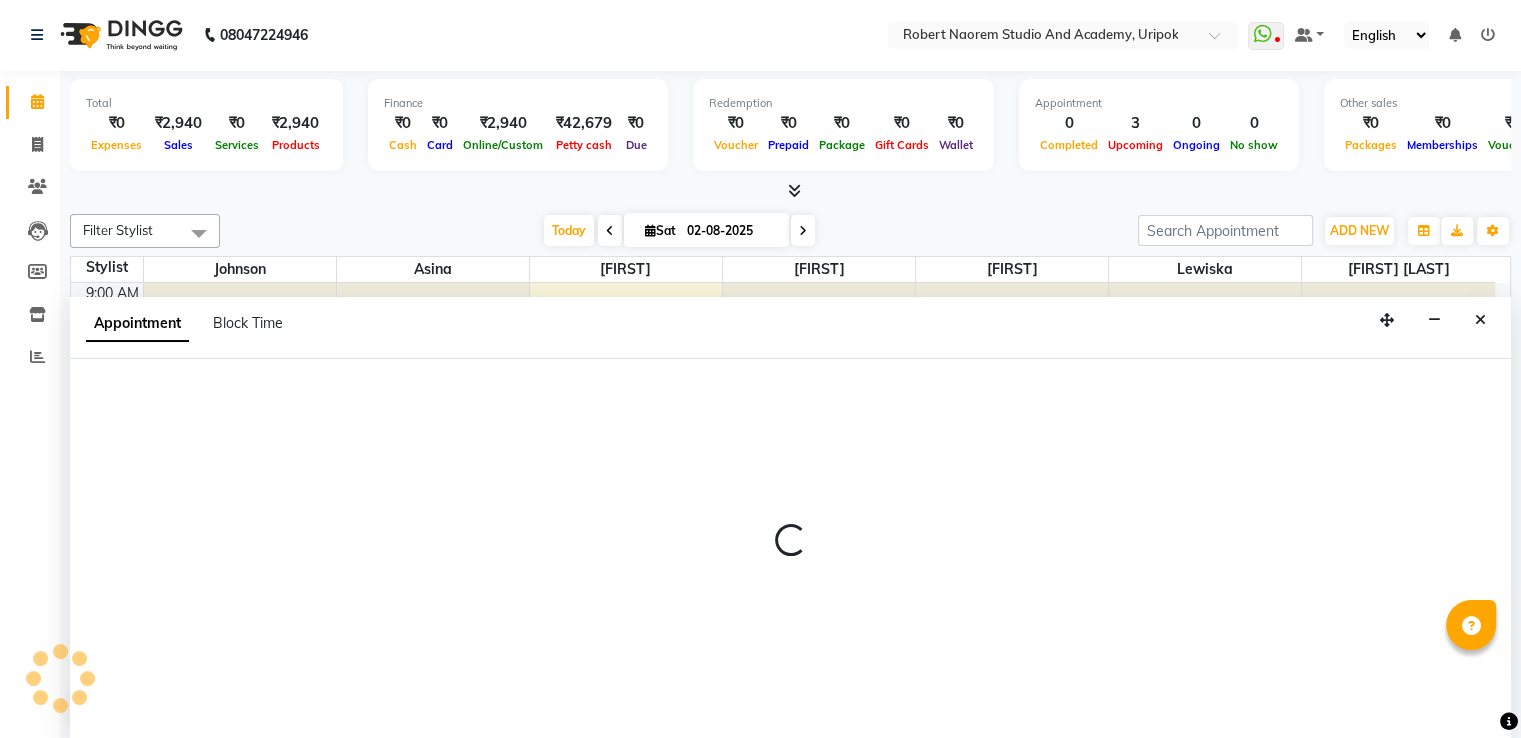 select on "[NUMBER]" 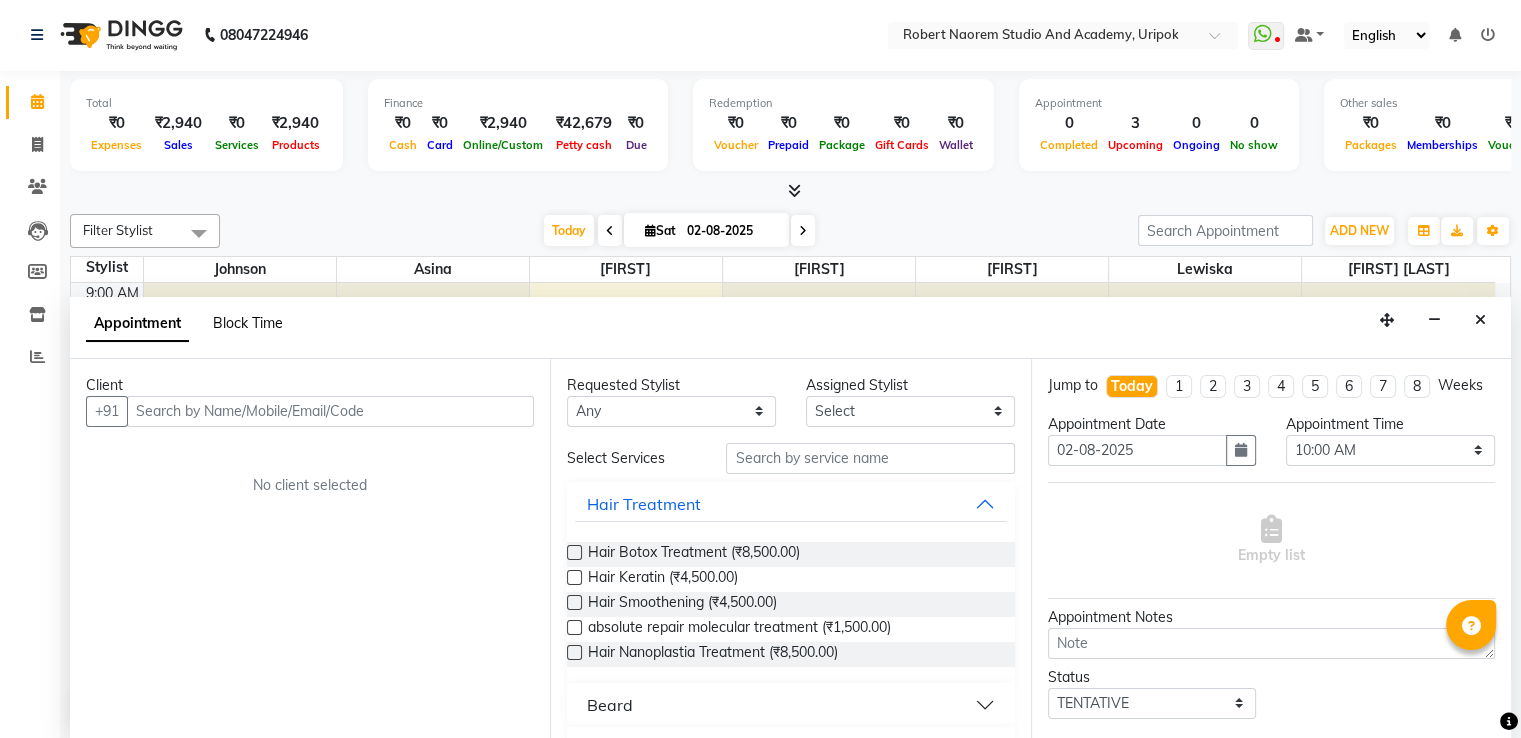 click on "Block Time" at bounding box center (248, 323) 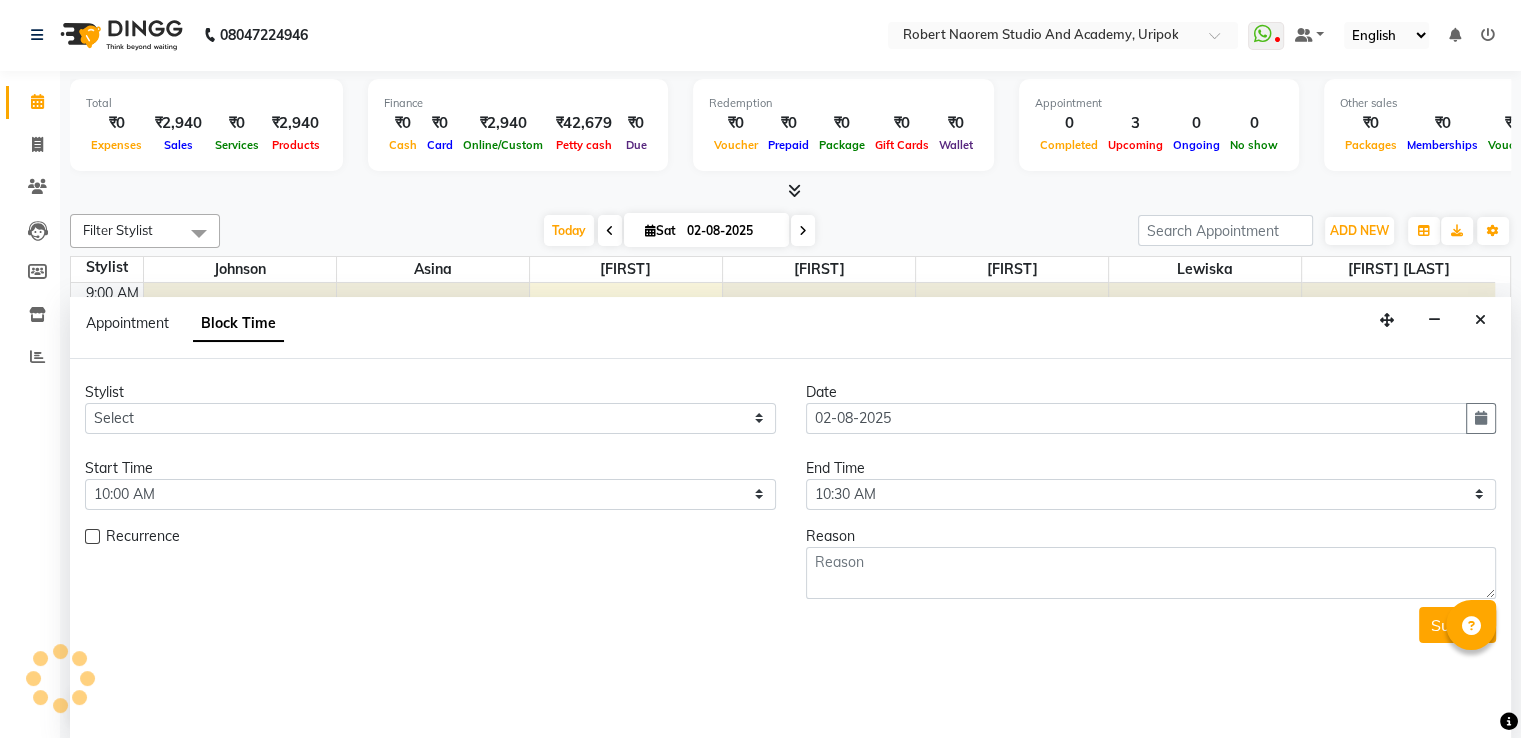 scroll, scrollTop: 38, scrollLeft: 0, axis: vertical 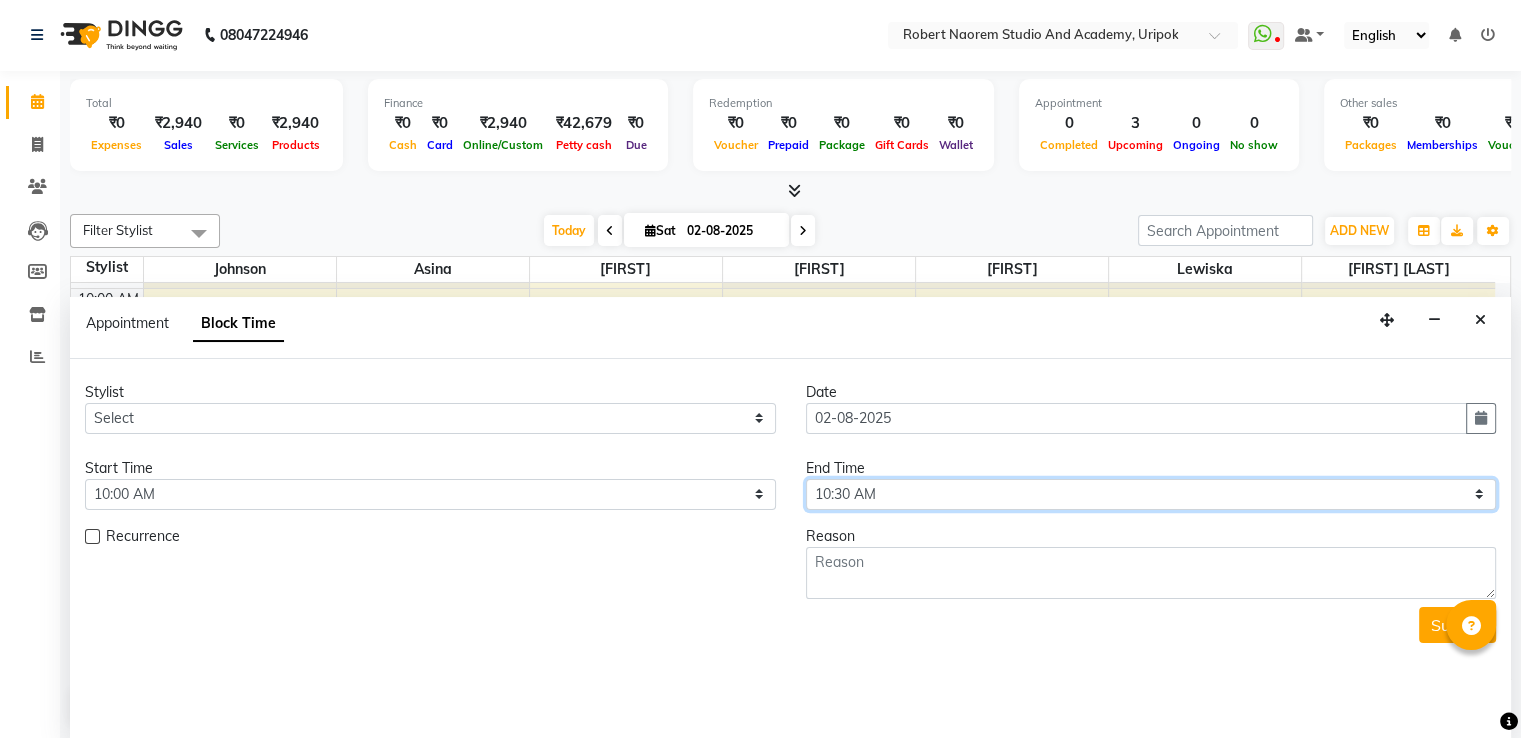 click on "Select 10:00 AM 10:30 AM 11:00 AM 11:30 AM 12:00 PM 12:30 PM 01:00 PM 01:30 PM 02:00 PM 02:30 PM 03:00 PM 03:30 PM 04:00 PM 04:30 PM 05:00 PM 05:30 PM 06:00 PM" at bounding box center (1151, 494) 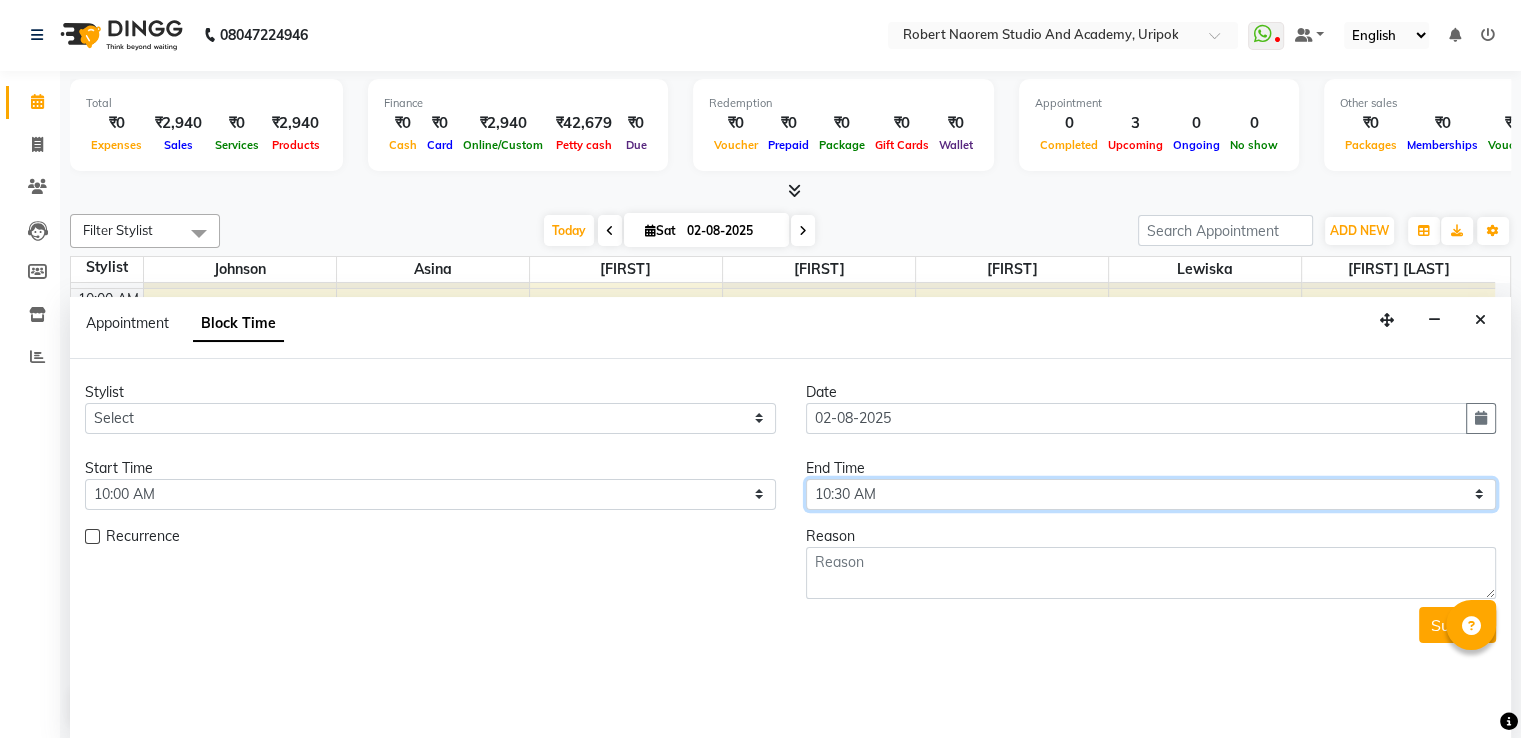 select on "1080" 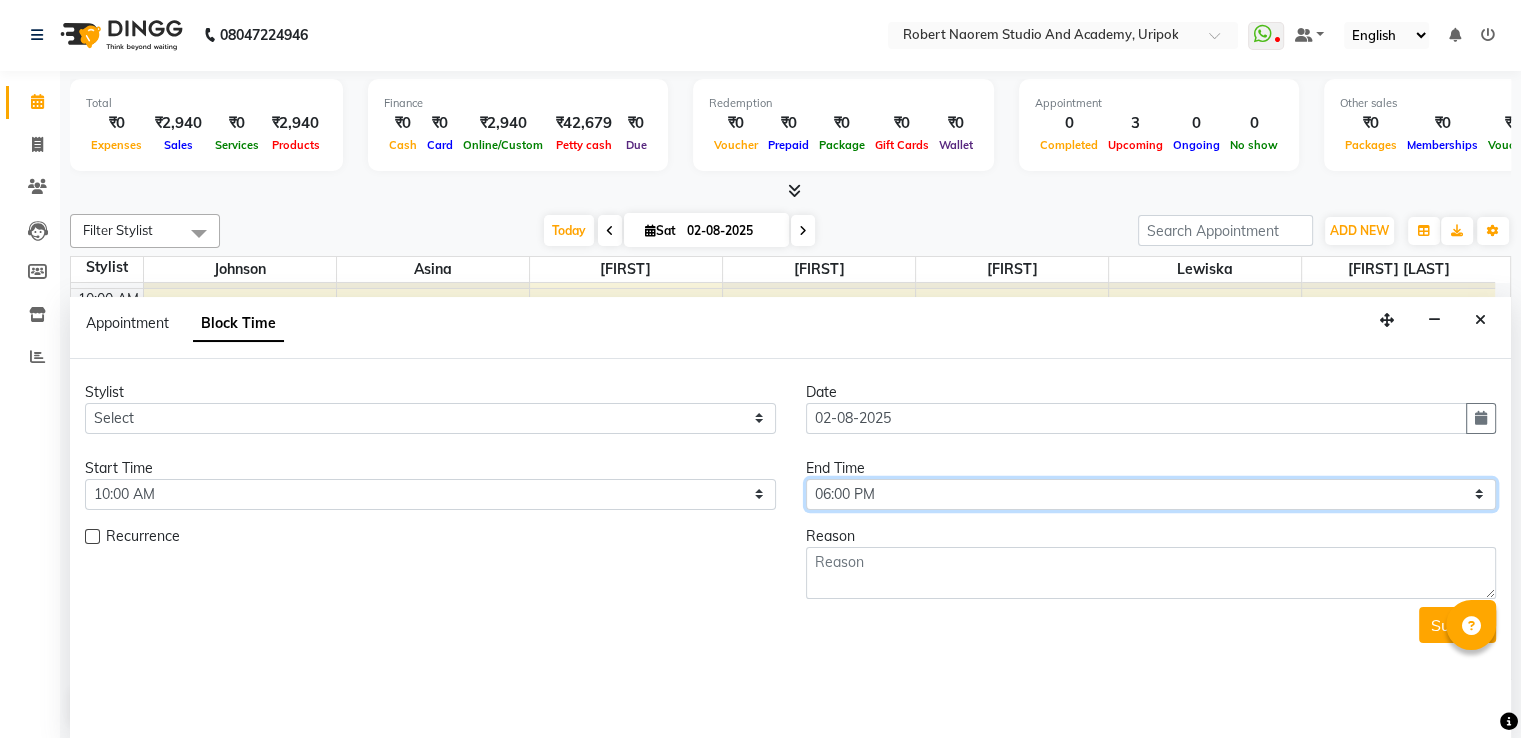 click on "Select 10:00 AM 10:30 AM 11:00 AM 11:30 AM 12:00 PM 12:30 PM 01:00 PM 01:30 PM 02:00 PM 02:30 PM 03:00 PM 03:30 PM 04:00 PM 04:30 PM 05:00 PM 05:30 PM 06:00 PM" at bounding box center (1151, 494) 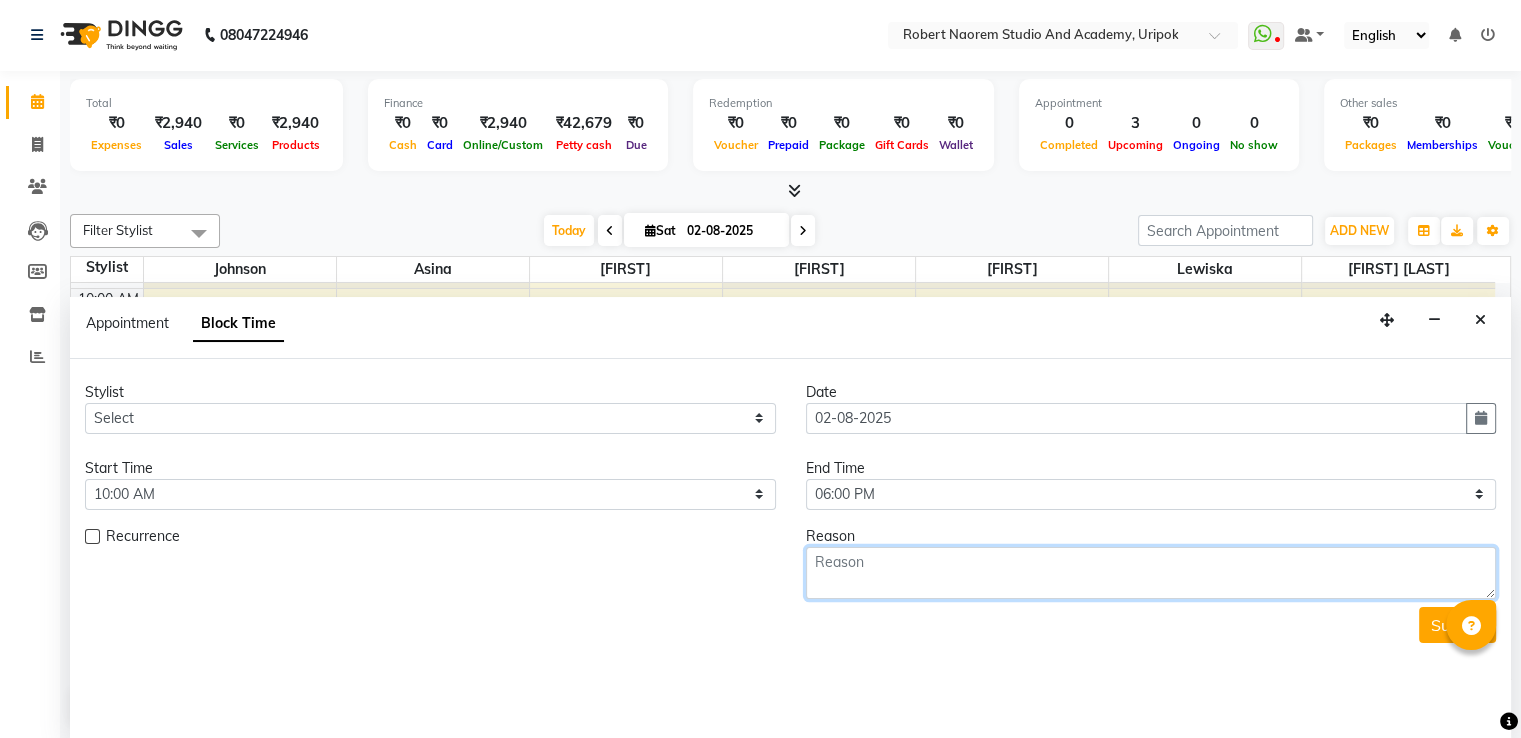 click at bounding box center (1151, 573) 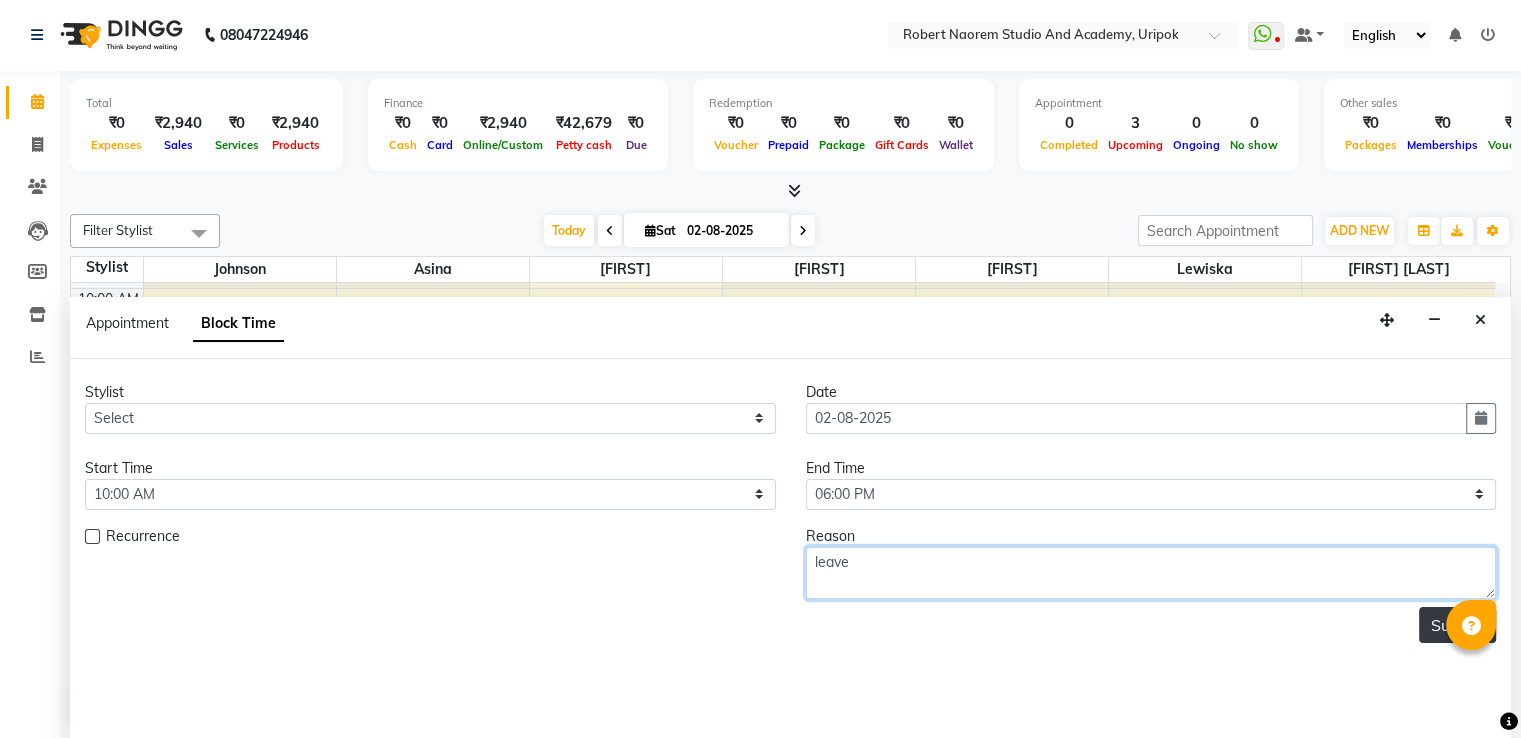 type on "leave" 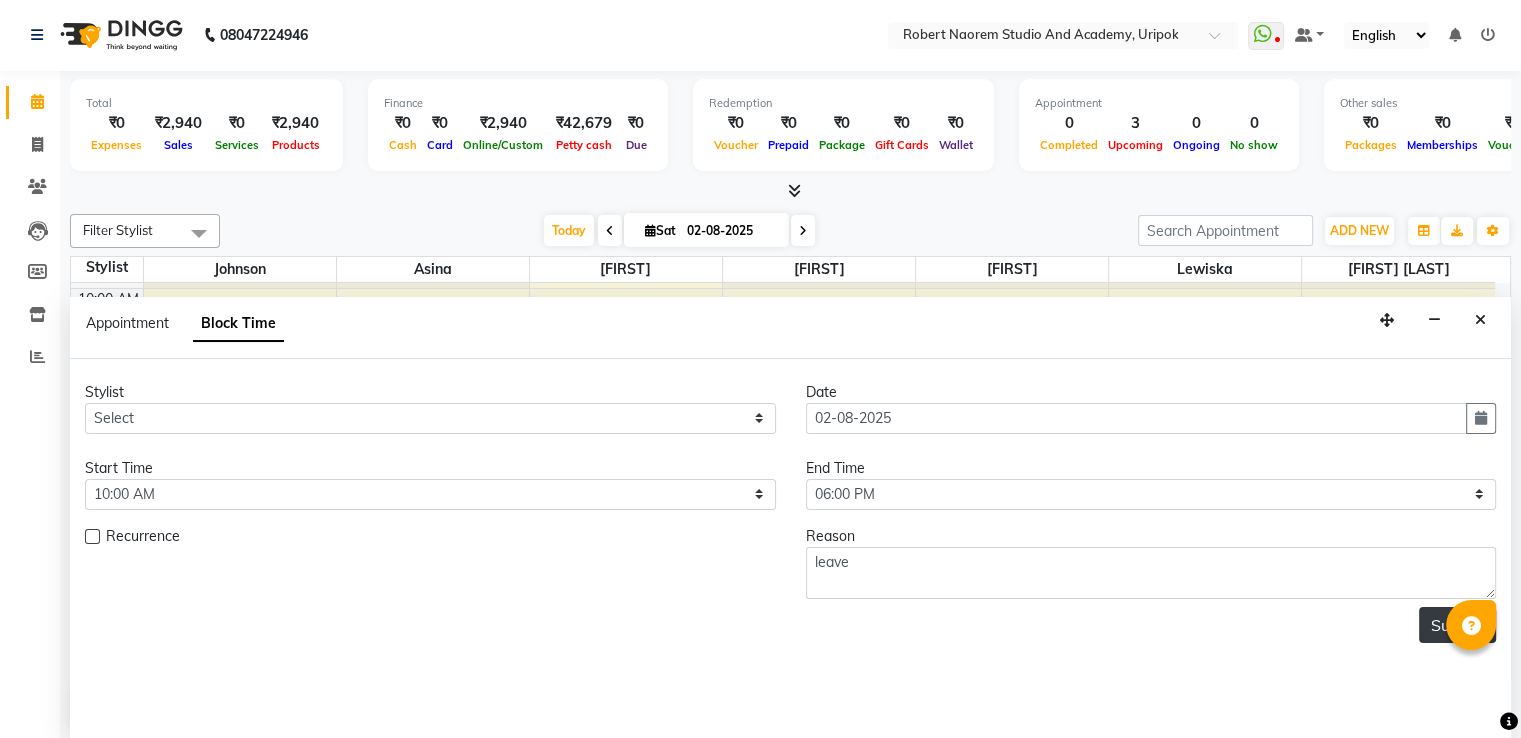 click on "Submit" at bounding box center (1457, 625) 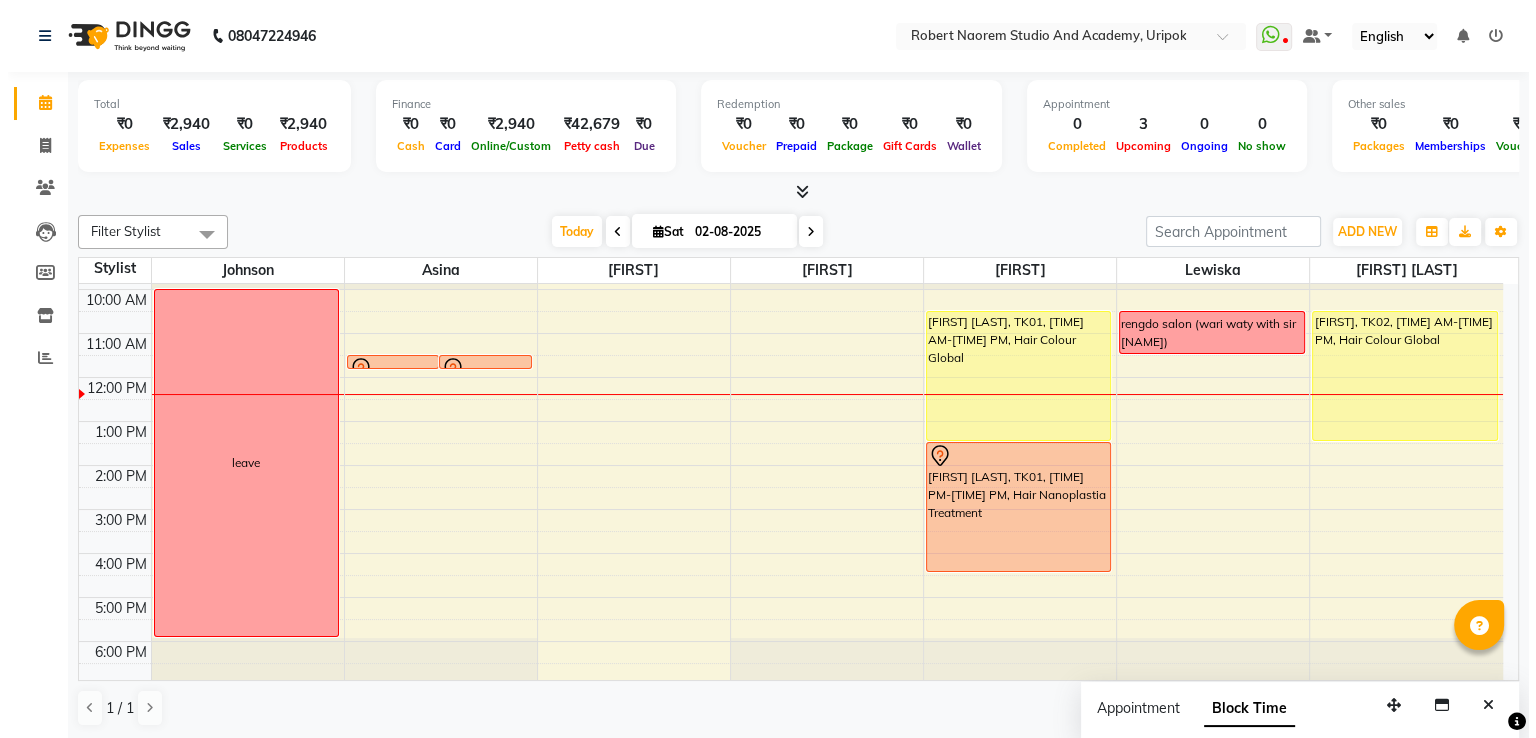 scroll, scrollTop: 1, scrollLeft: 0, axis: vertical 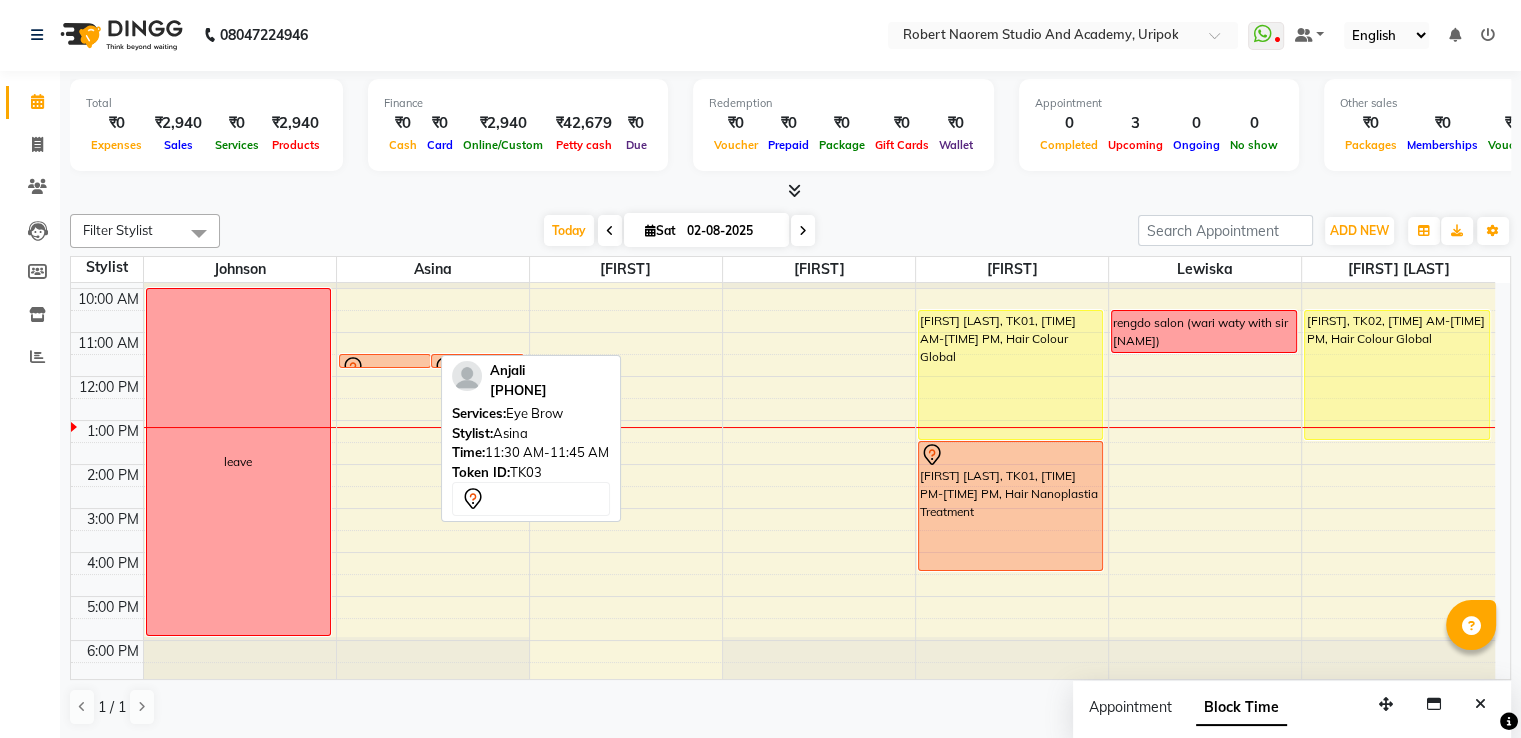 click at bounding box center [385, 367] 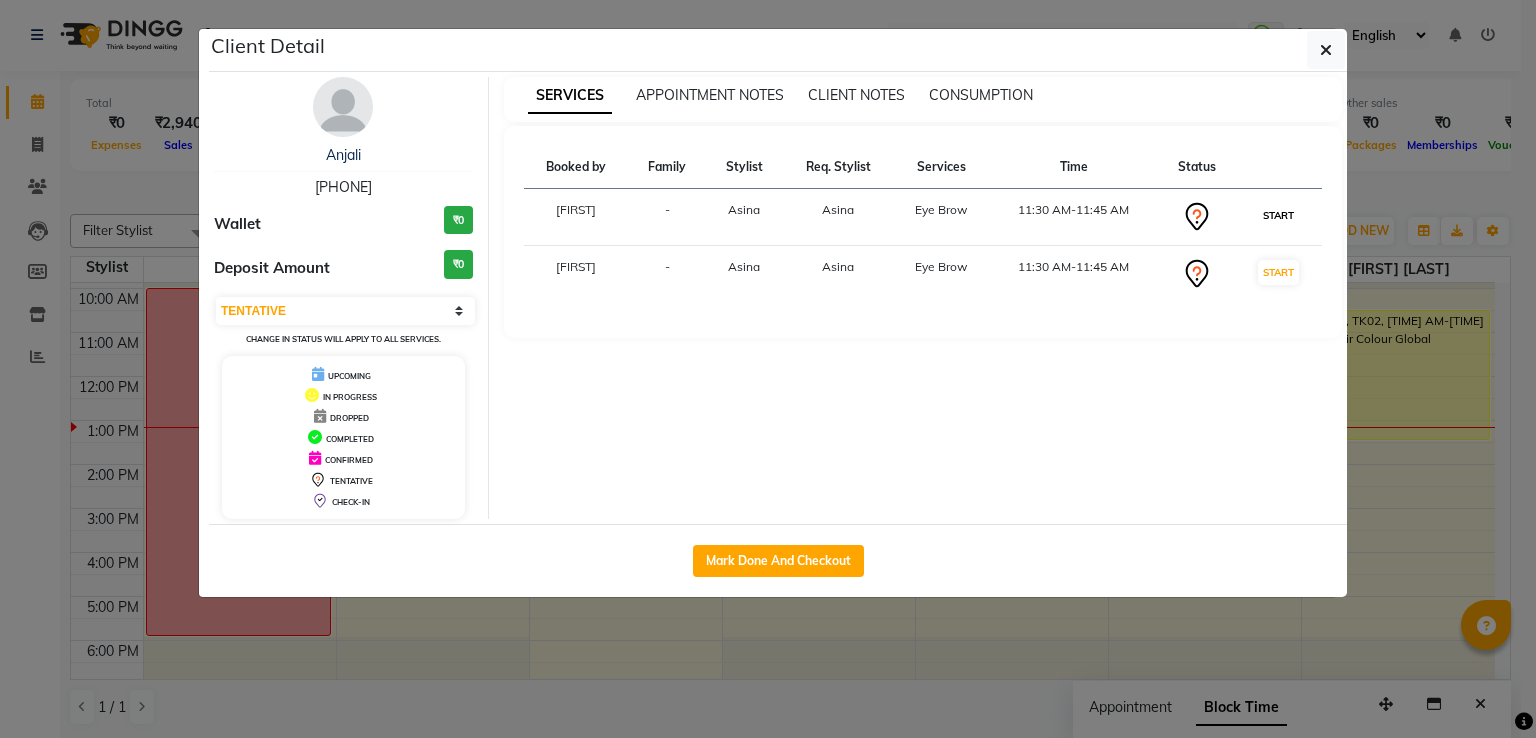 click on "START" at bounding box center [1278, 215] 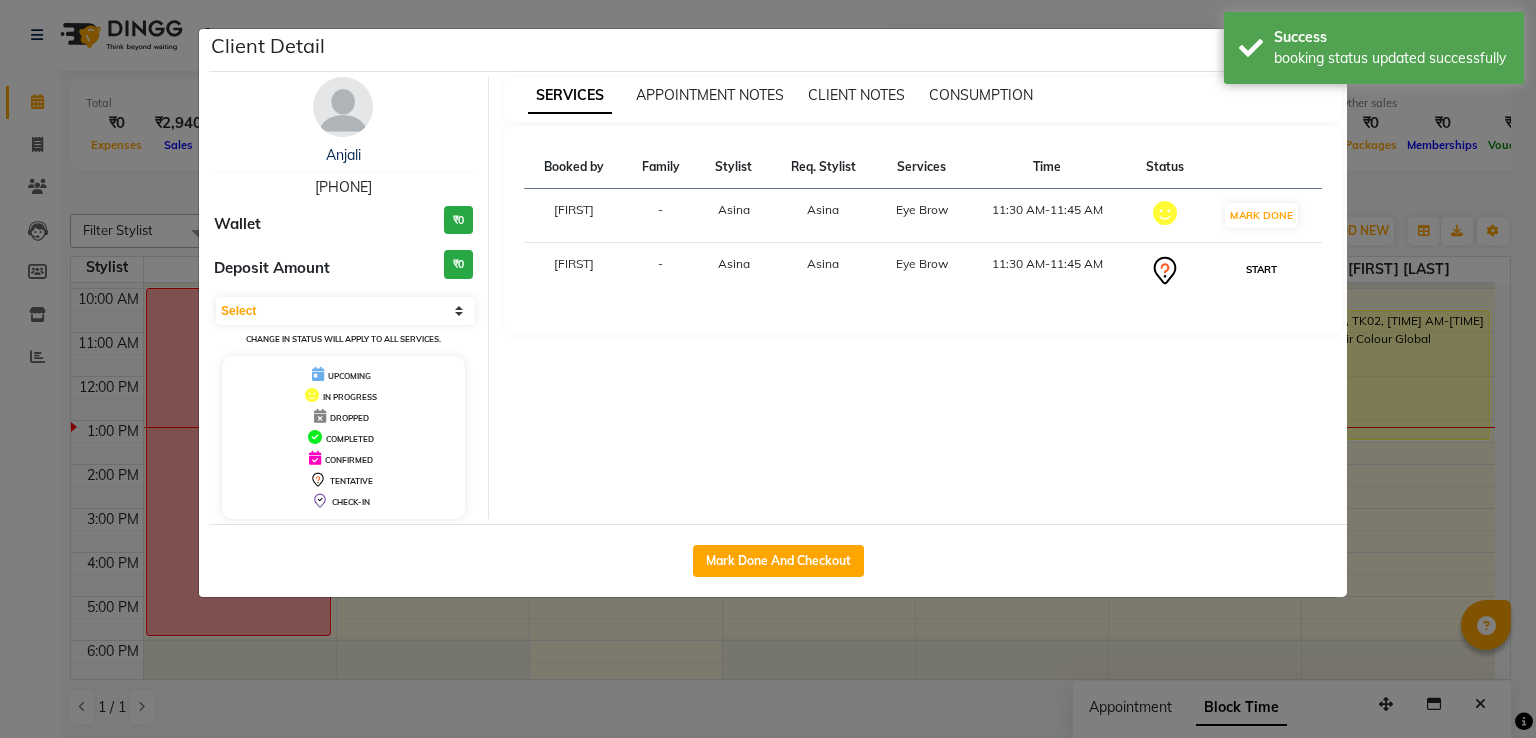 click on "START" at bounding box center (1261, 269) 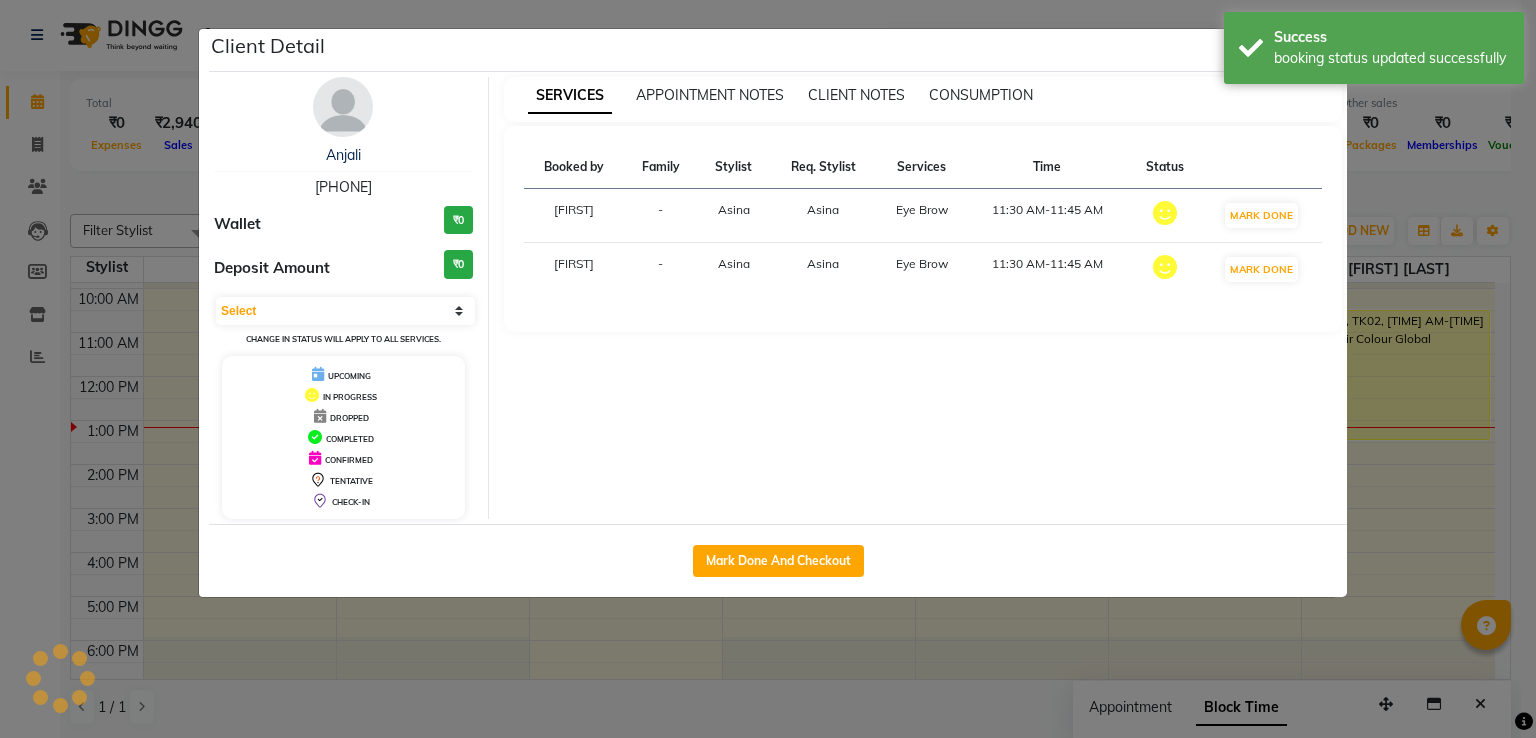 select on "1" 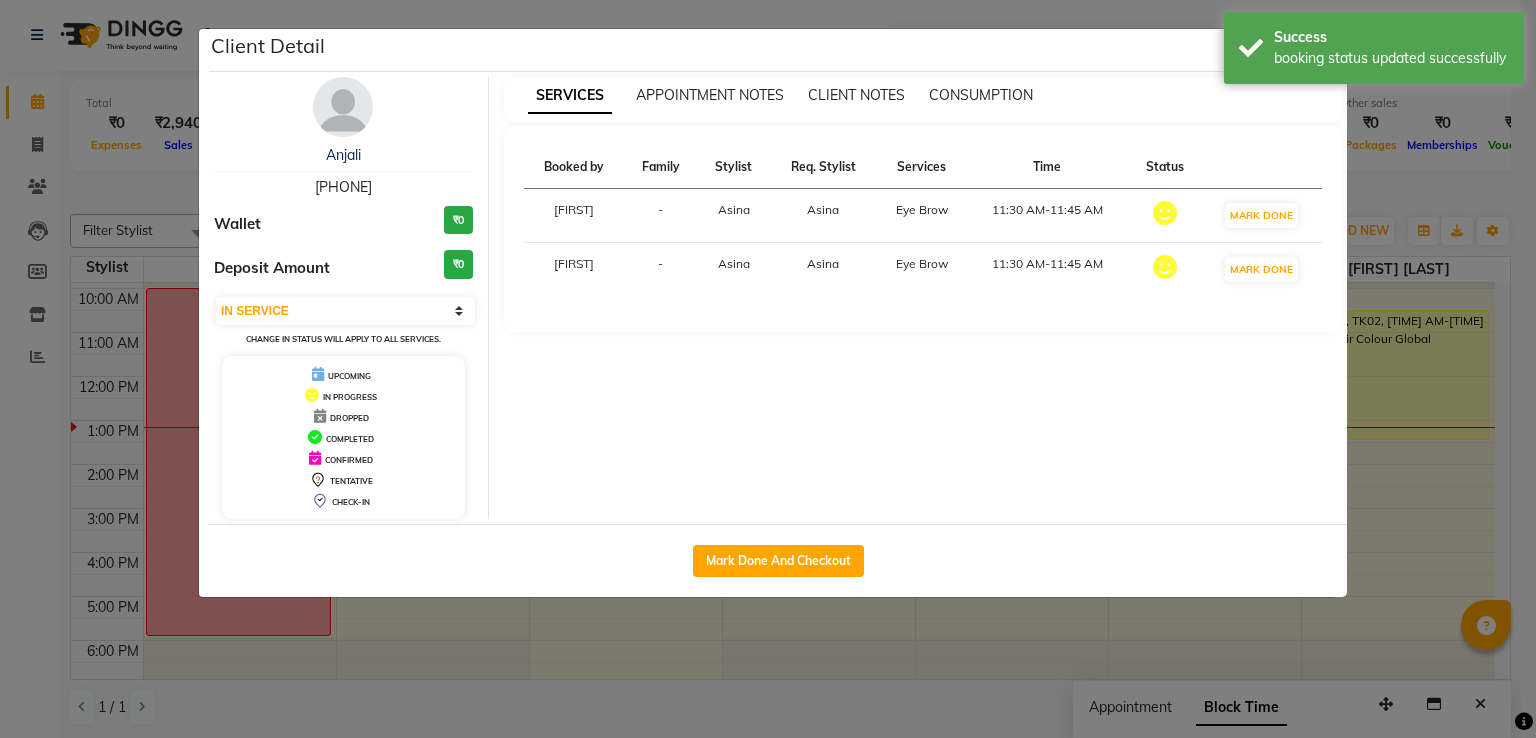 click on "Client Detail [FIRST] [FIRST] [PHONE] Wallet ₹0 Deposit Amount ₹0 Select IN SERVICE CONFIRMED TENTATIVE CHECK IN MARK DONE DROPPED UPCOMING Change in status will apply to all services. UPCOMING IN PROGRESS DROPPED COMPLETED CONFIRMED TENTATIVE CHECK-IN SERVICES APPOINTMENT NOTES CLIENT NOTES CONSUMPTION Booked by Family Stylist Req. Stylist Services Time Status [FIRST] - [FIRST] [FIRST] Eye Brow [TIME] AM-[TIME] AM MARK DONE [FIRST] - [FIRST] [FIRST] Eye Brow [TIME] AM-[TIME] AM MARK DONE Mark Done And Checkout" 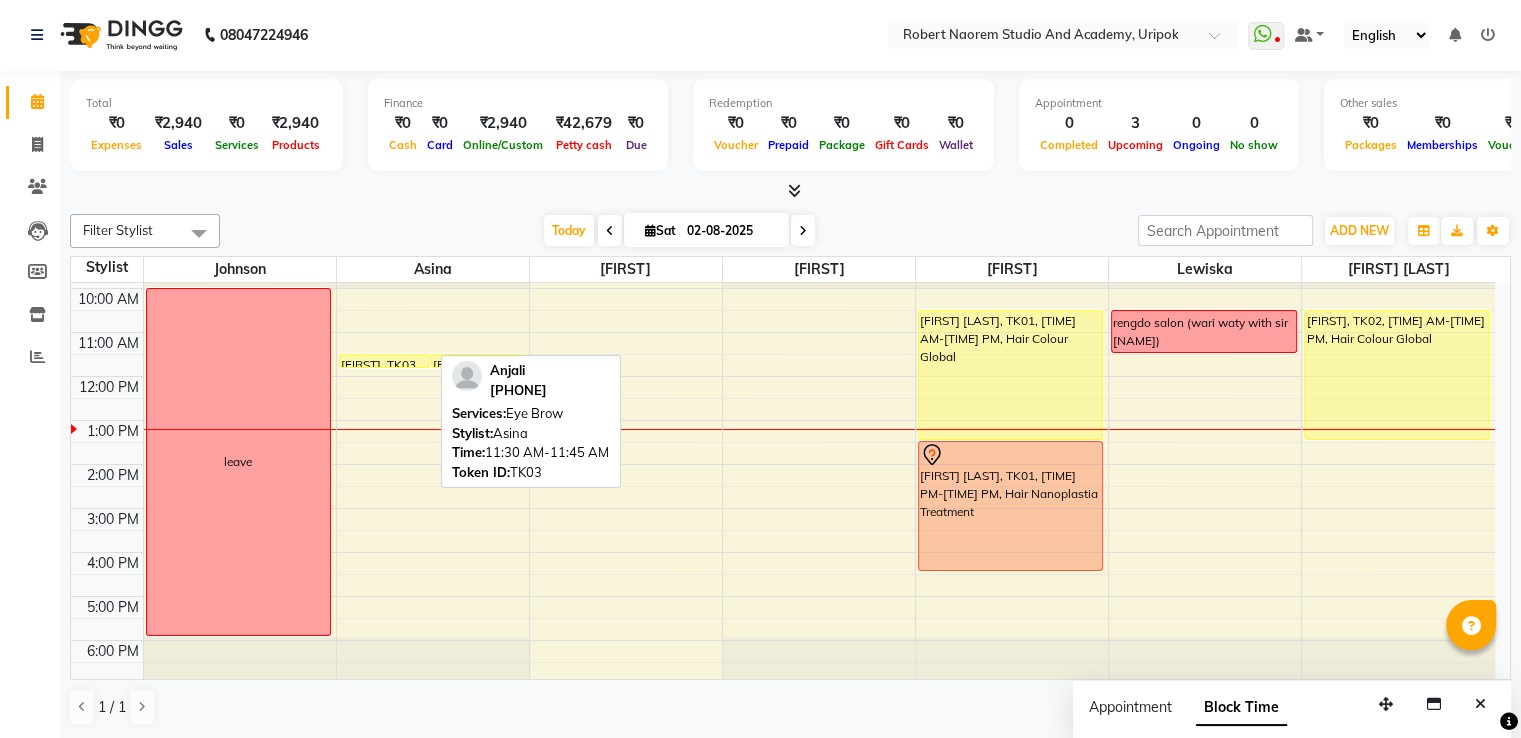 click on "[FIRST], TK03, [TIME] AM-[TIME] AM, Eye Brow" at bounding box center [385, 361] 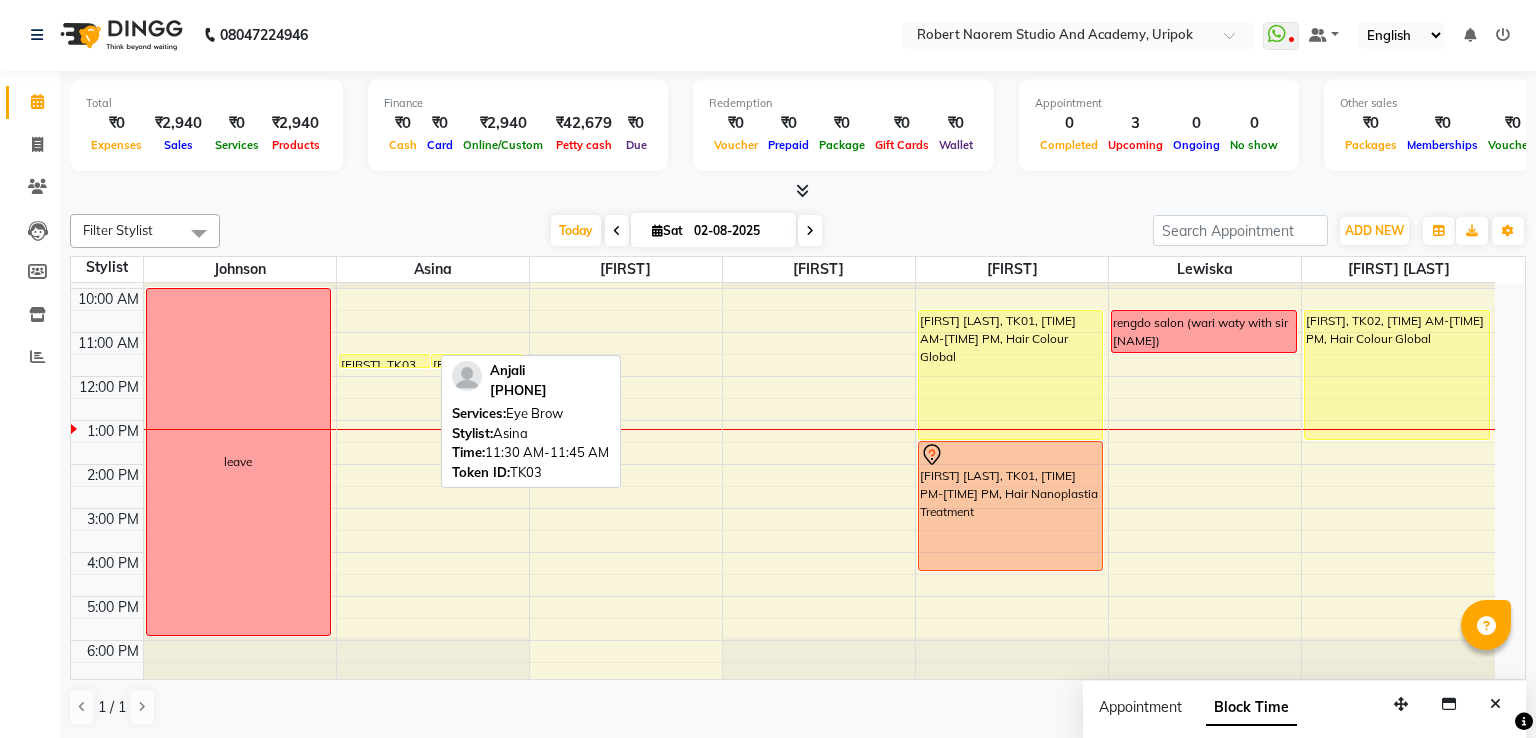select on "1" 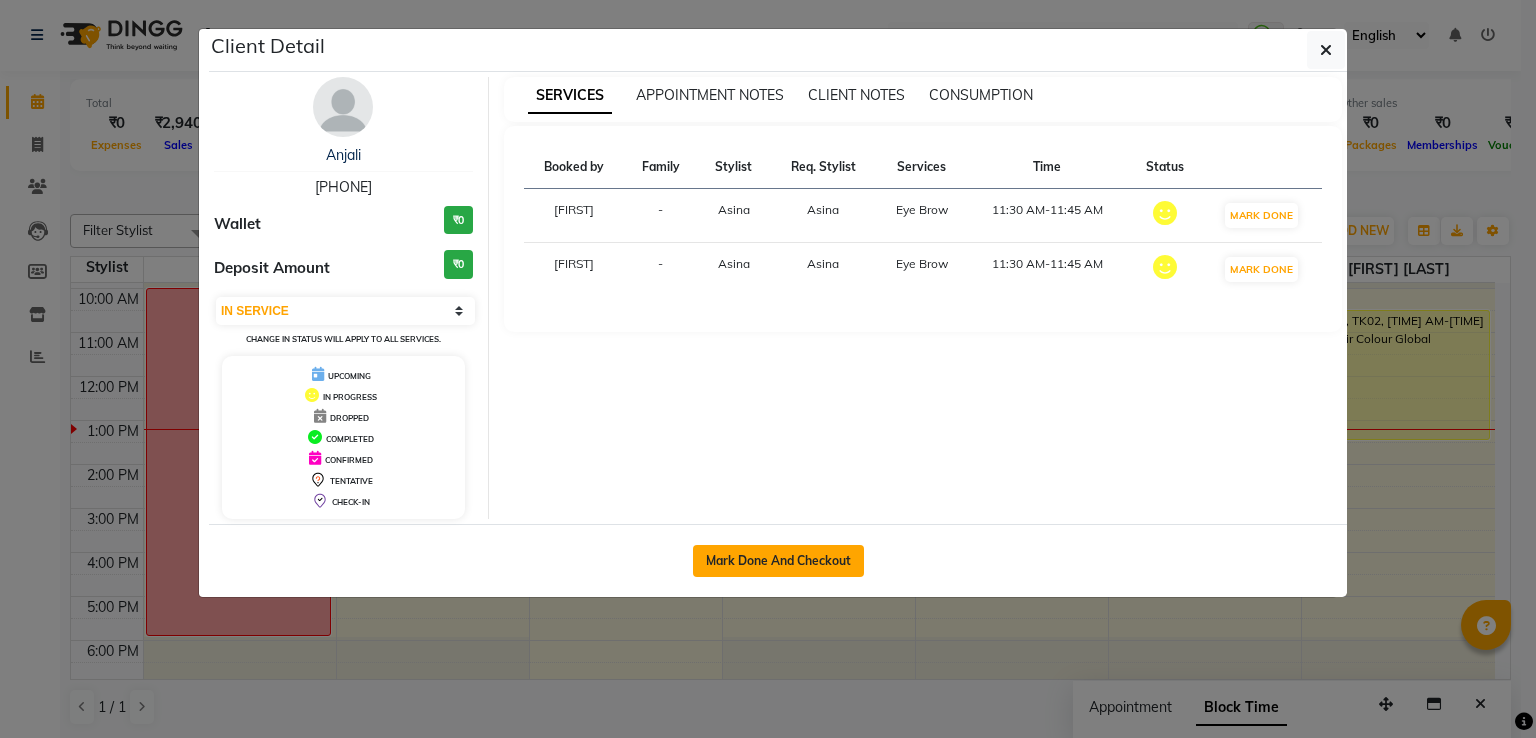 click on "Mark Done And Checkout" 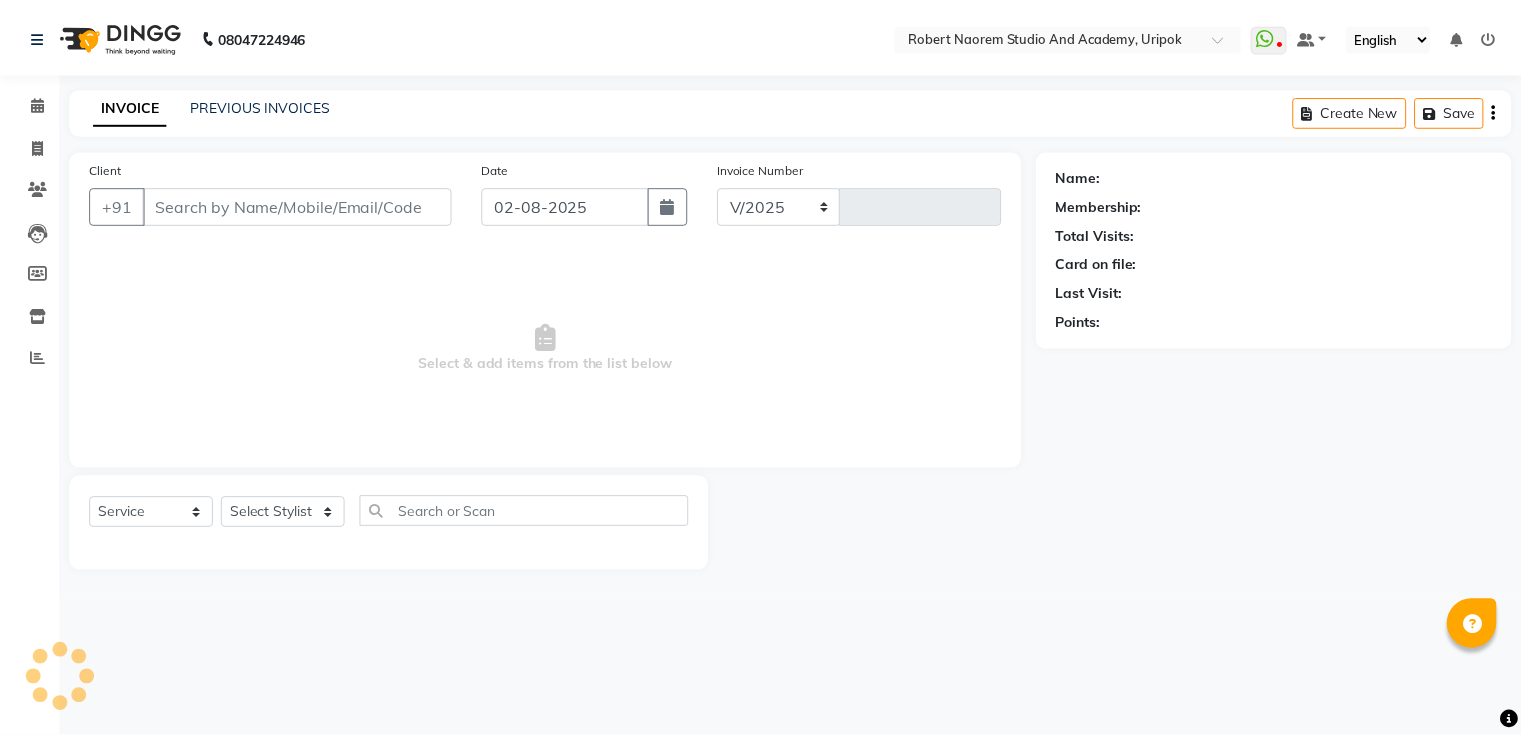 scroll, scrollTop: 0, scrollLeft: 0, axis: both 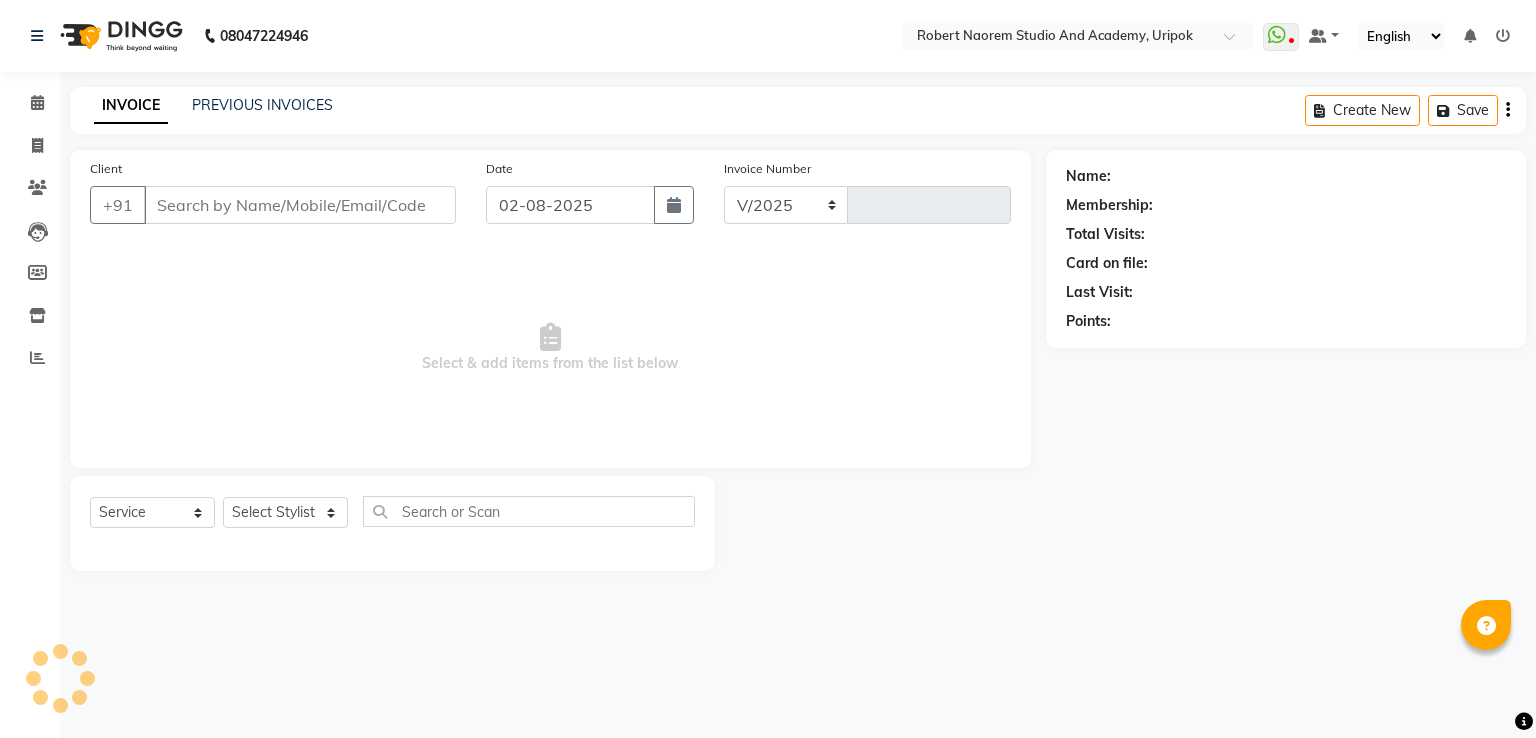 select on "4880" 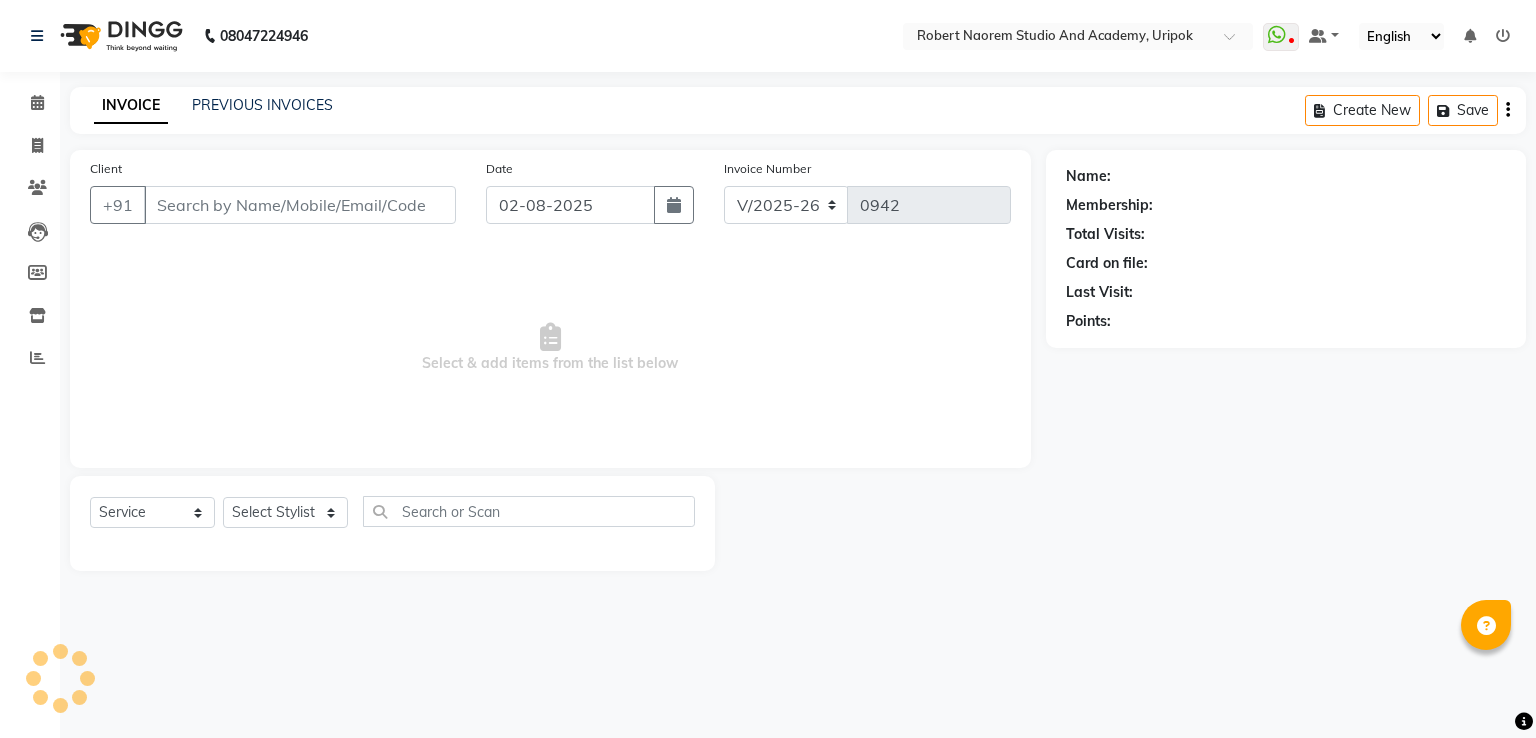 type on "[PHONE]" 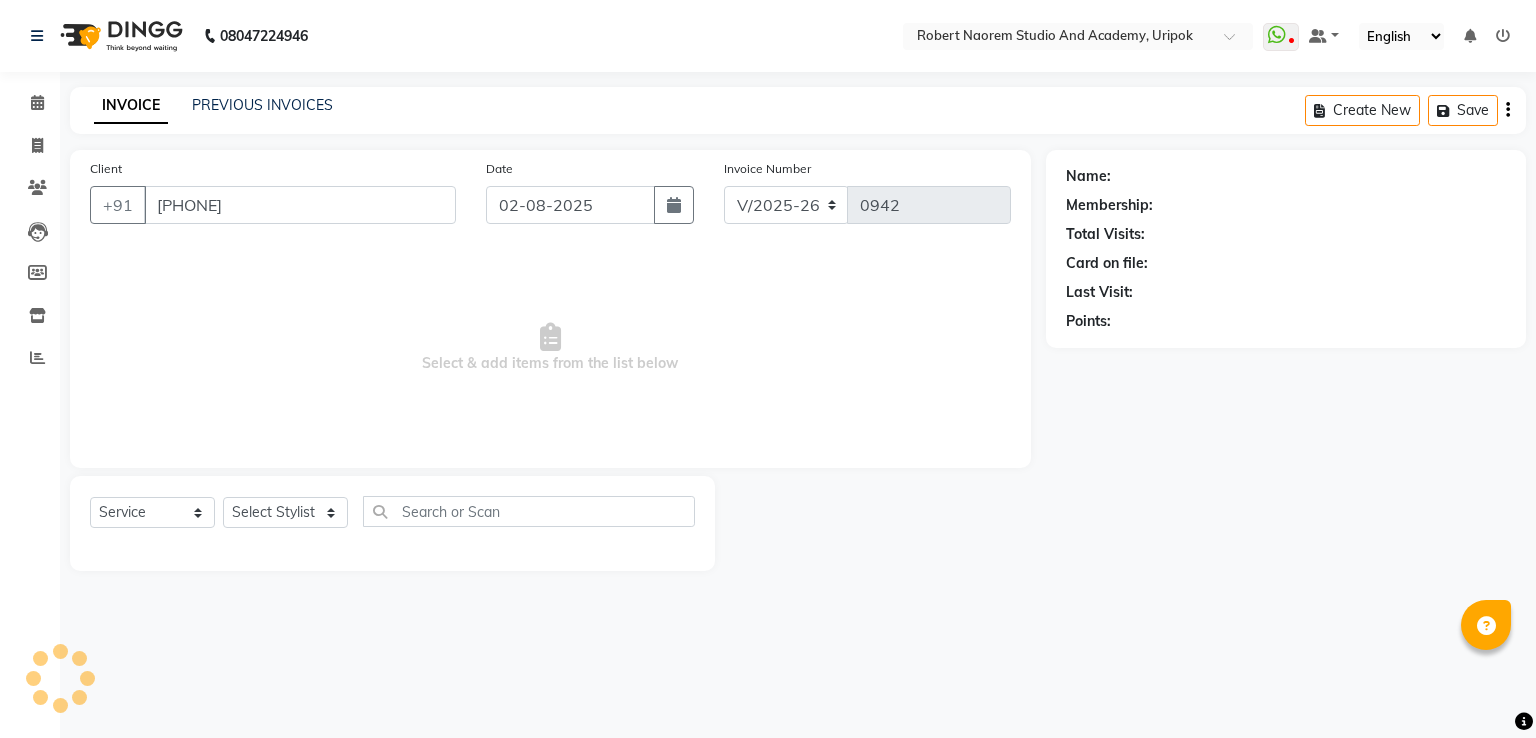 select on "29613" 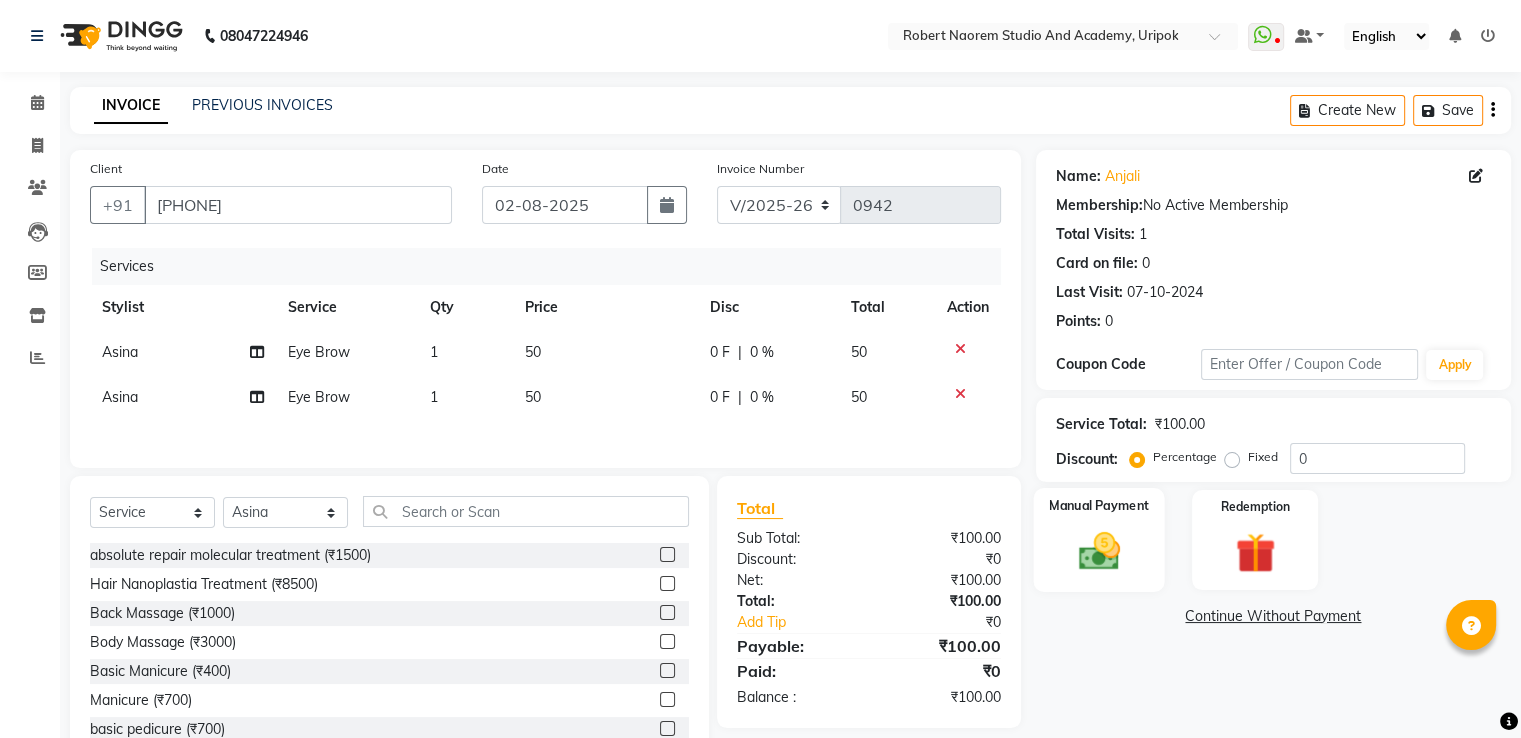 click on "Manual Payment" 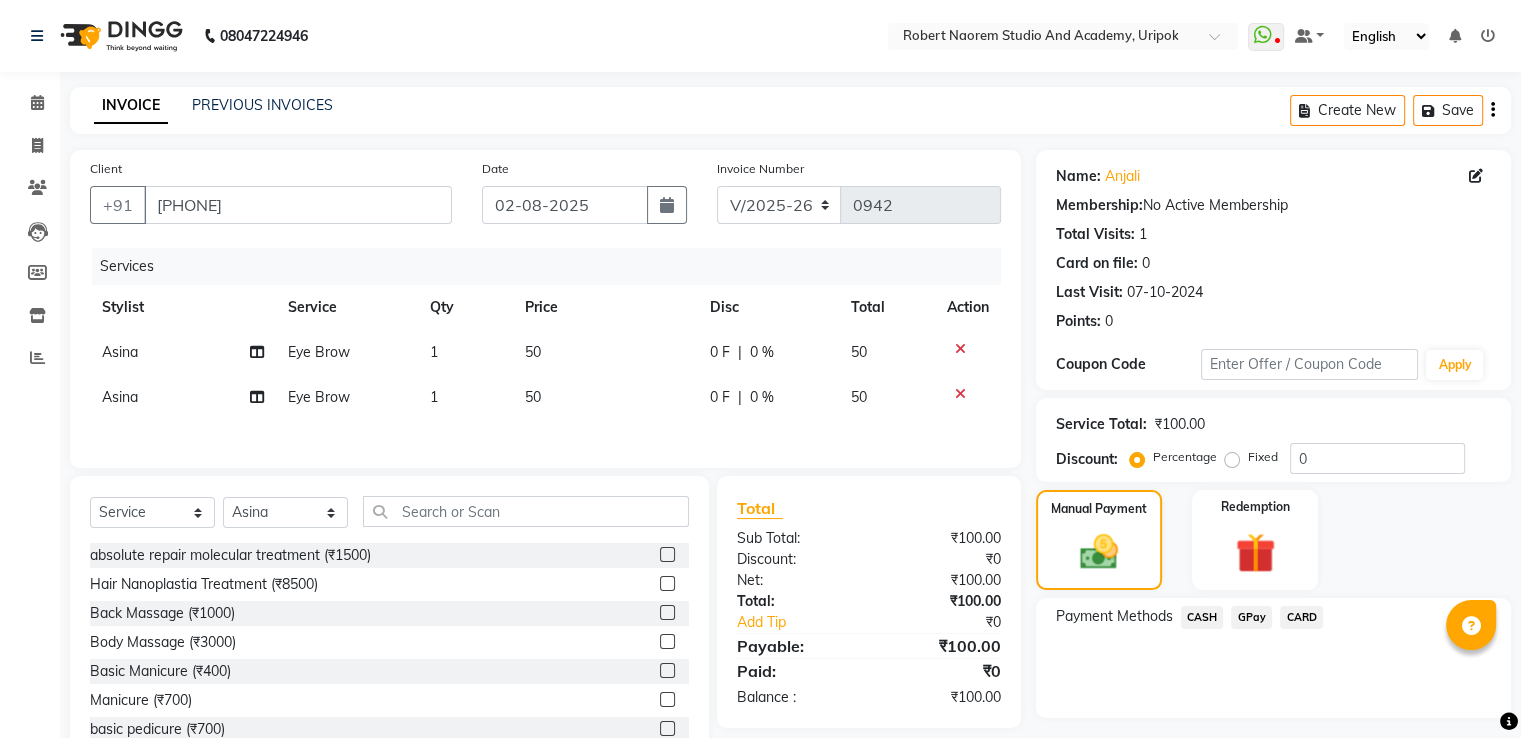 click on "GPay" 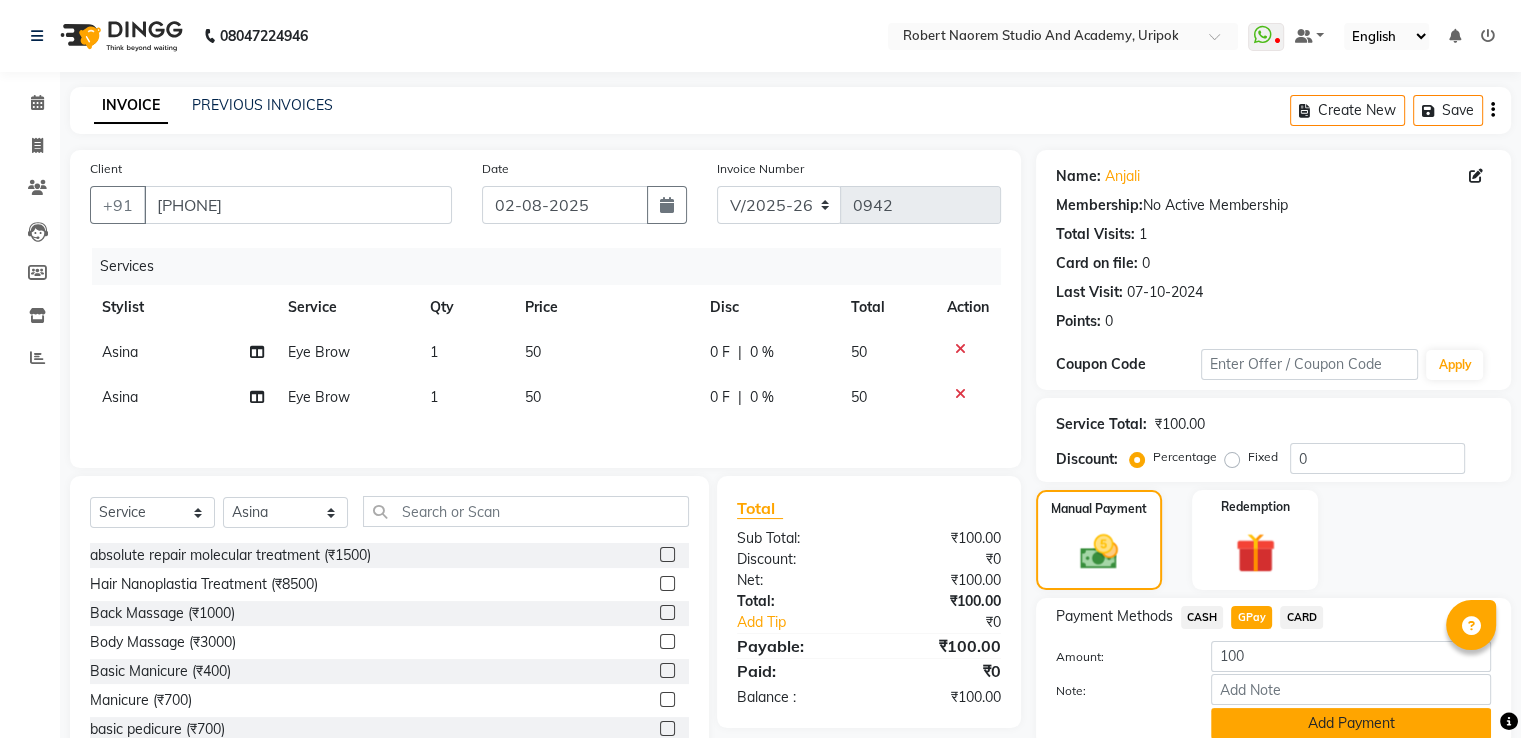 click on "Add Payment" 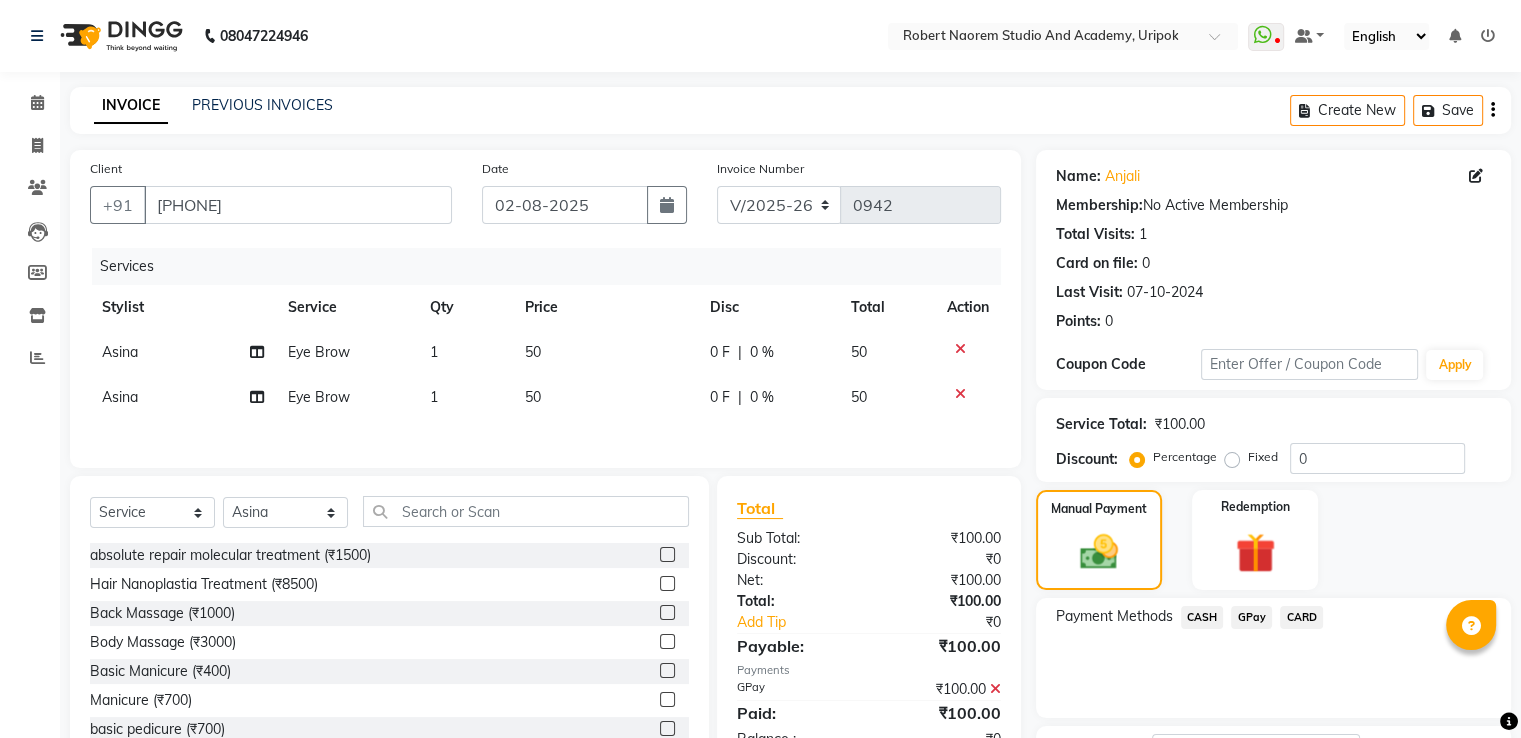 scroll, scrollTop: 163, scrollLeft: 0, axis: vertical 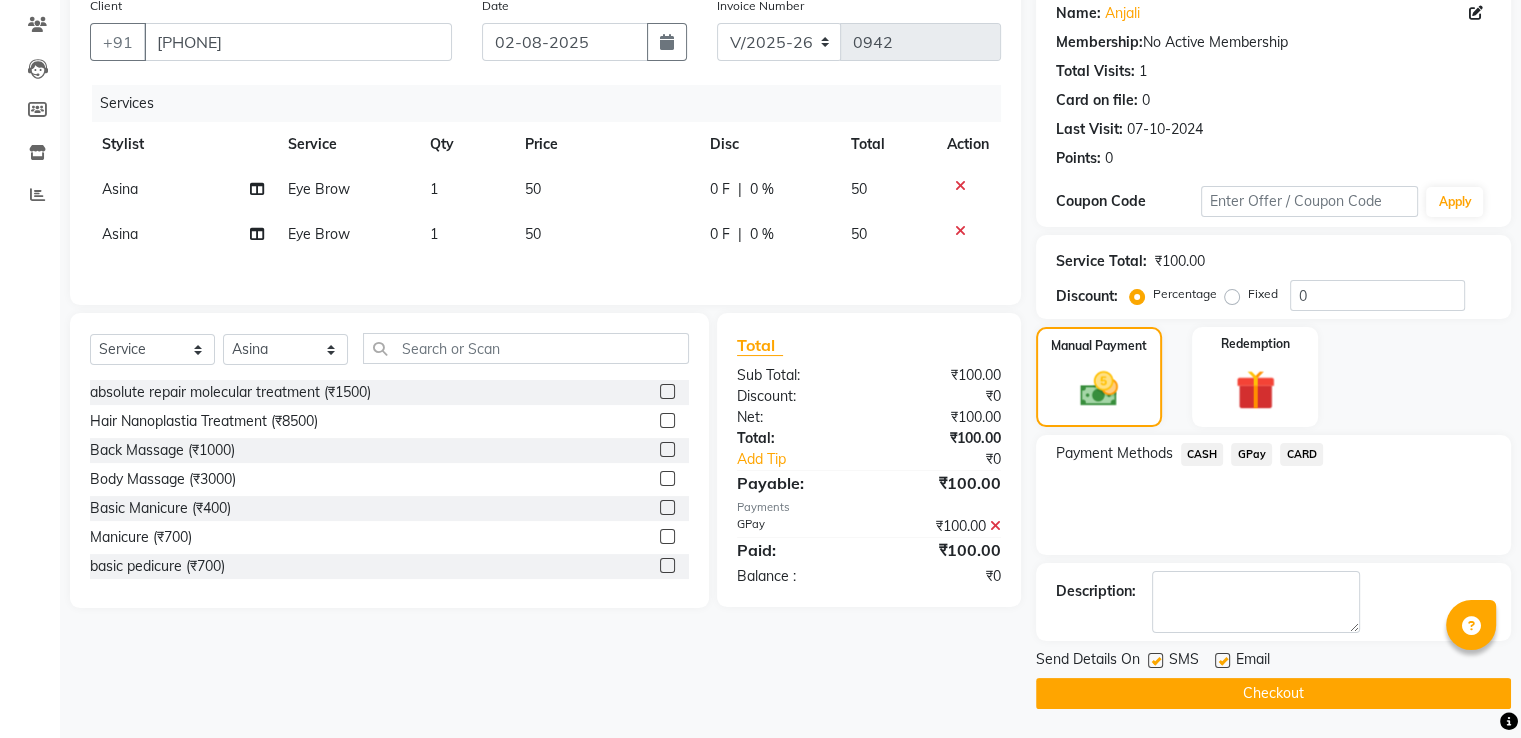 click on "Checkout" 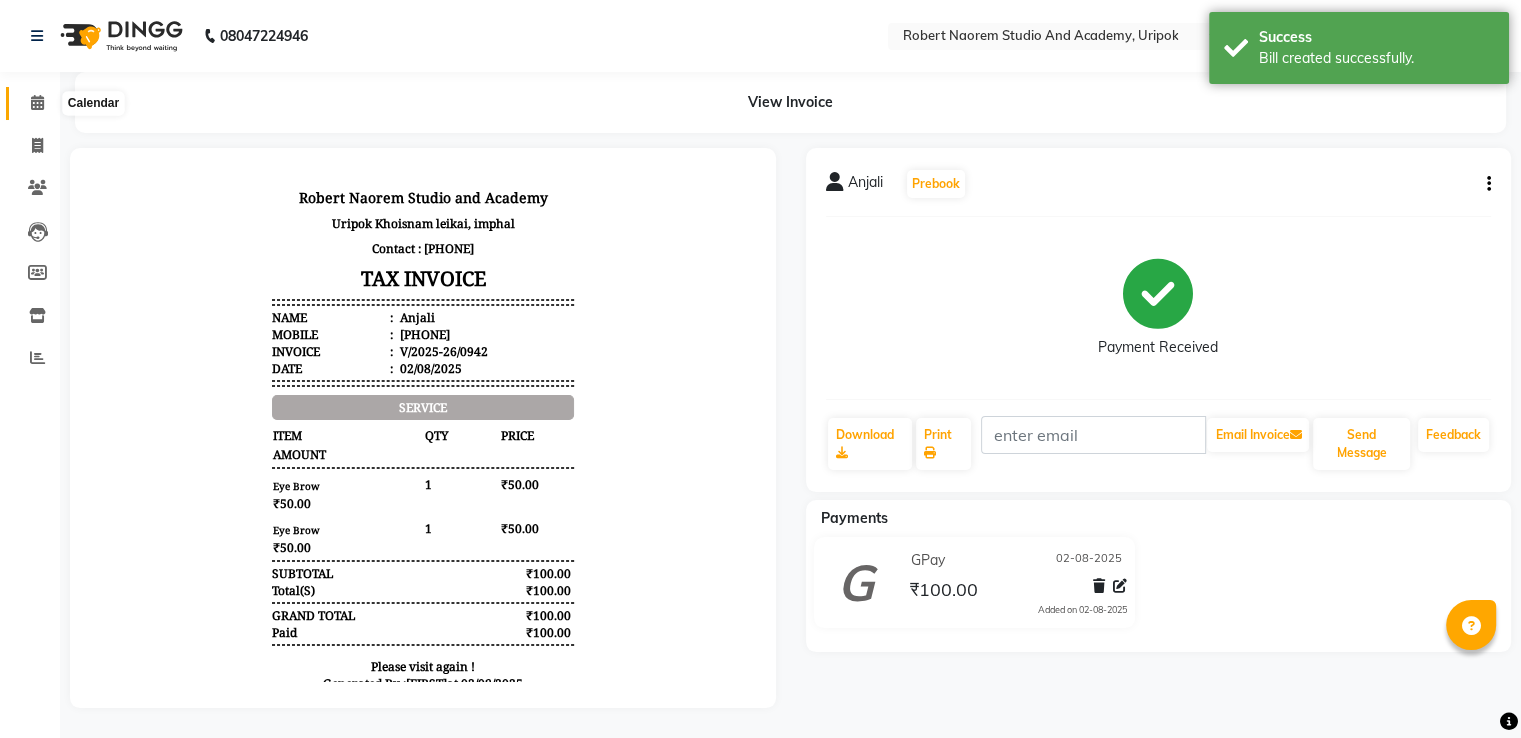 scroll, scrollTop: 0, scrollLeft: 0, axis: both 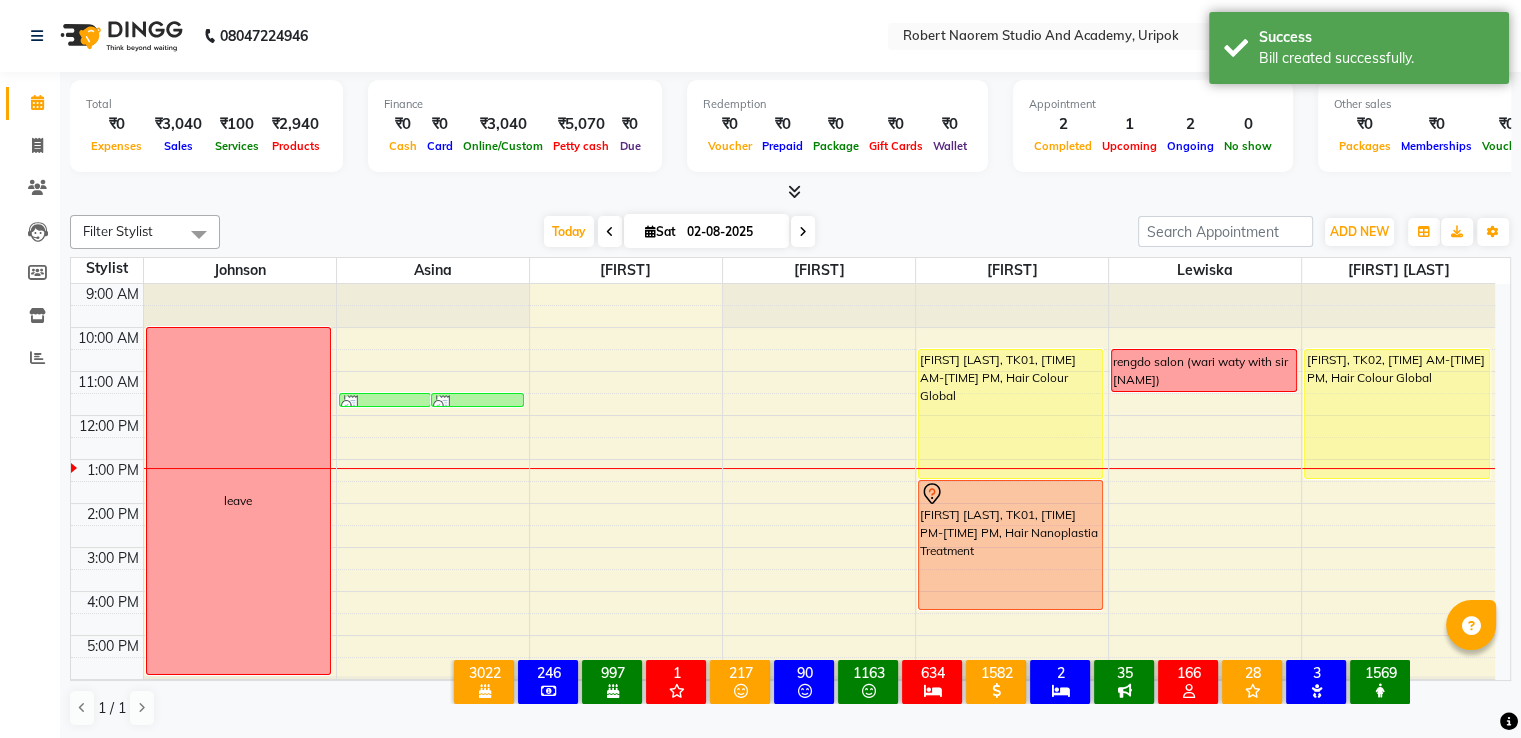 click at bounding box center (790, 192) 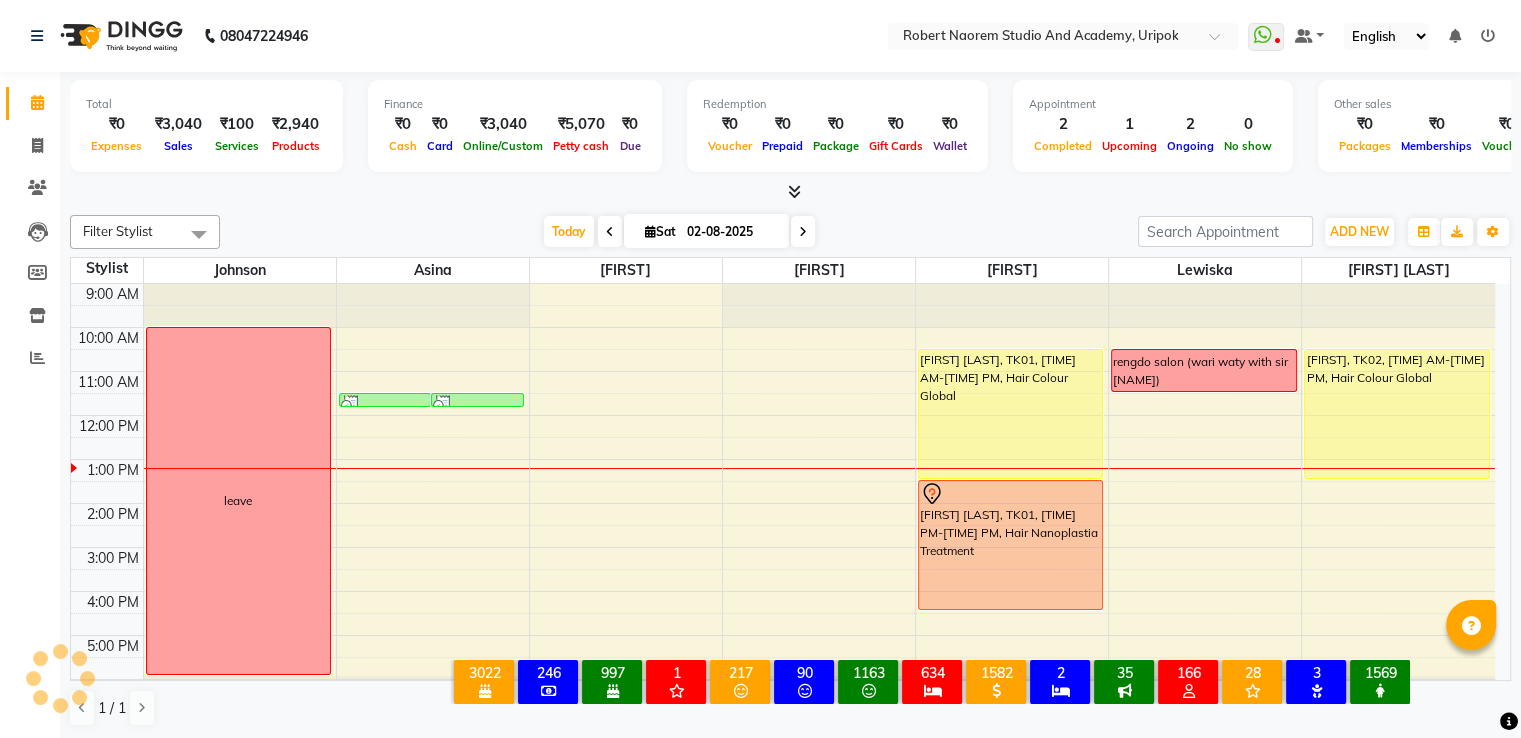scroll, scrollTop: 38, scrollLeft: 0, axis: vertical 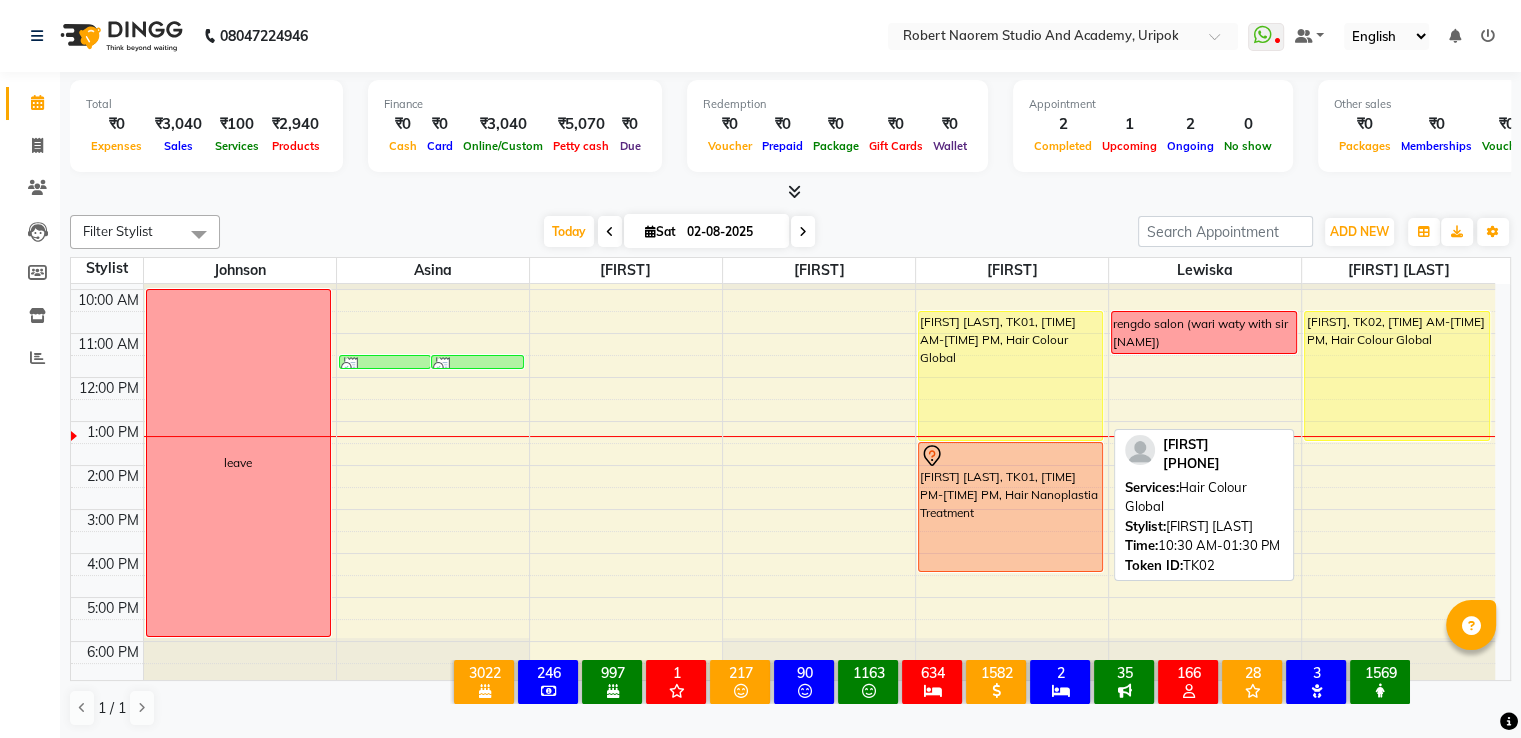 click on "[FIRST], TK02, [TIME] AM-[TIME] PM, Hair Colour Global" at bounding box center [1397, 376] 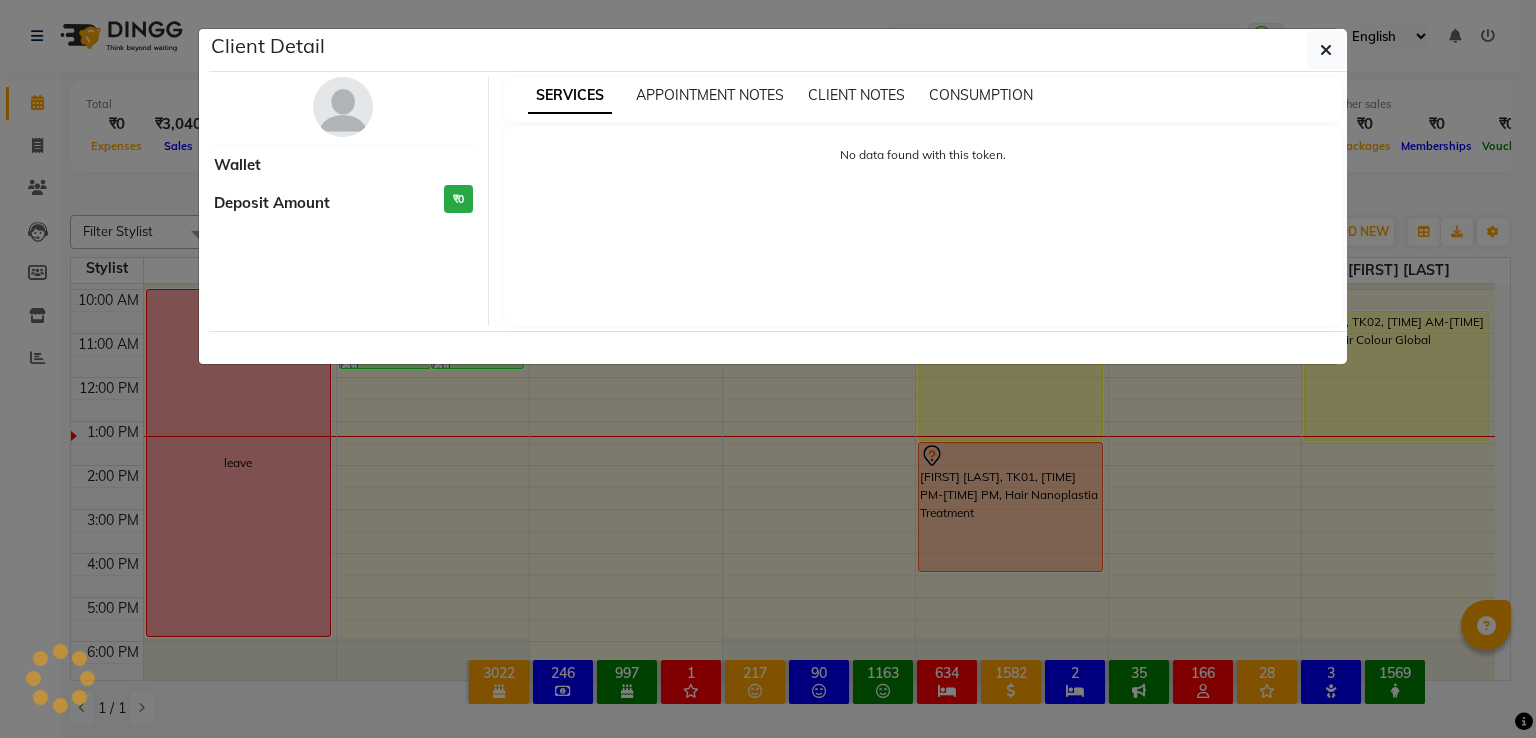 select on "1" 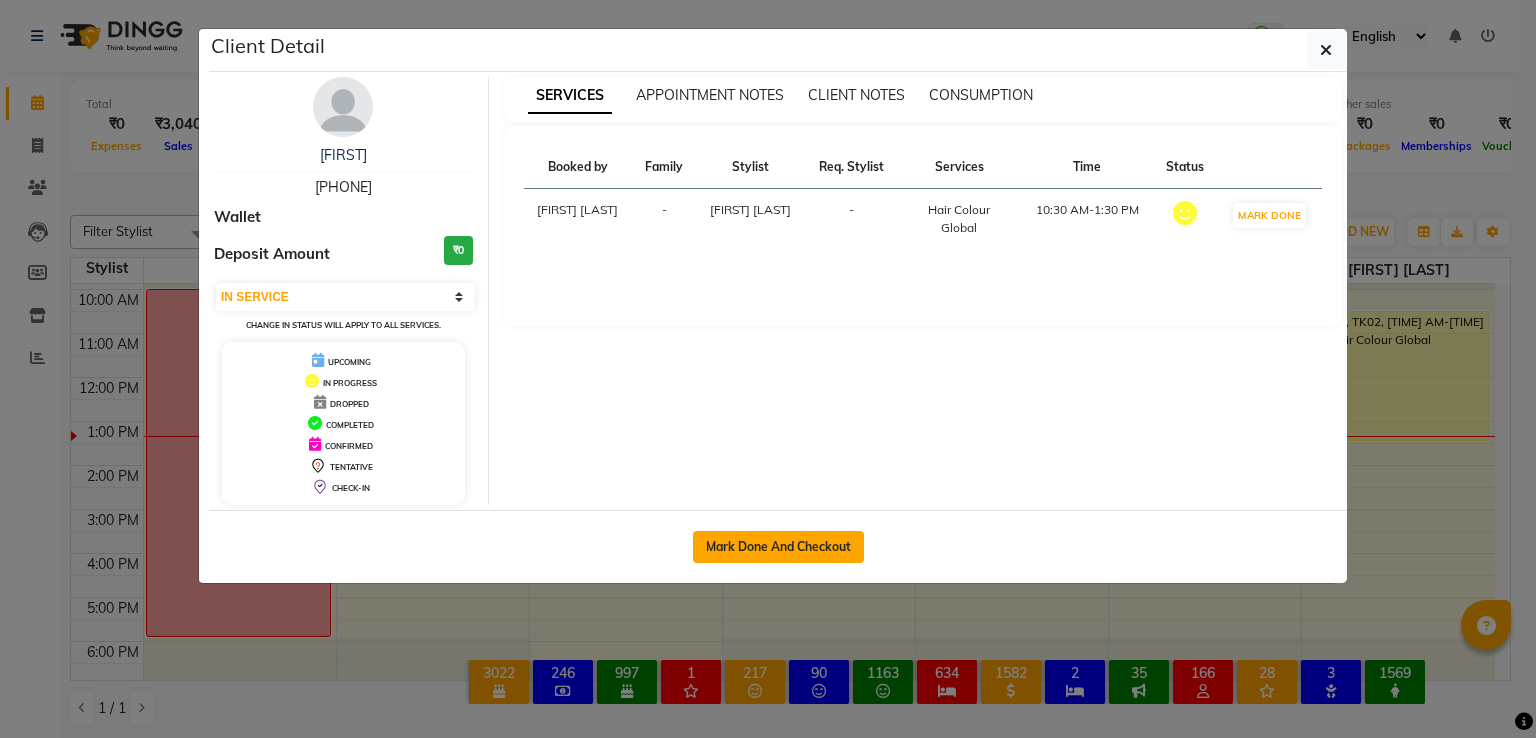 click on "Mark Done And Checkout" 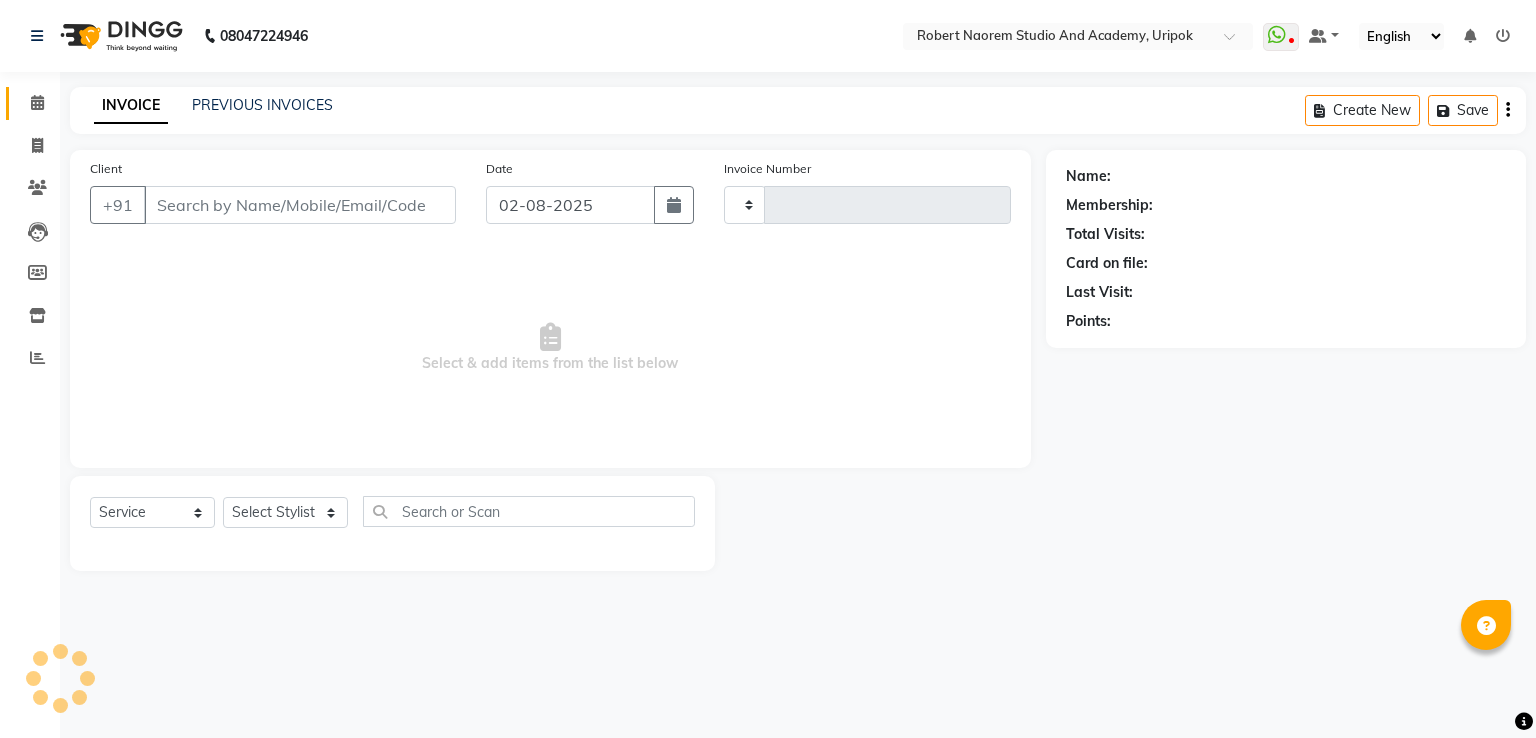 type on "0943" 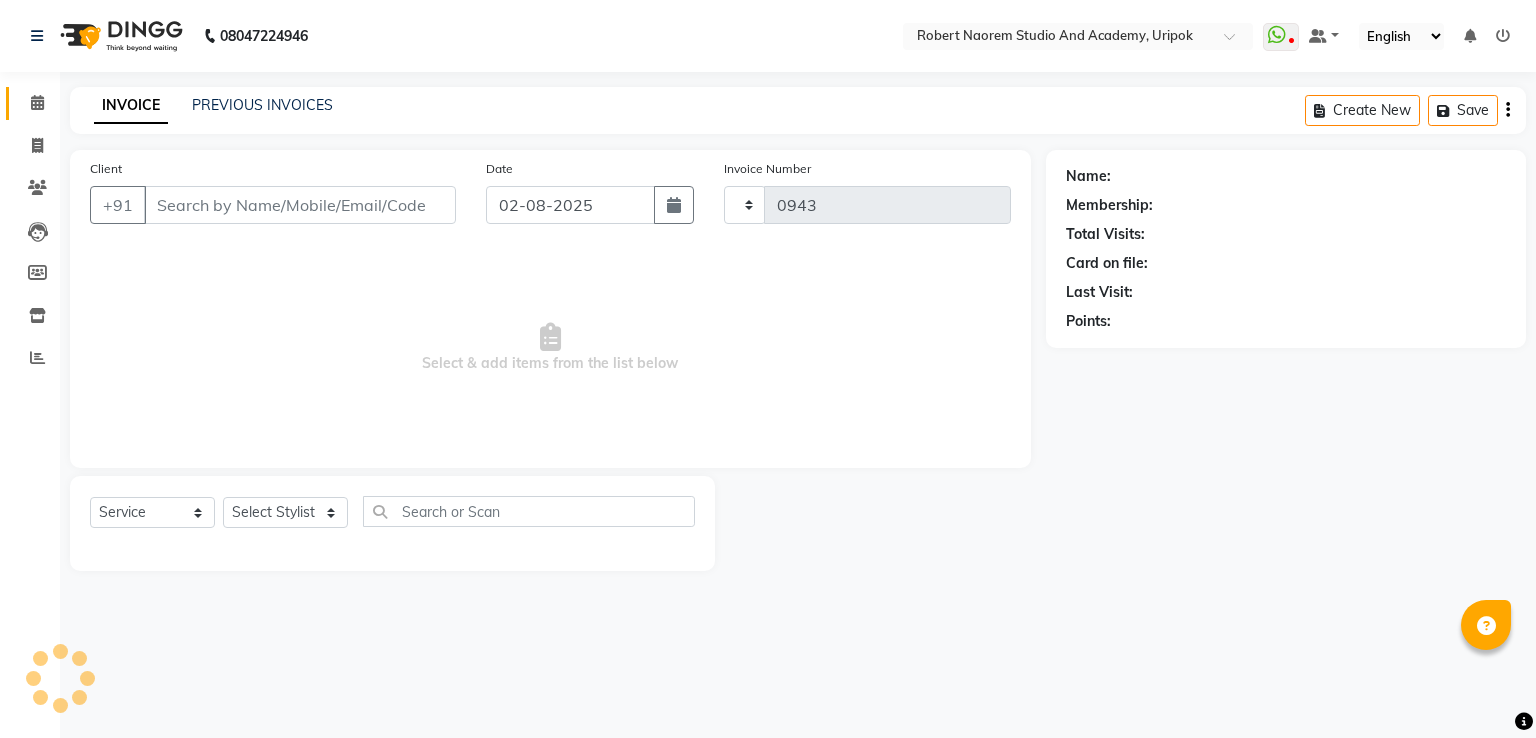 select on "4880" 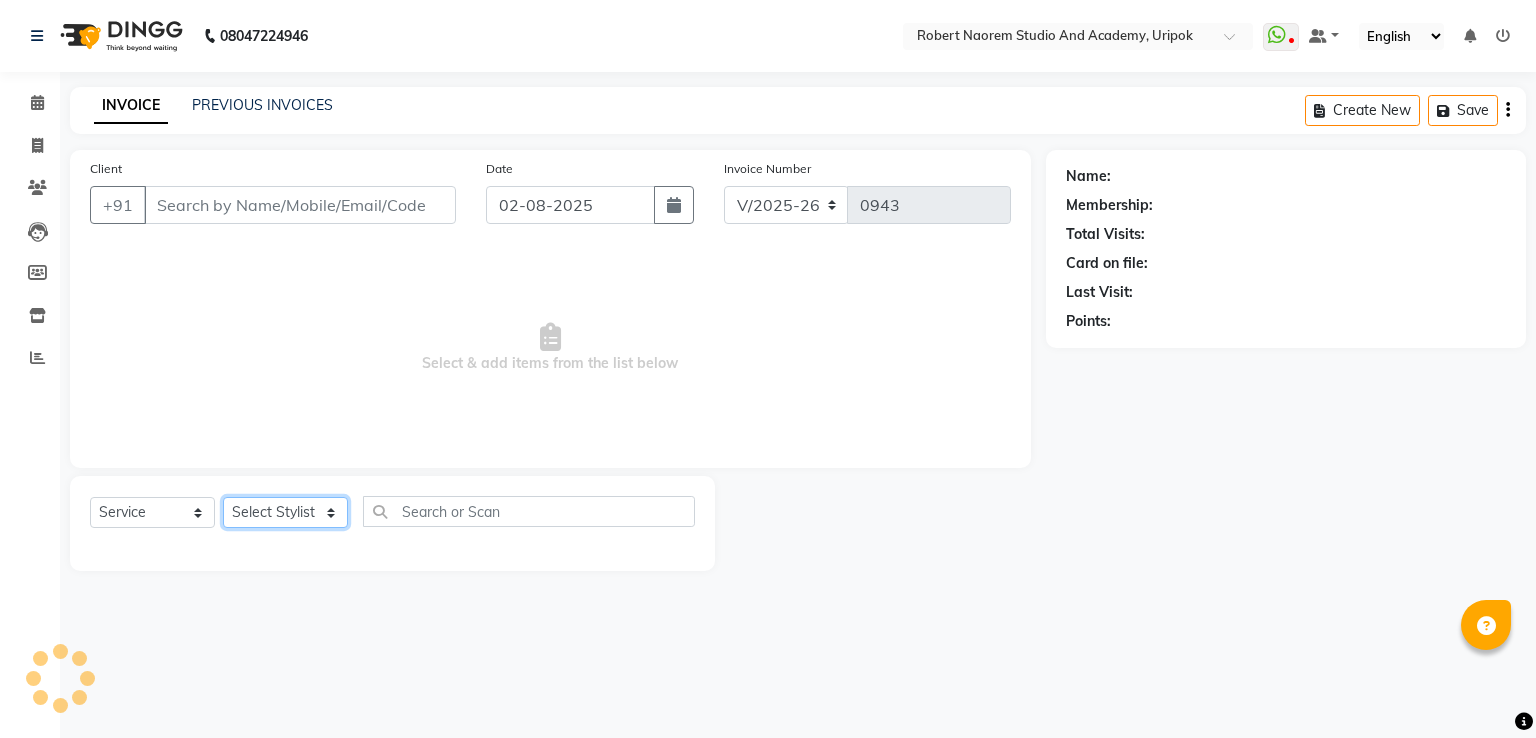 click on "Select Stylist" 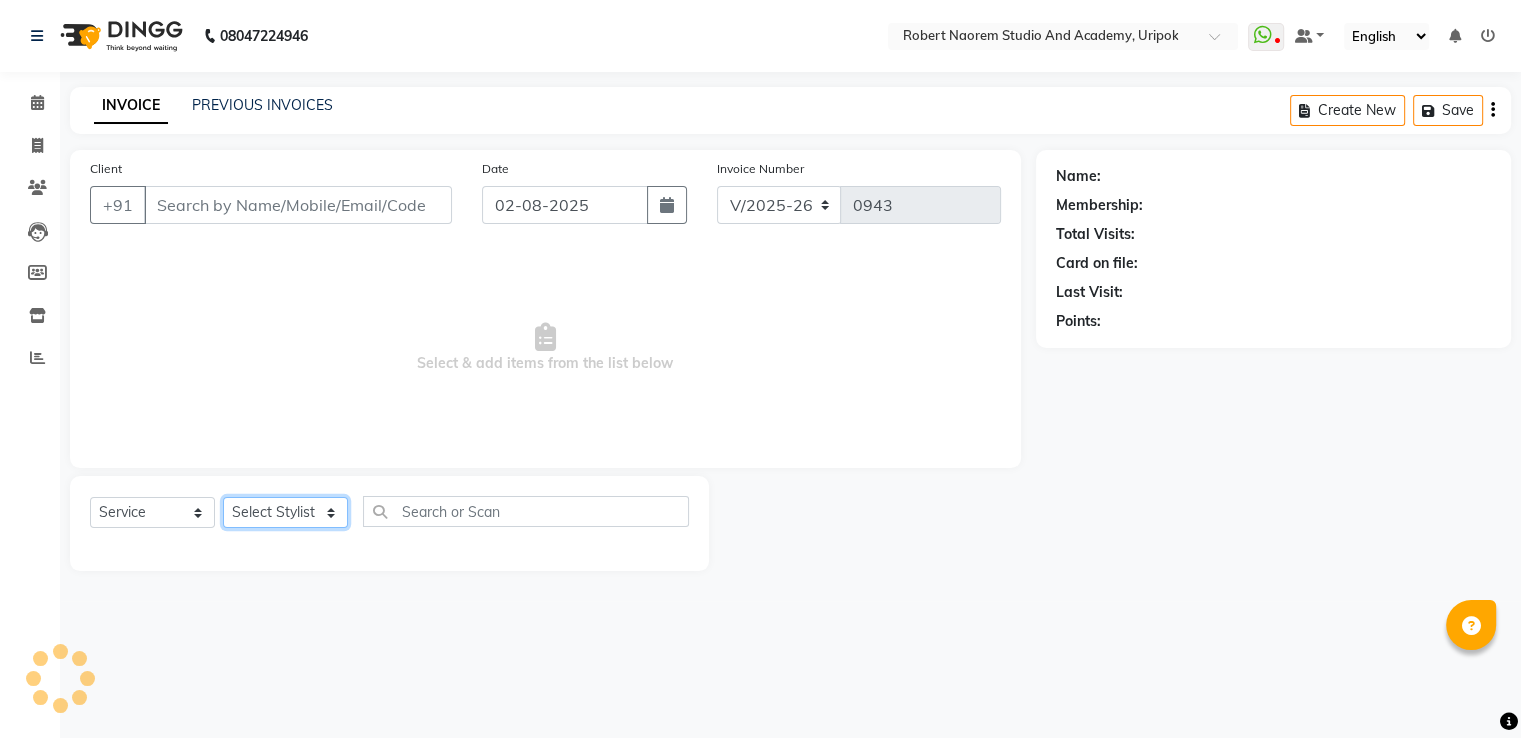 type on "96******52" 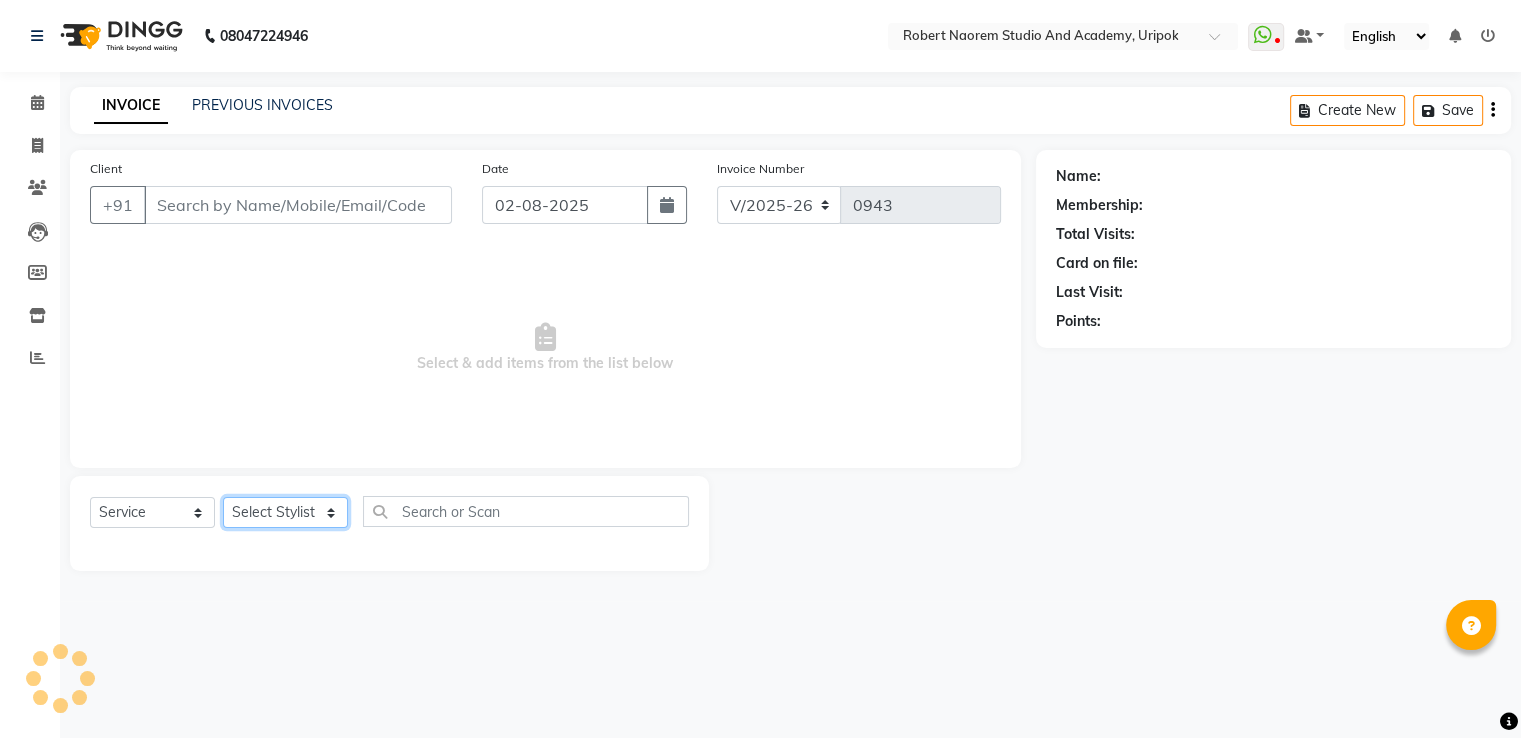 select on "84642" 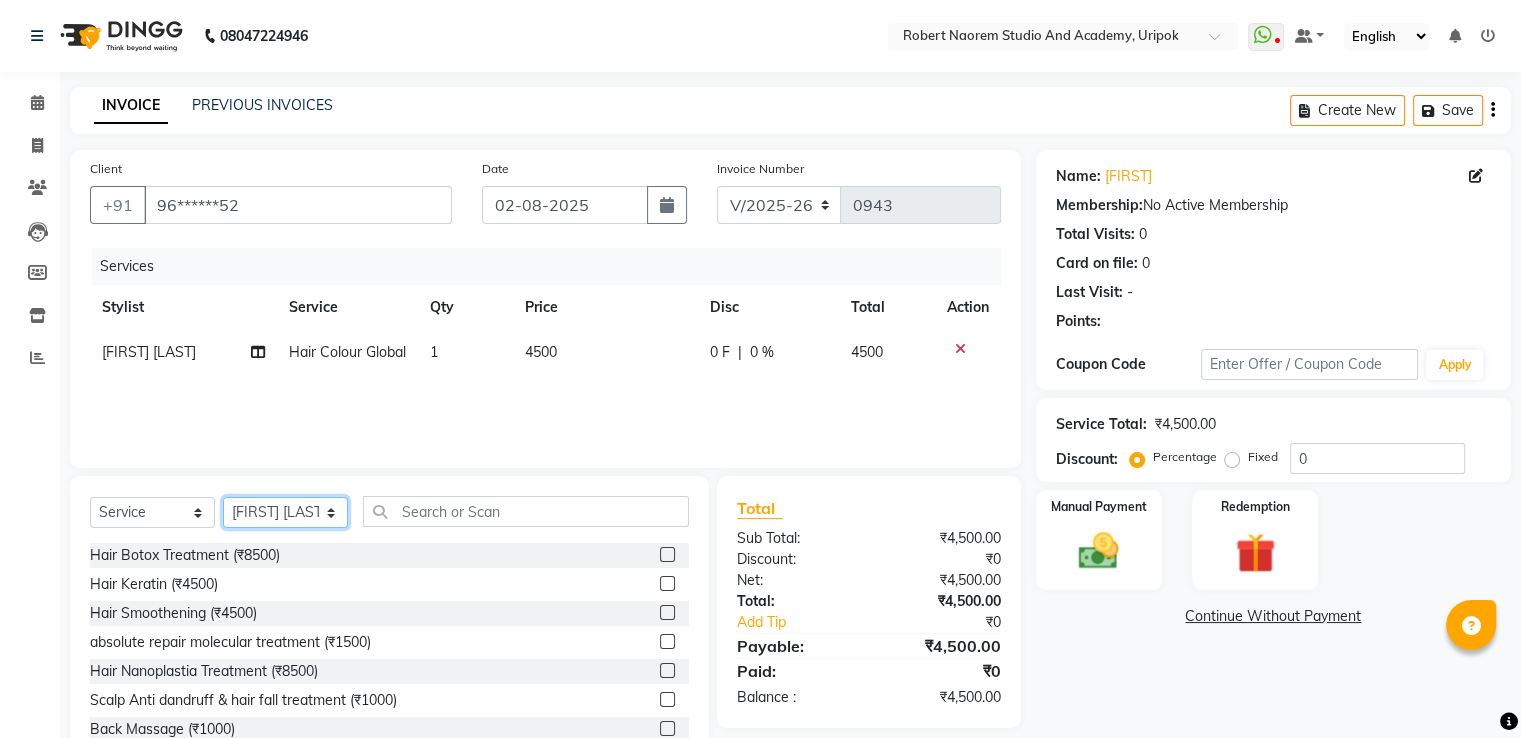 click on "Select Stylist [FIRST] [FIRST] [FIRST] [FIRST] [FIRST] [FIRST] [FIRST]" 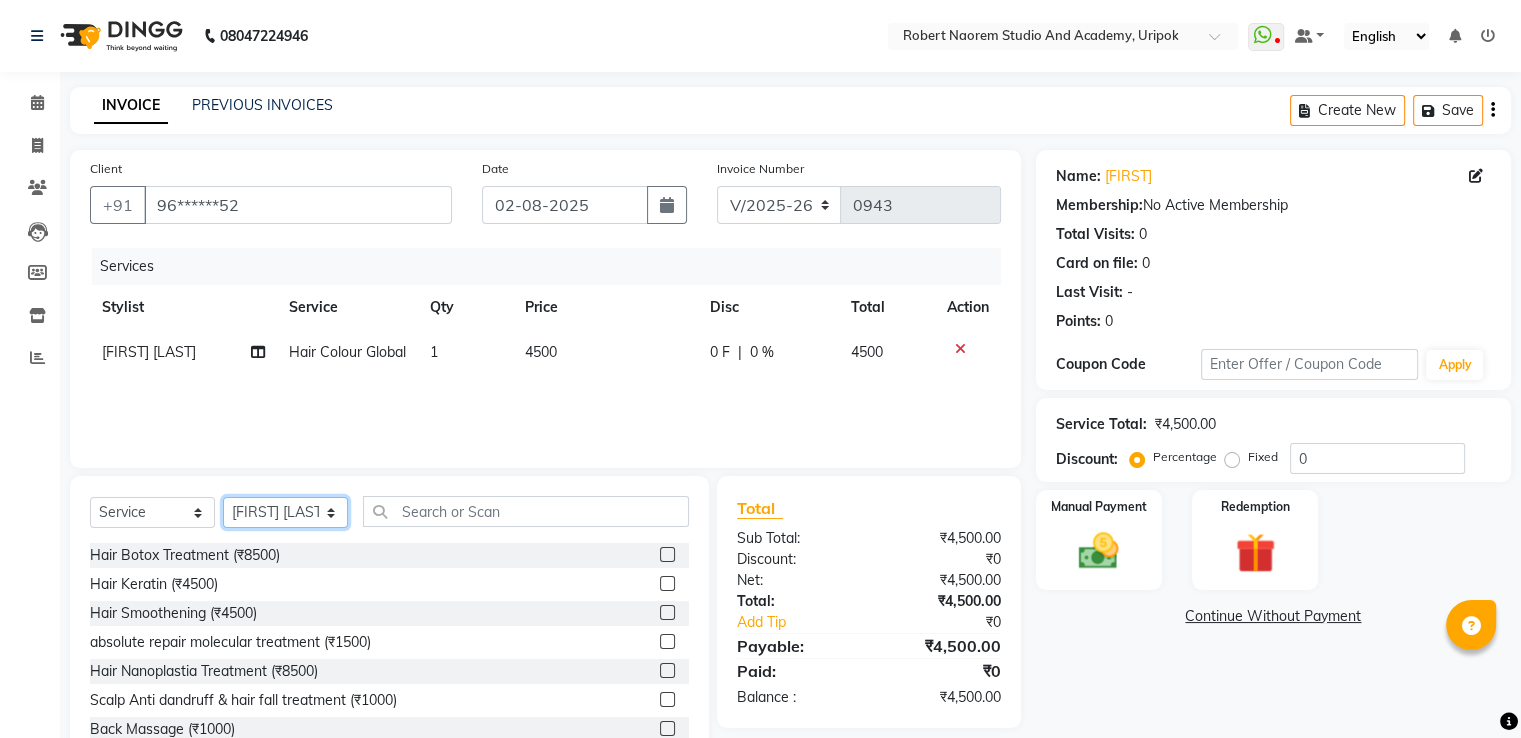 click on "Select Stylist [FIRST] [FIRST] [FIRST] [FIRST] [FIRST] [FIRST] [FIRST]" 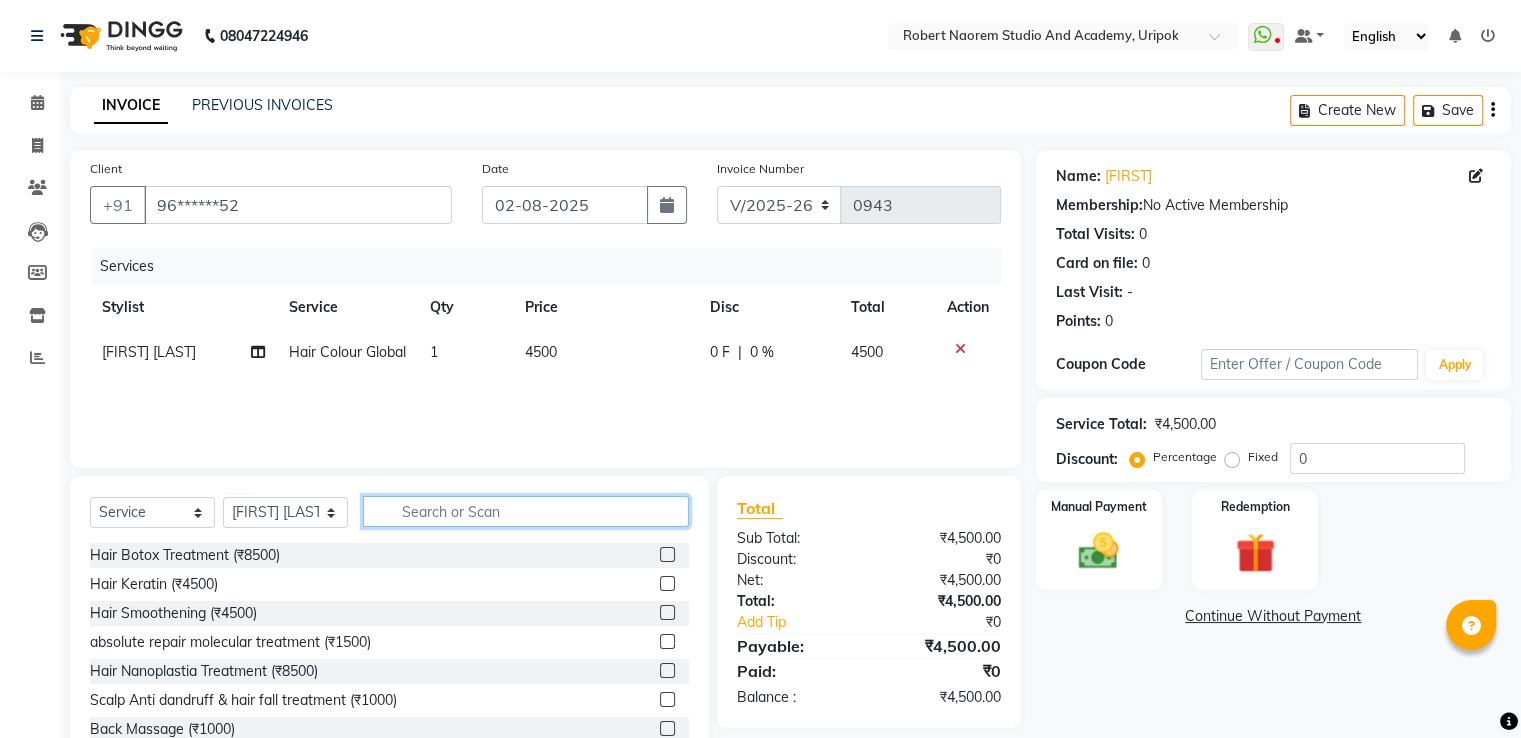 click 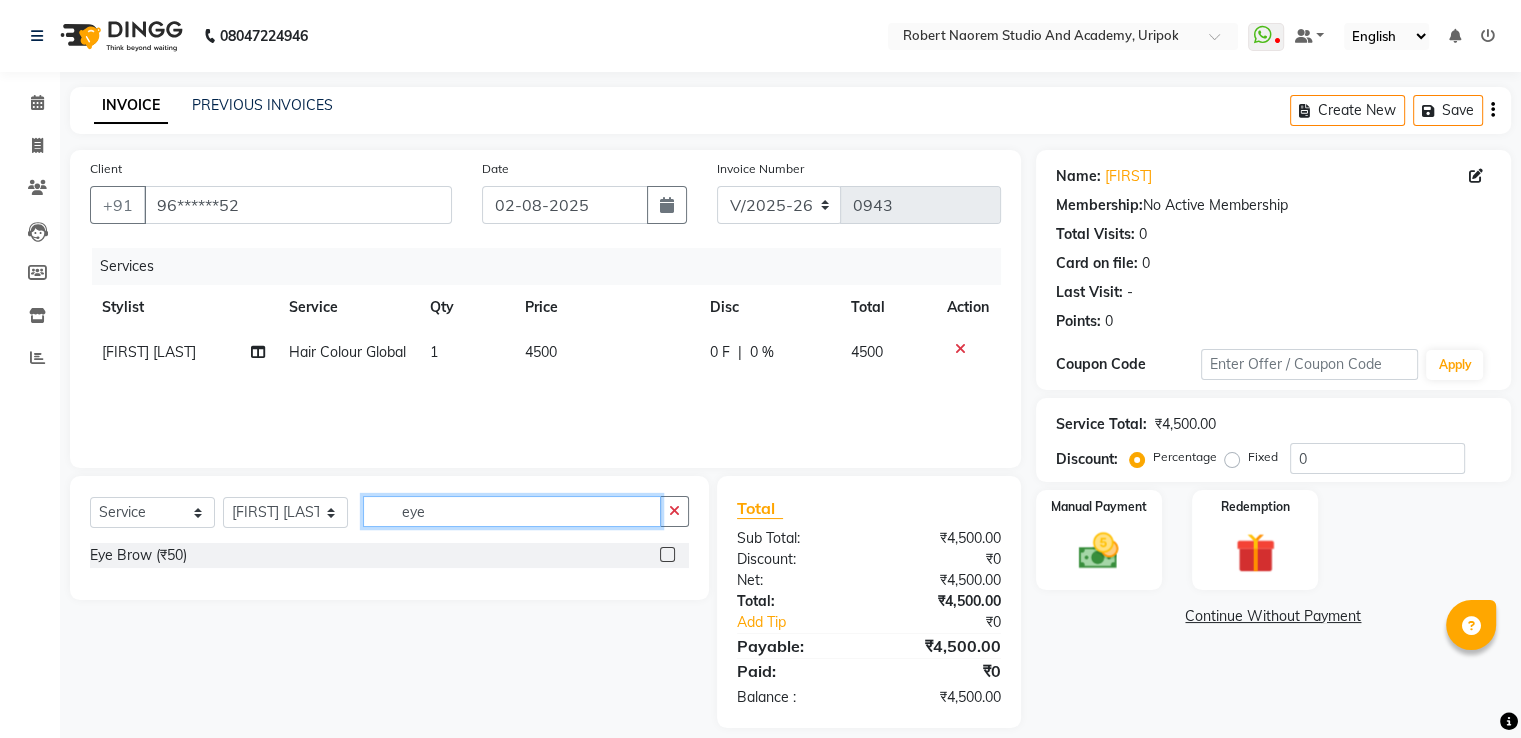 type on "eye" 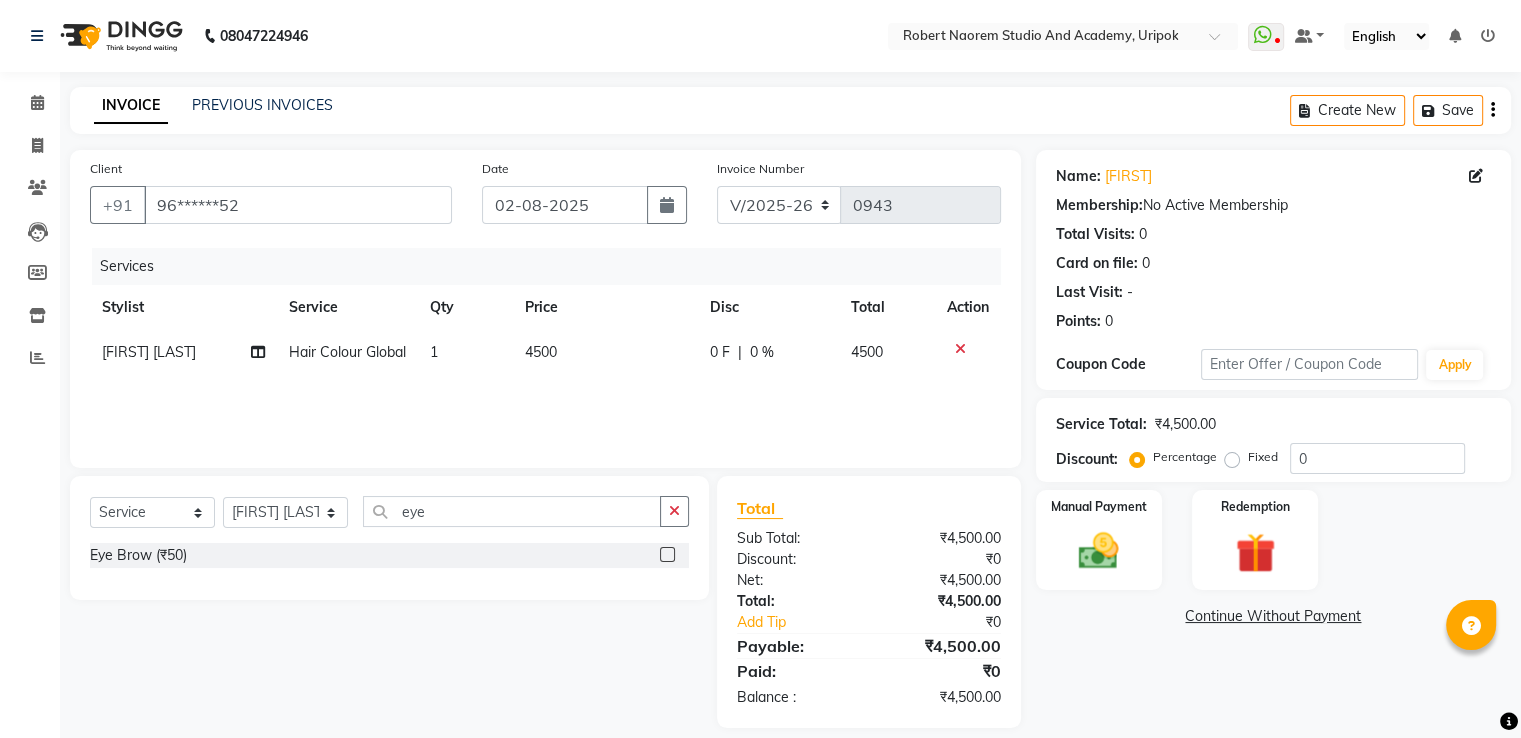 click 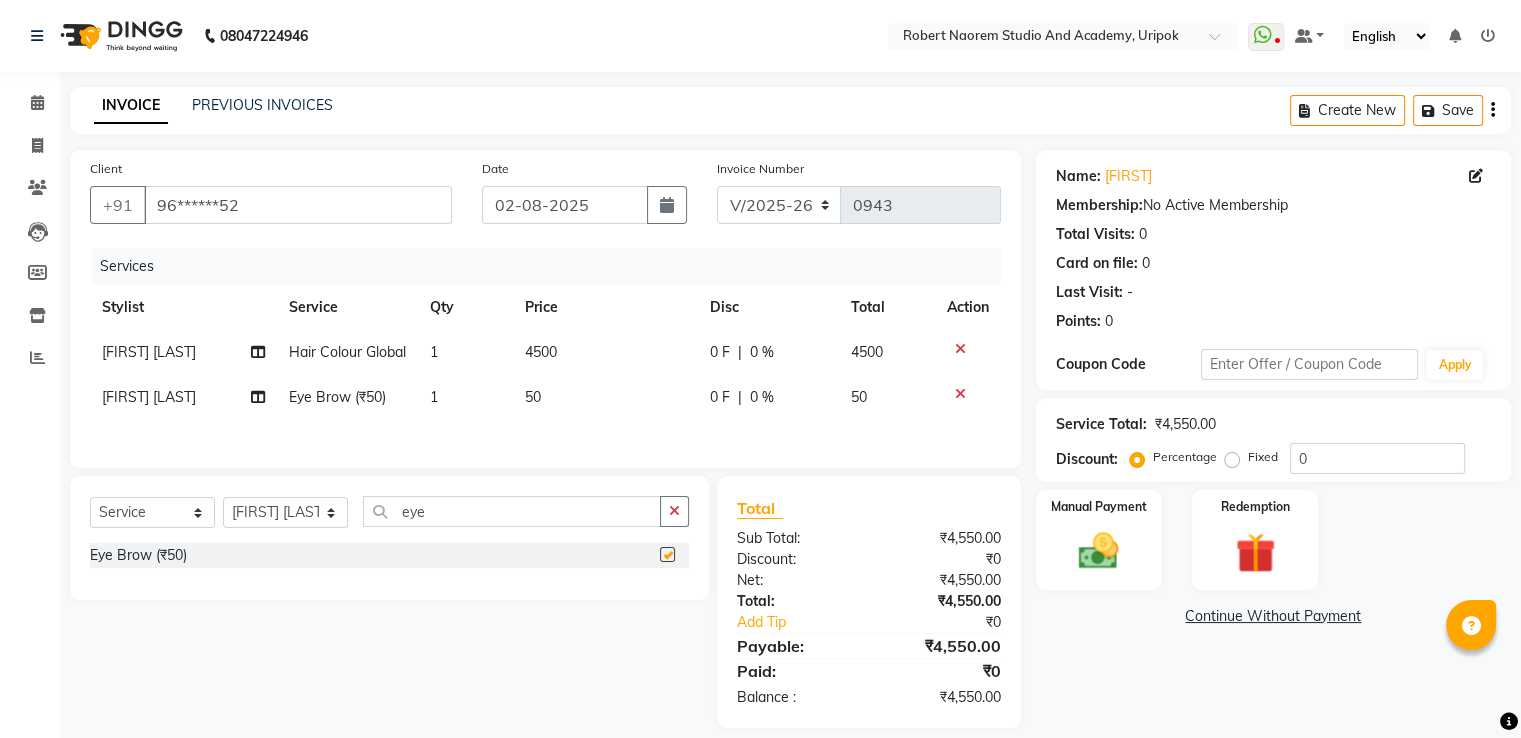 checkbox on "false" 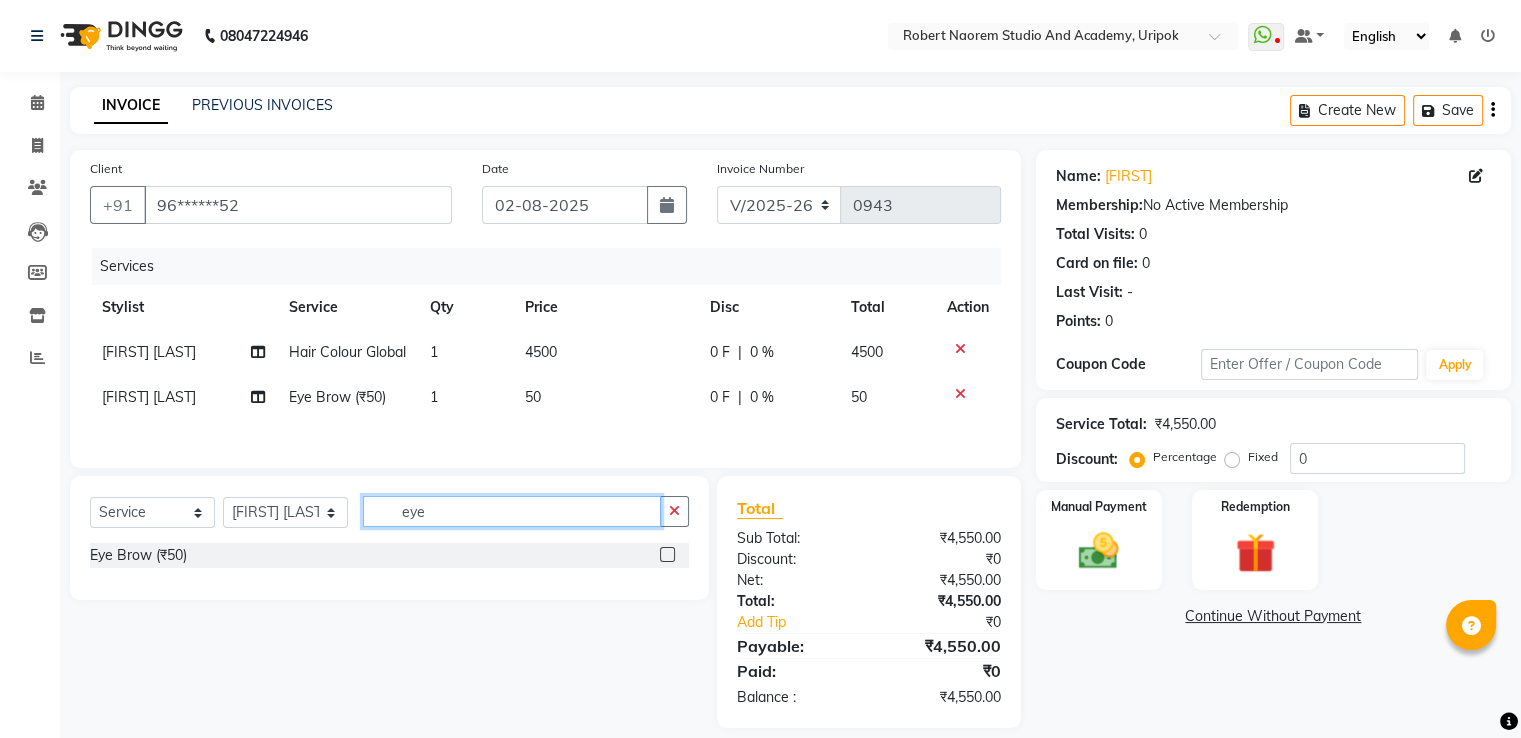 click on "eye" 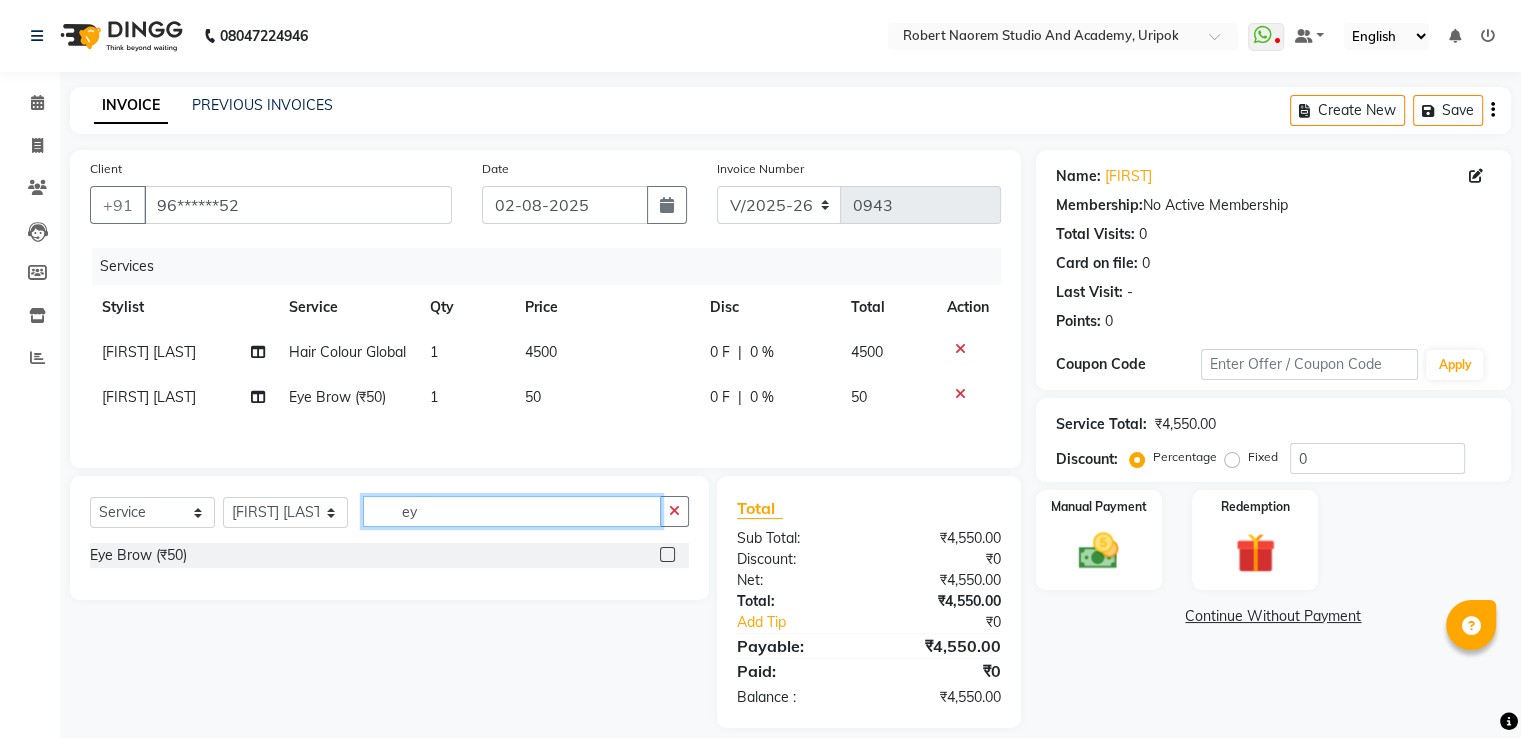 type on "e" 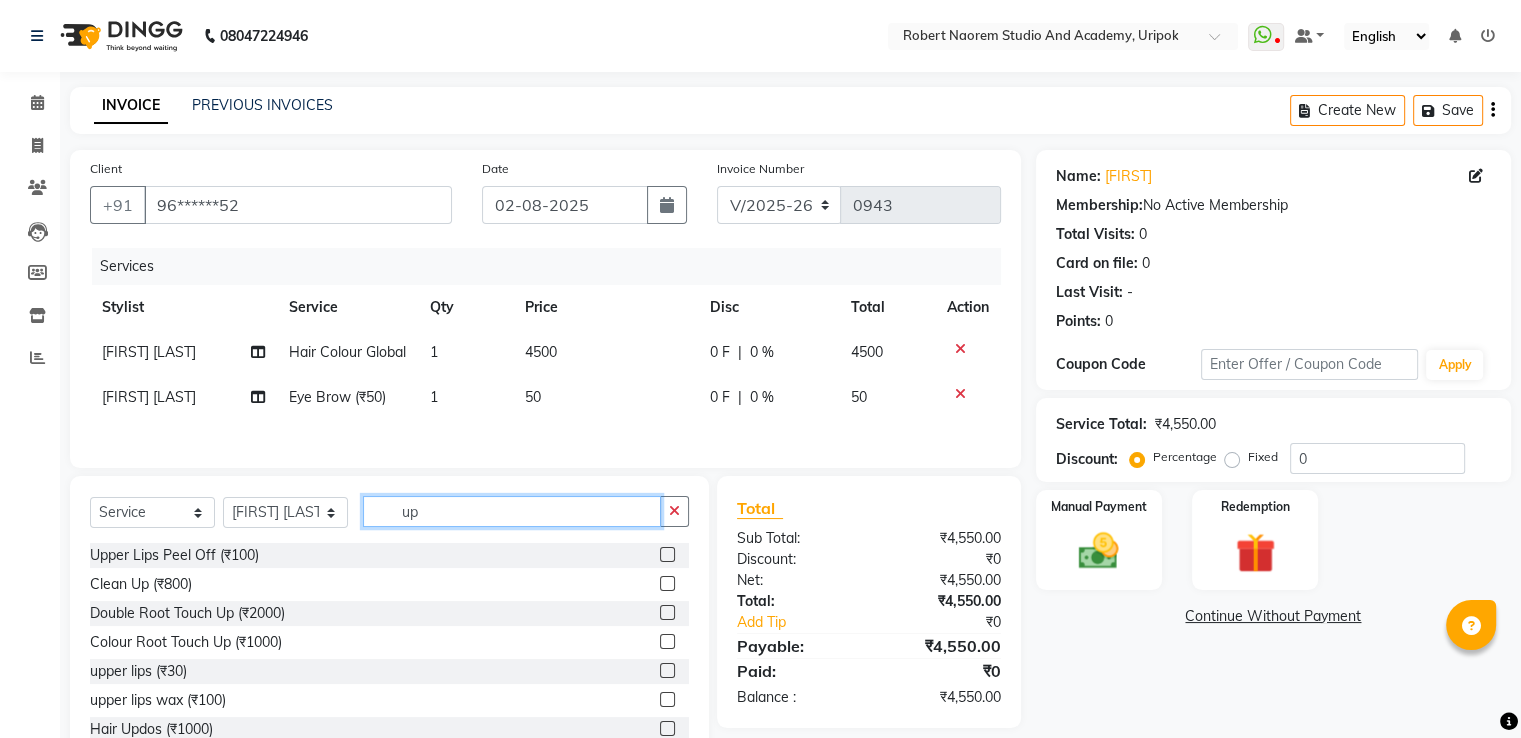 type on "up" 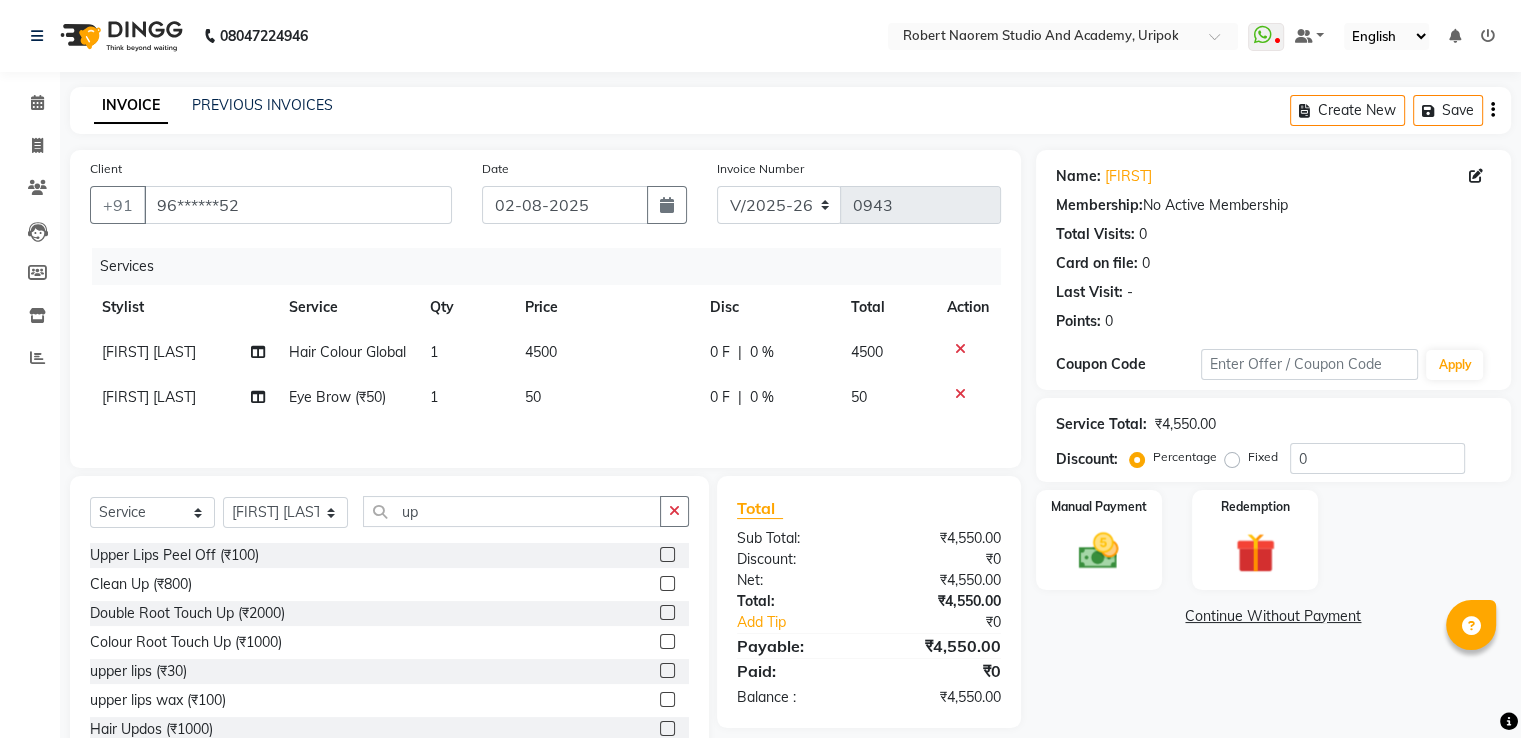 click 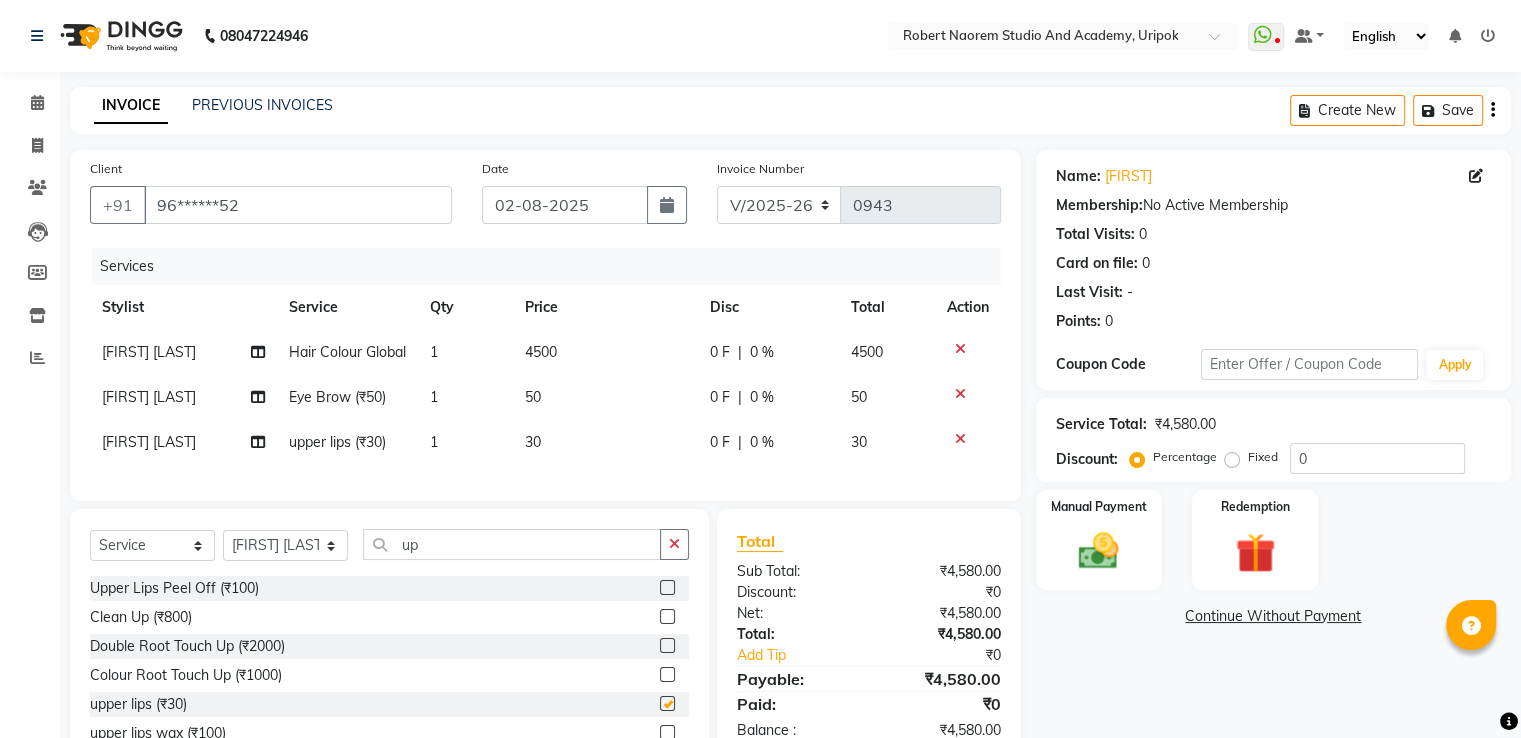 checkbox on "false" 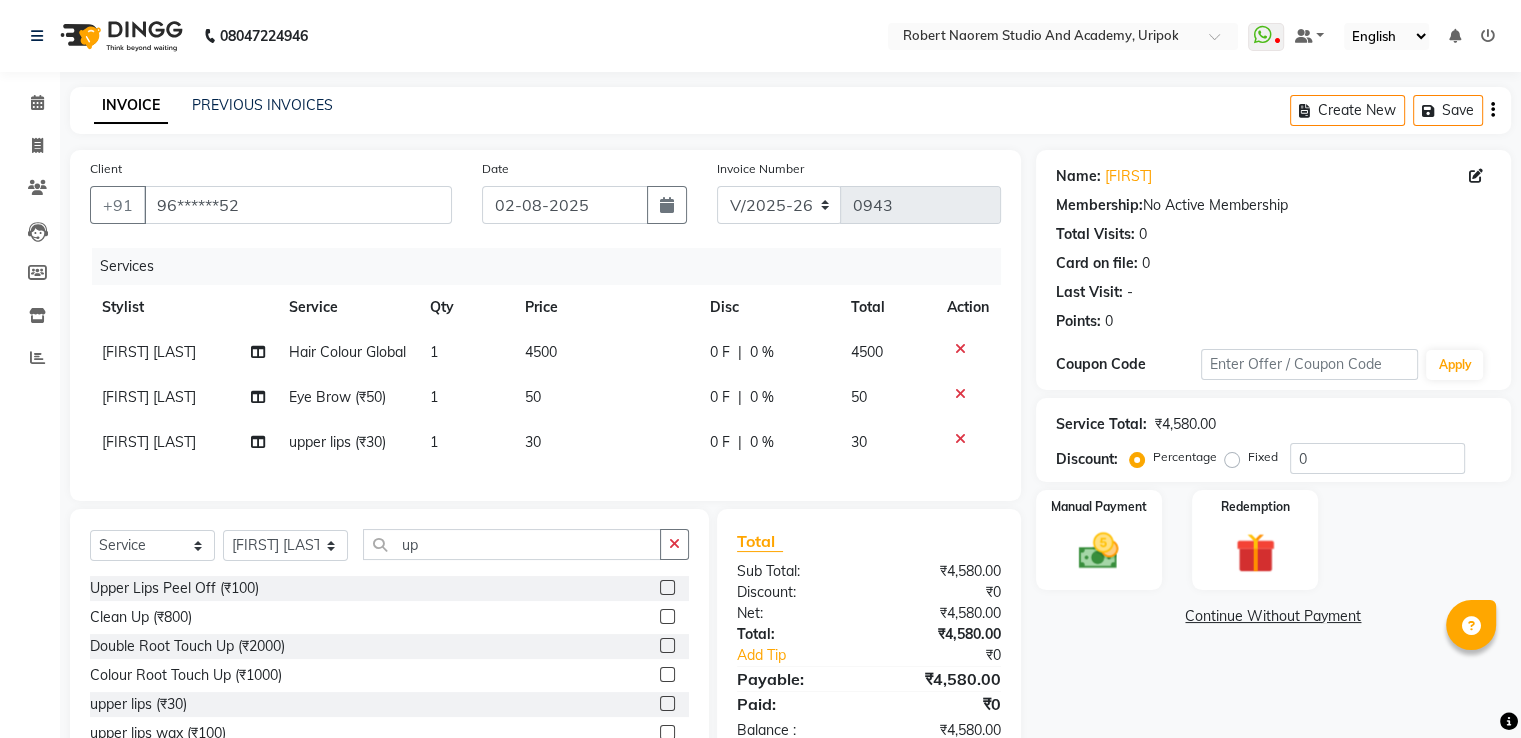 click on "0 F" 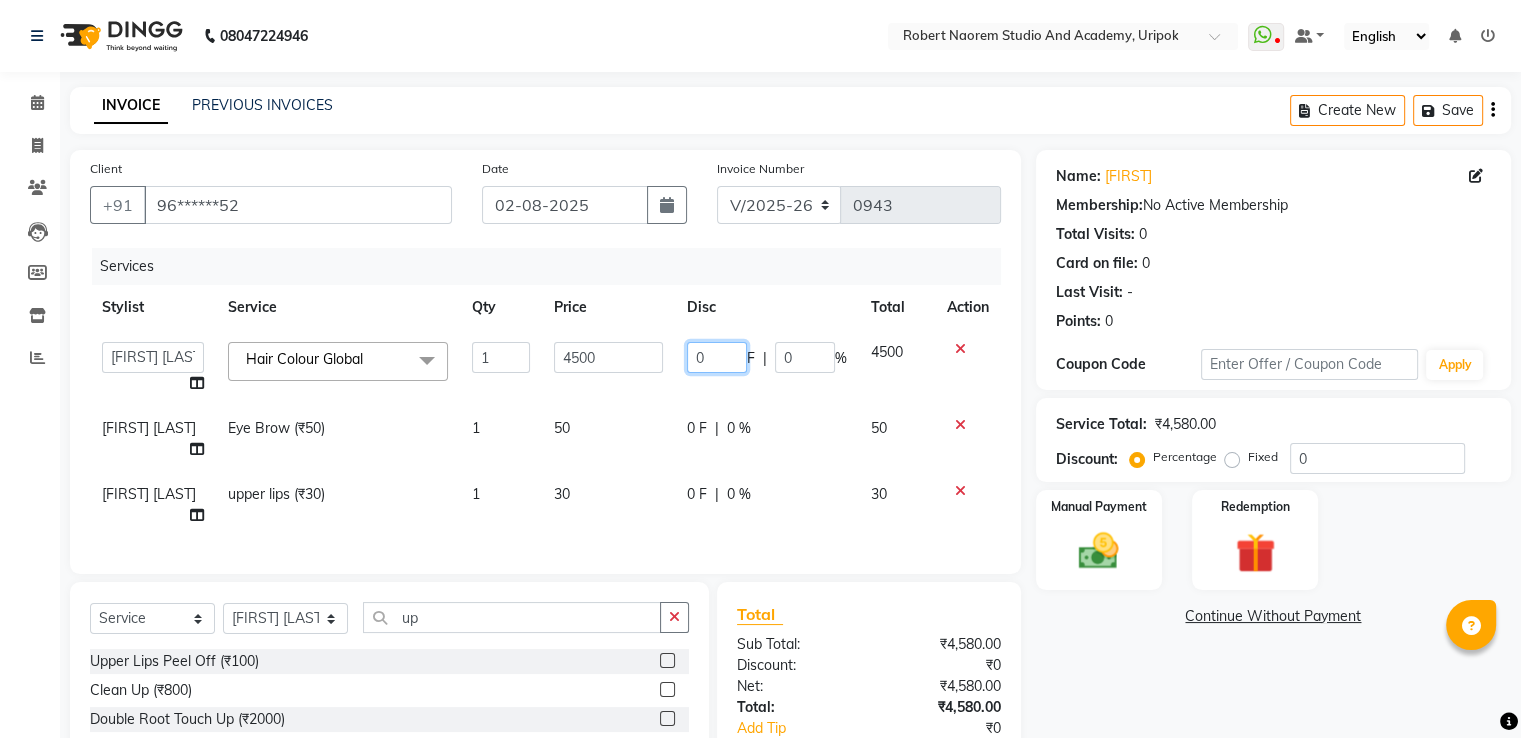 click on "0" 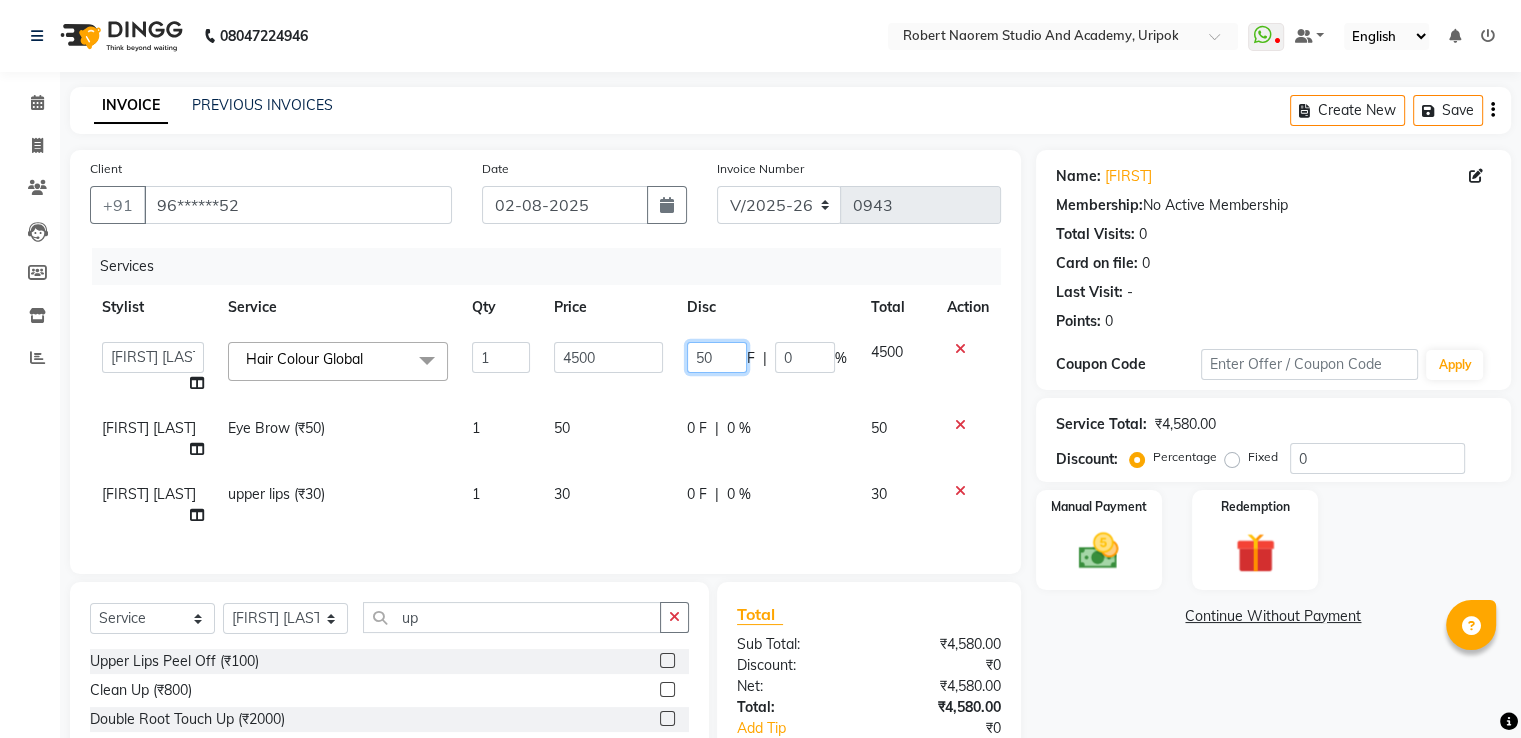 type on "500" 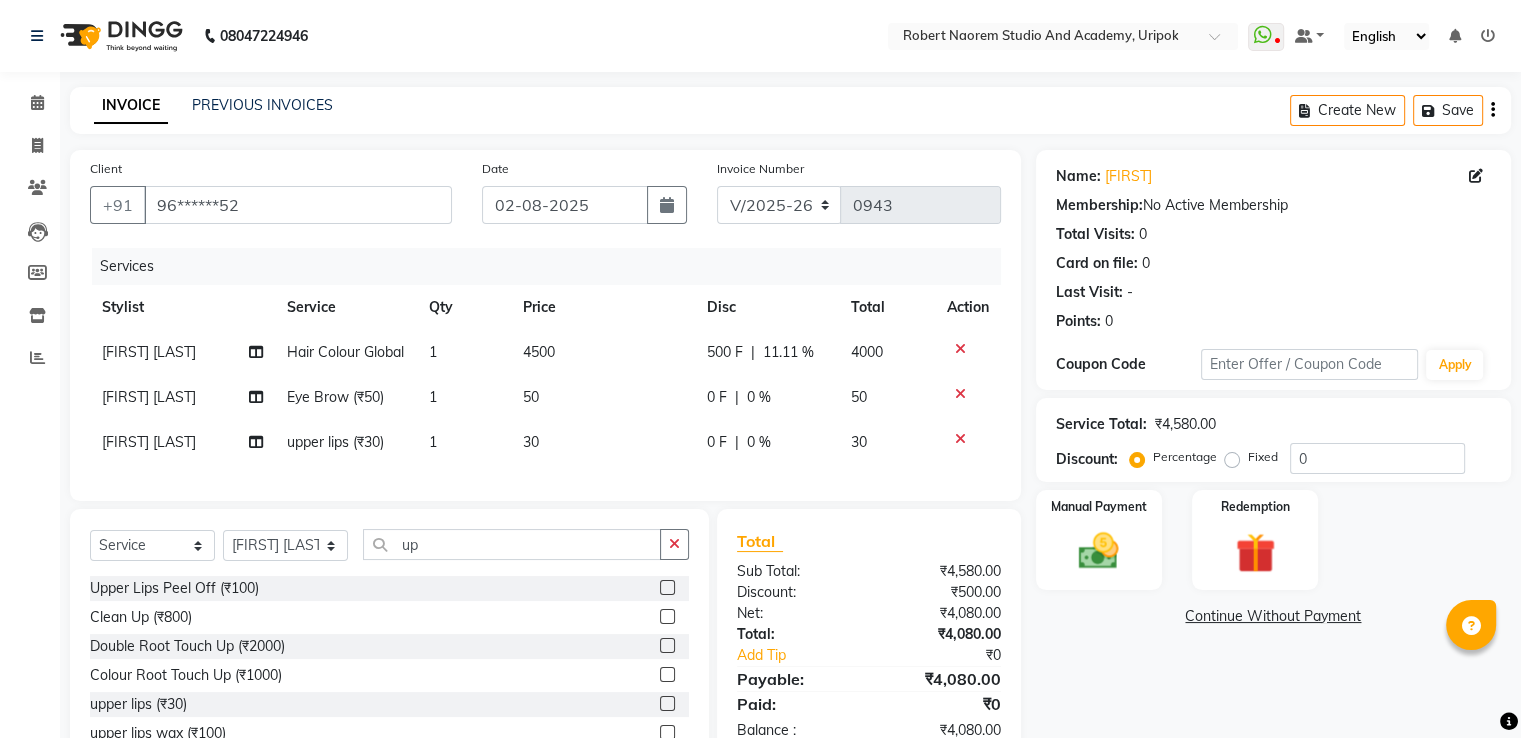 click on "Client +91 [PHONE] Date [DATE] Invoice Number V/2025 V/2025-26 0943 Services Stylist Service Qty Price Disc Total Action [FIRST] [LAST] Hair Colour Global 1 4500 500 F | 11.11 % 4000 [FIRST] [LAST] Eye Brow (₹50) 1 50 0 F | 0 % 50 [FIRST] [LAST] upper lips (₹30) 1 30 0 F | 0 % 30" 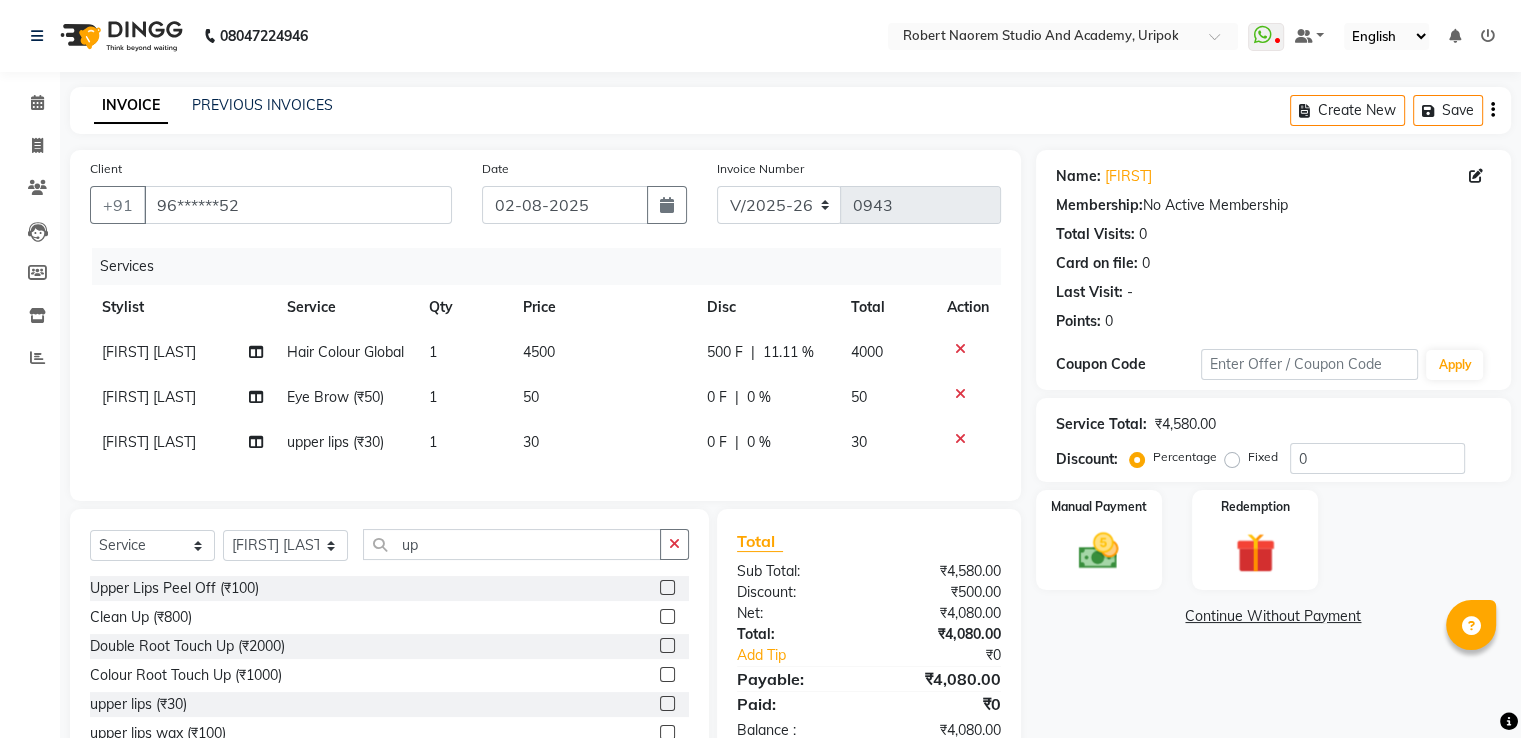 scroll, scrollTop: 133, scrollLeft: 0, axis: vertical 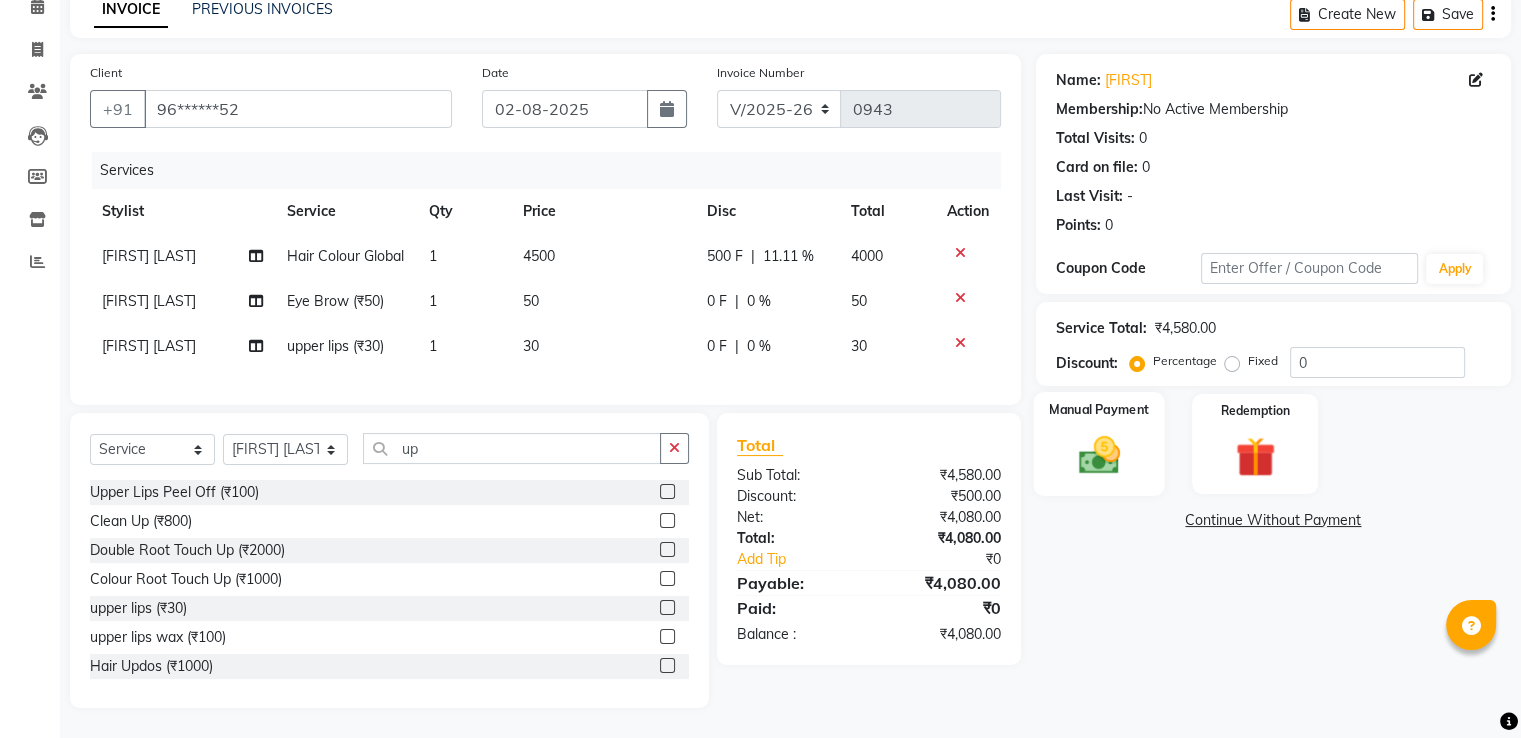 click on "Manual Payment" 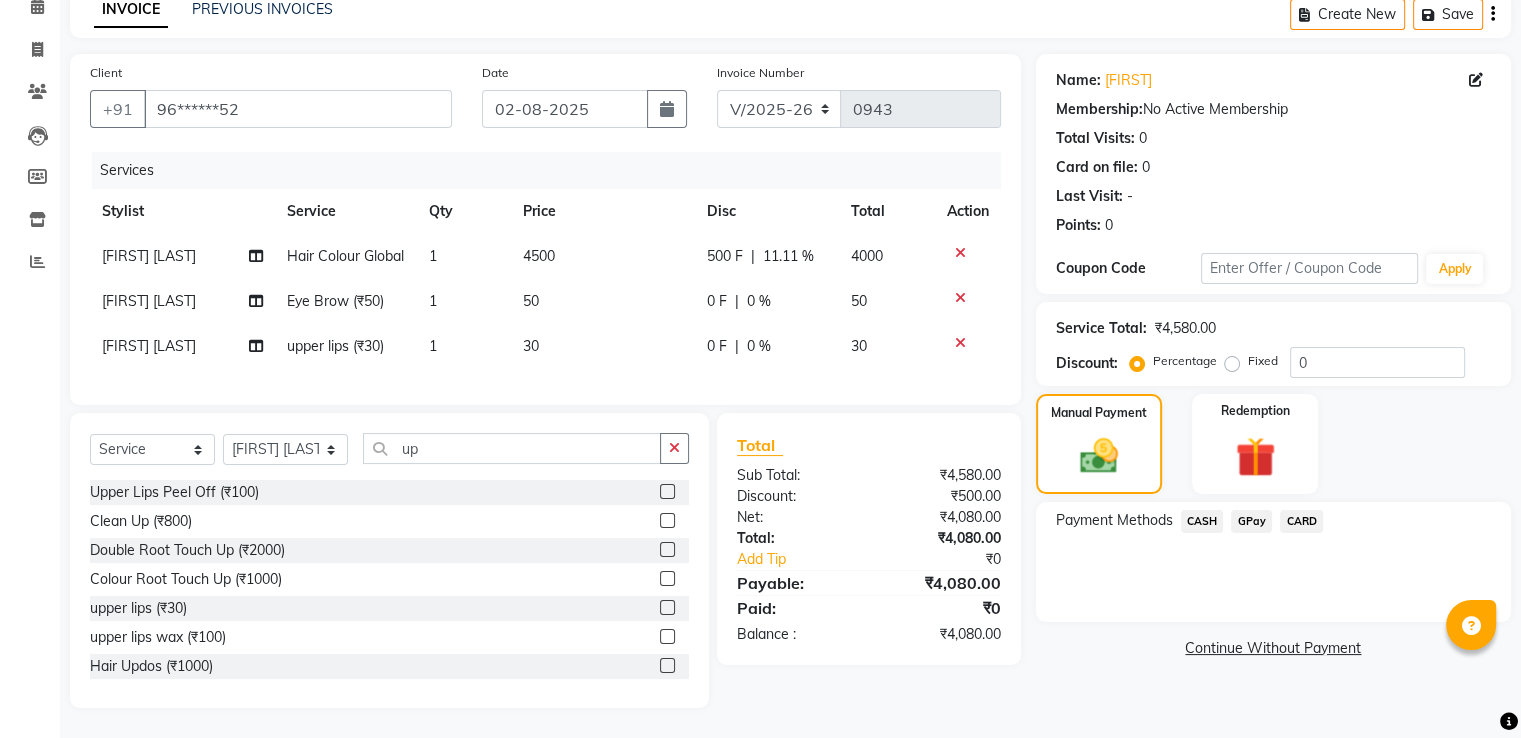 click on "GPay" 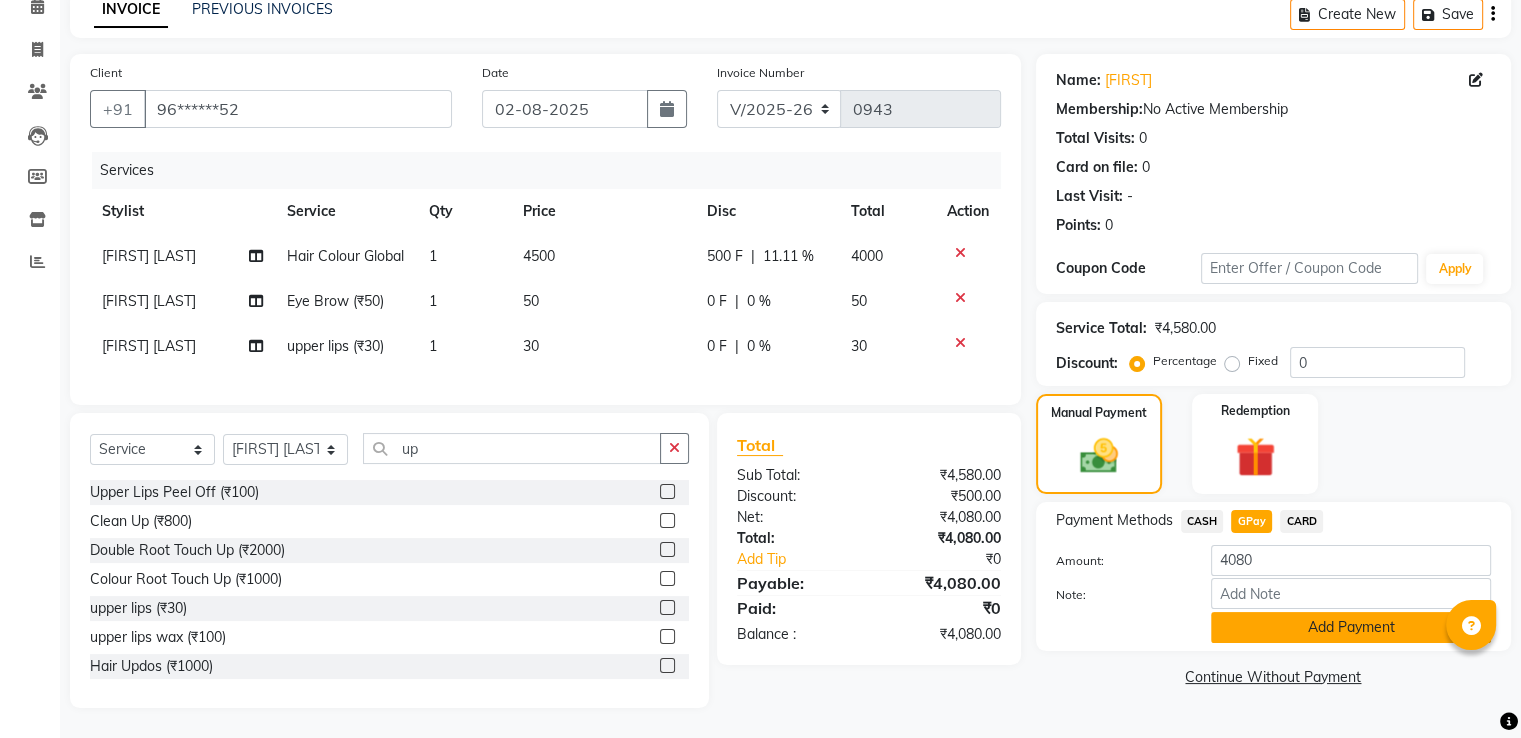 click on "Add Payment" 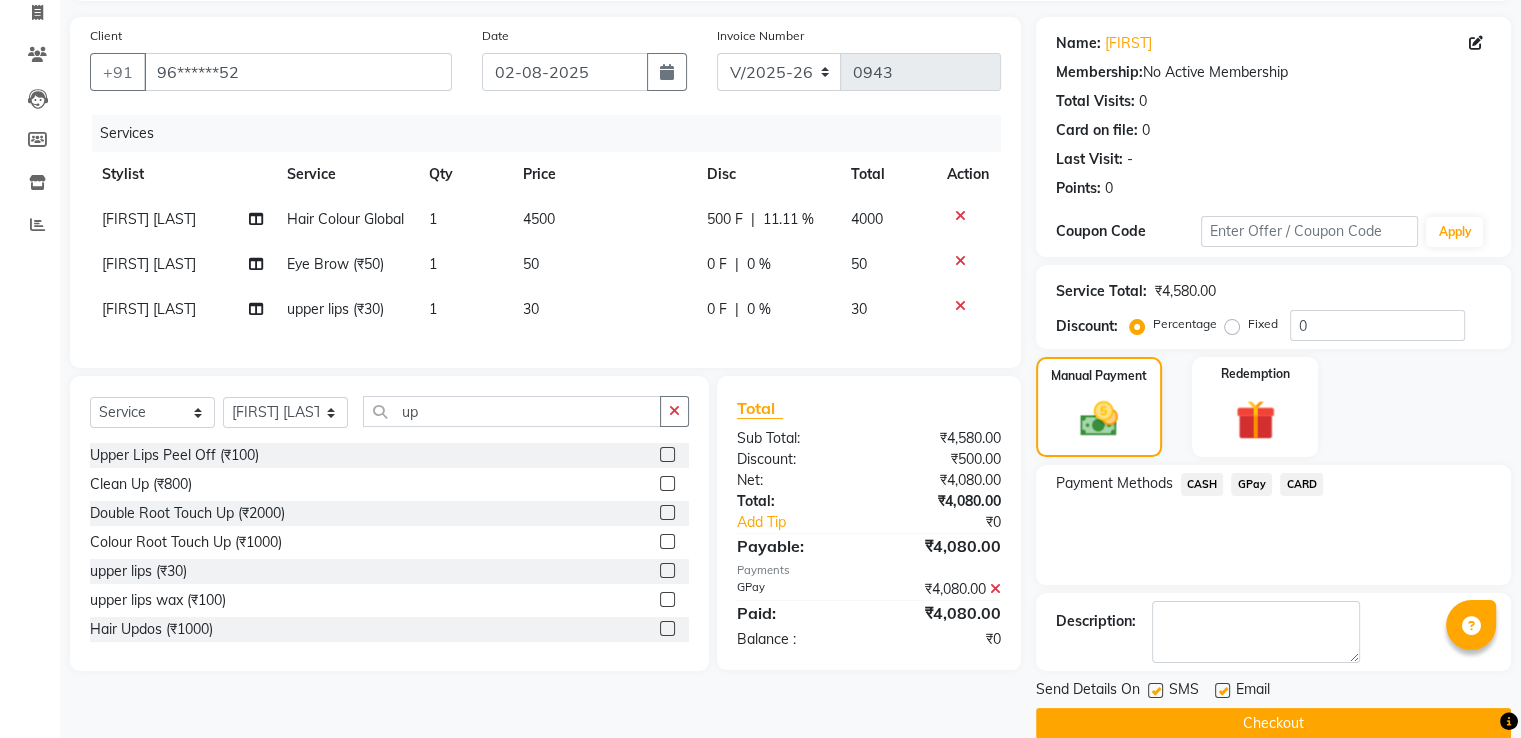 click on "Checkout" 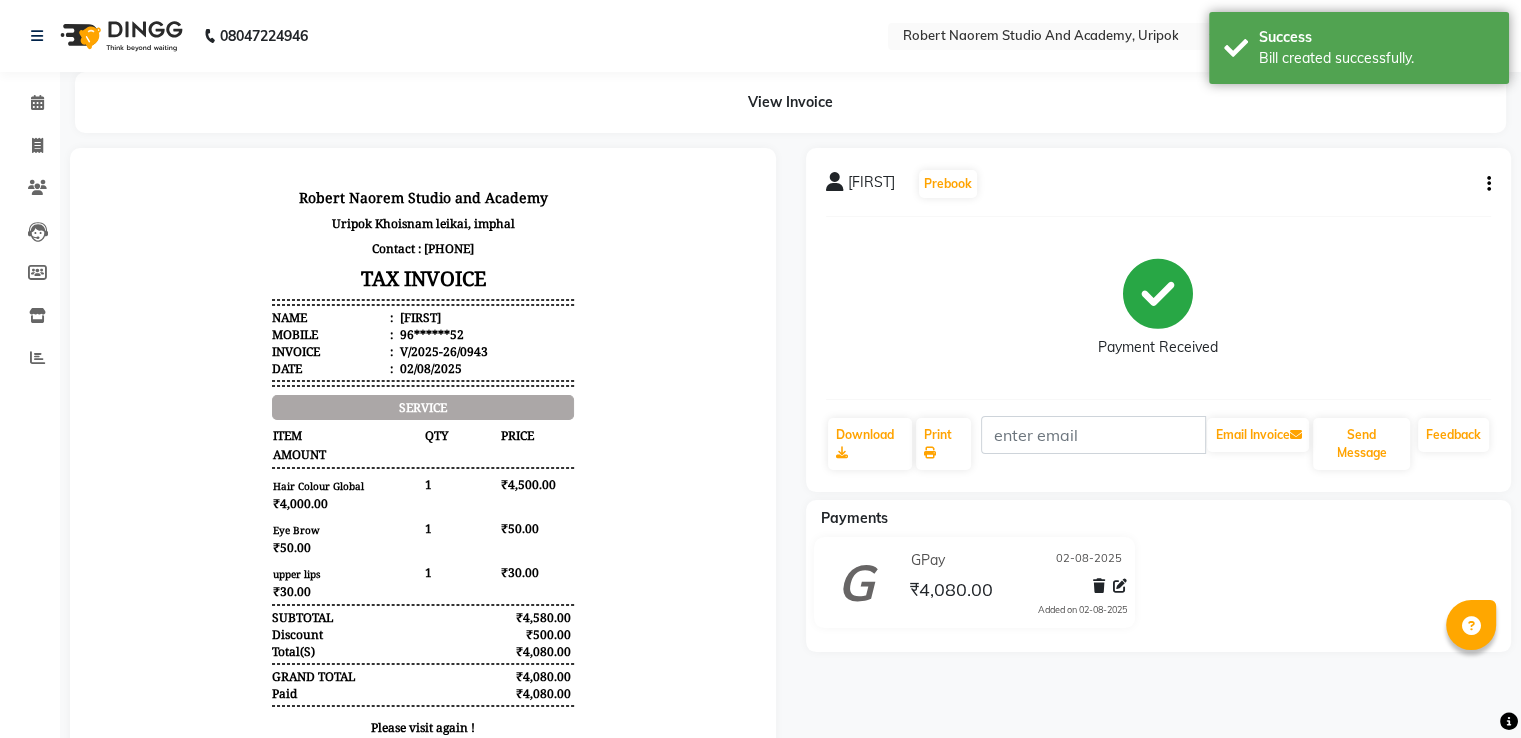 scroll, scrollTop: 0, scrollLeft: 0, axis: both 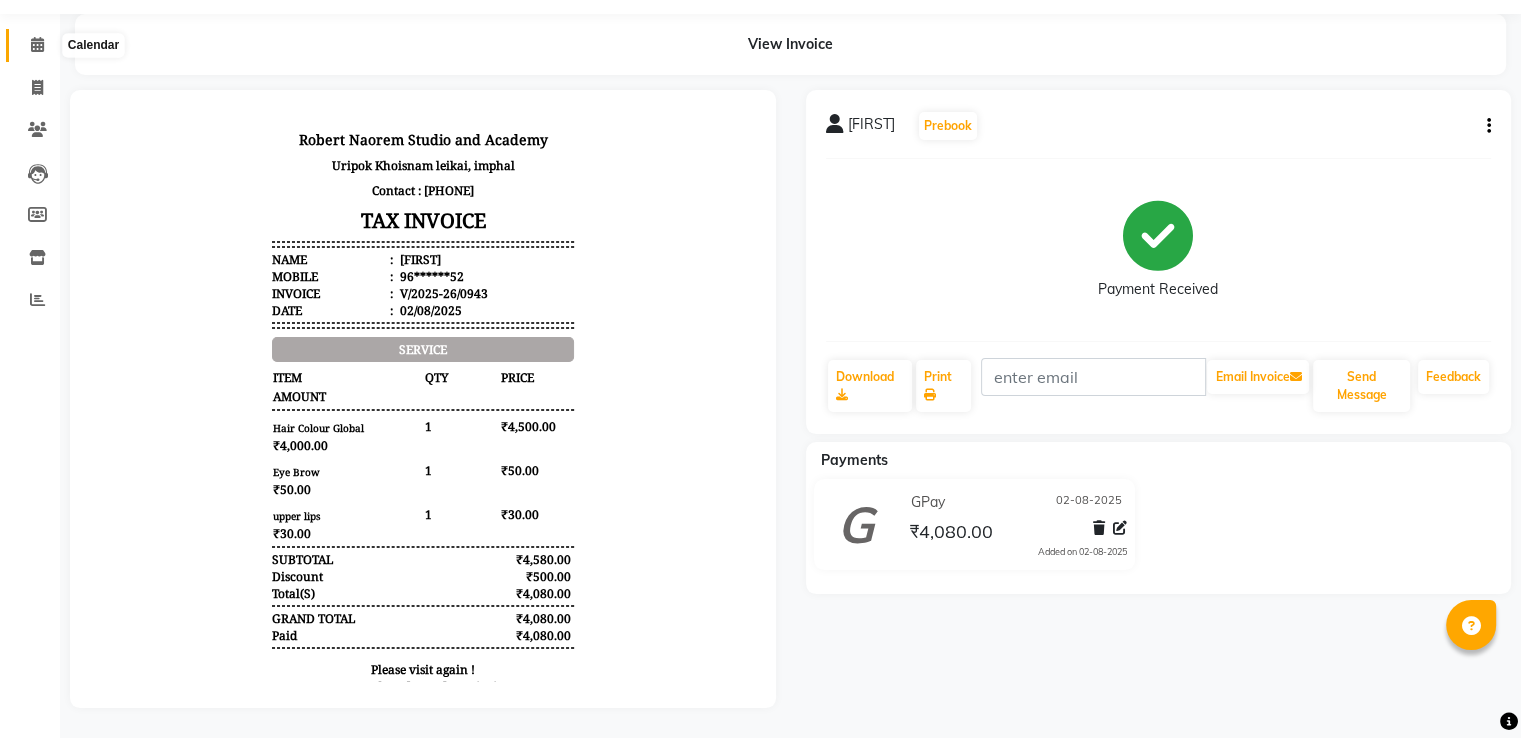 click 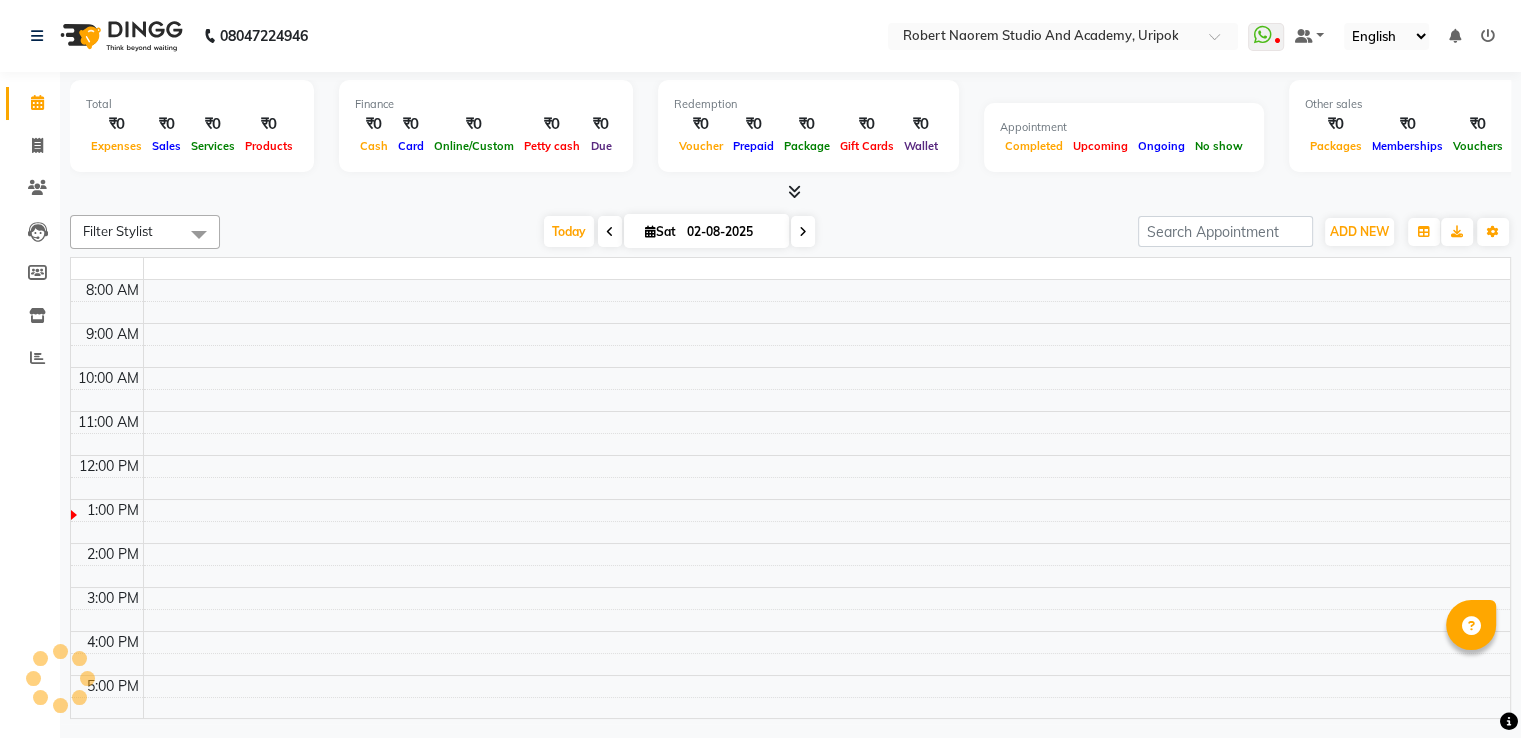 scroll, scrollTop: 0, scrollLeft: 0, axis: both 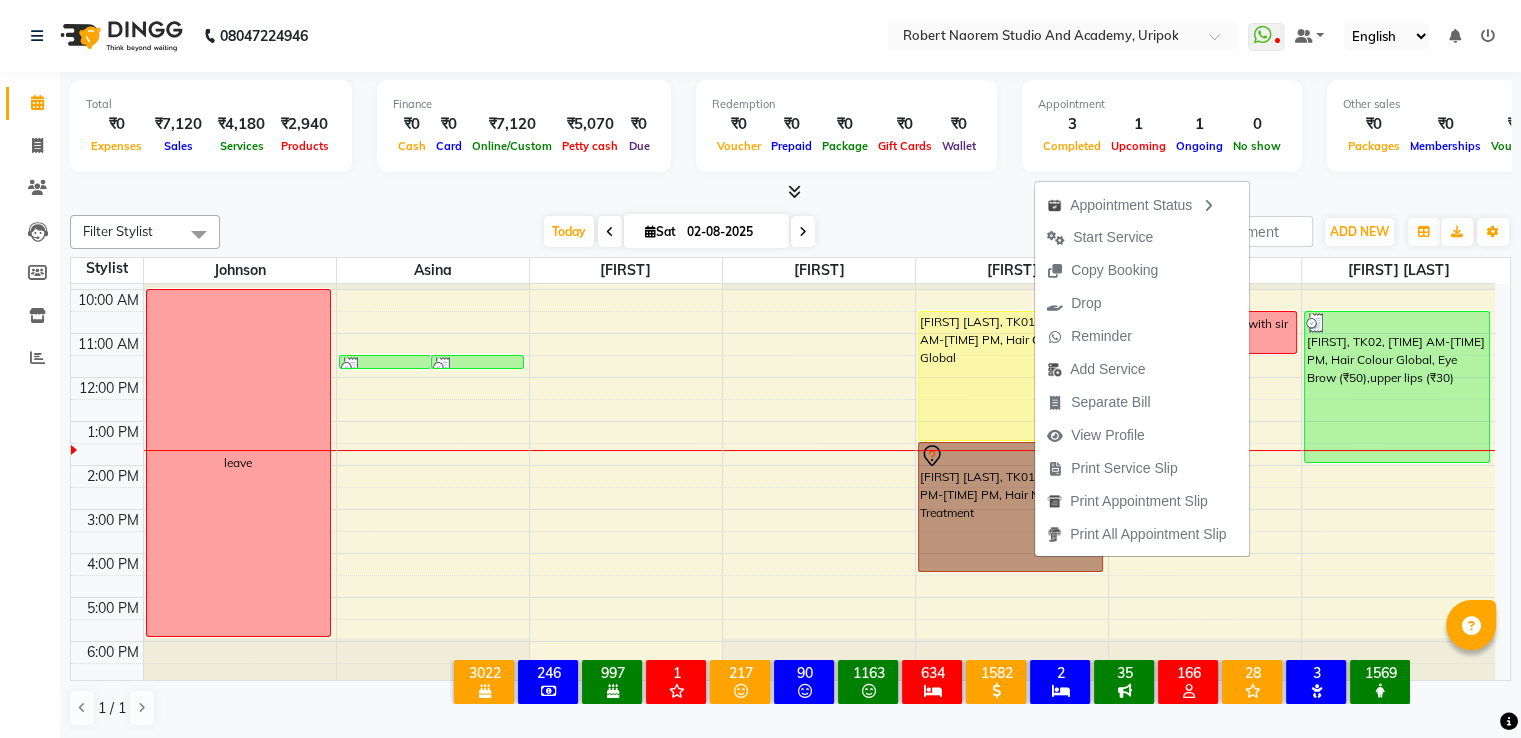 click on "[TIME] AM [TIME] AM [TIME] AM [TIME] AM [TIME] AM [TIME] AM [TIME] AM [TIME] AM [TIME] AM [TIME] AM leave [FIRST], TK03, [TIME] AM-[TIME] AM, Eye Brow [FIRST], TK03, [TIME] AM-[TIME] AM, Eye Brow [FIRST] [LAST], TK01, [TIME] AM-[TIME] PM, Hair Colour Global [FIRST] [LAST], TK01, [TIME] PM-[TIME] PM, Hair Nanoplastia Treatment rengdo salon (wari waty with sir [FIRST]) [TIME] AM-[TIME] PM, Hair Colour Global, Eye Brow (₹50),upper lips (₹30)" at bounding box center [783, 465] 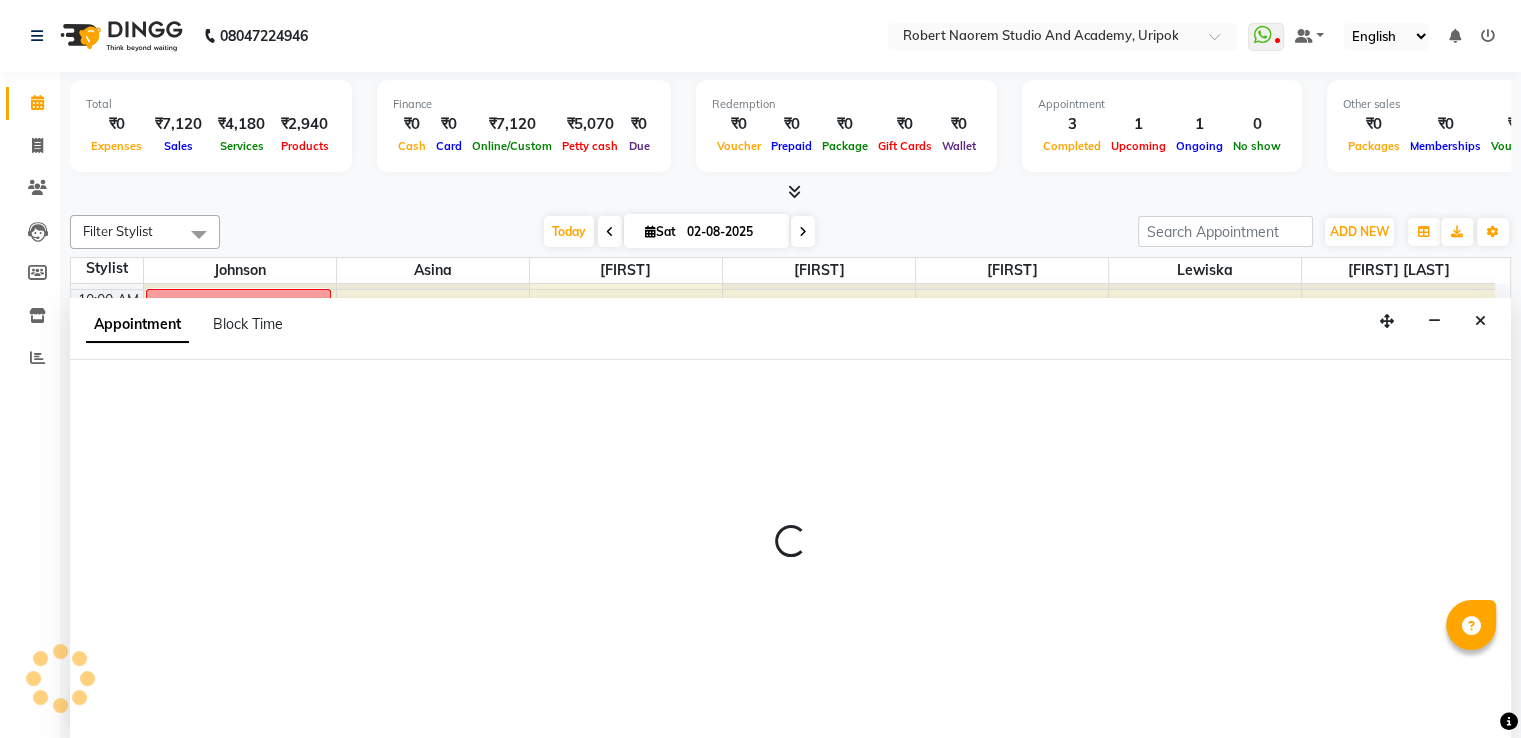 scroll, scrollTop: 1, scrollLeft: 0, axis: vertical 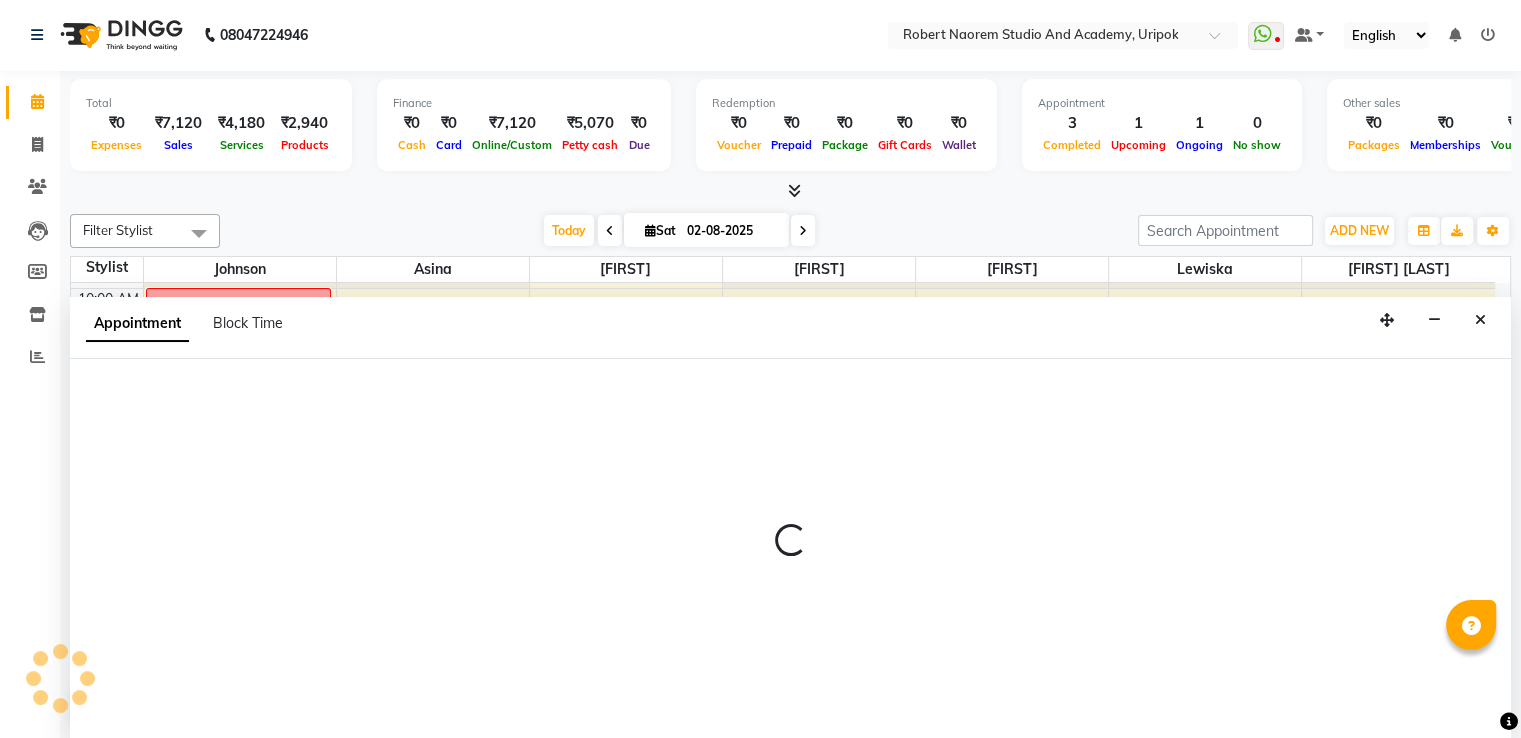 select on "[NUMBER]" 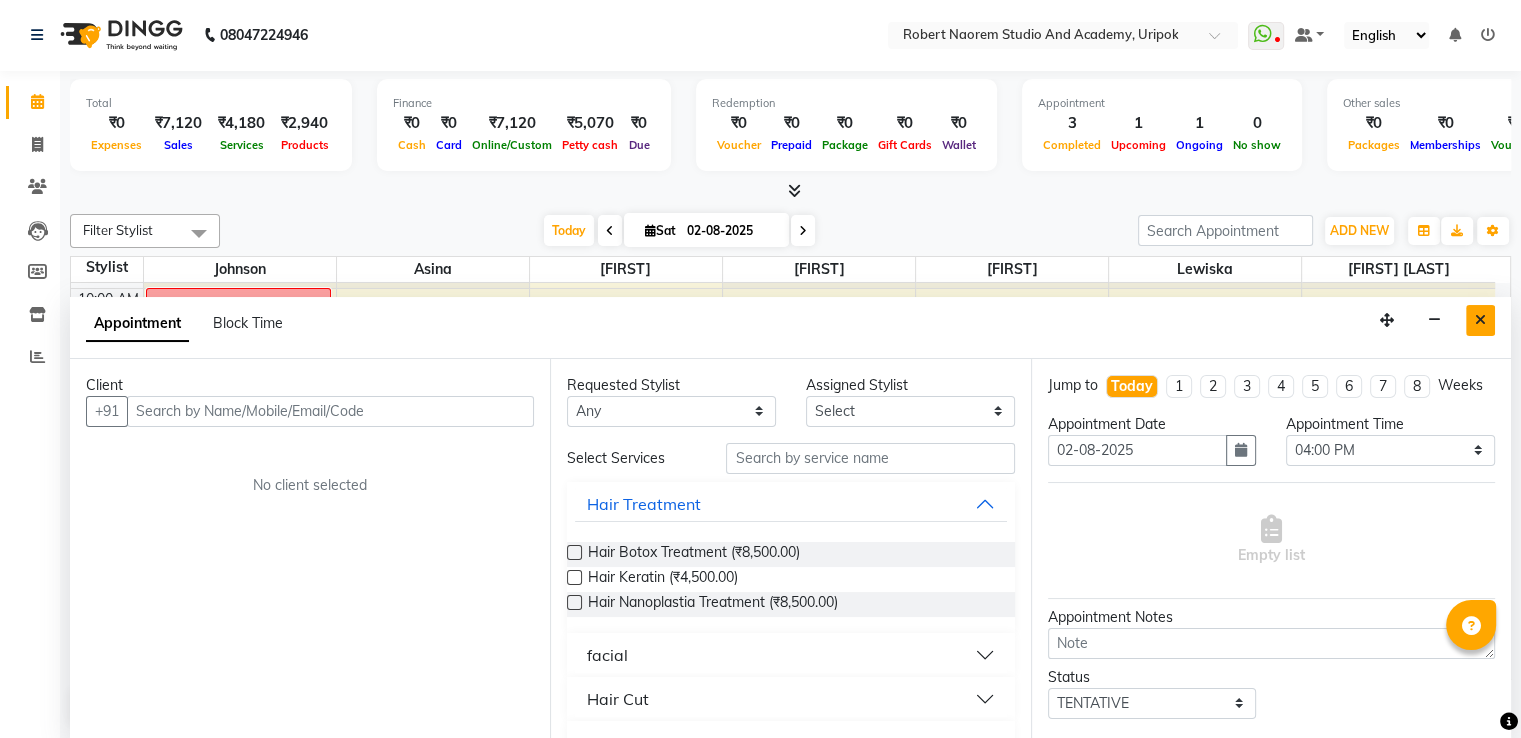 click at bounding box center (1480, 320) 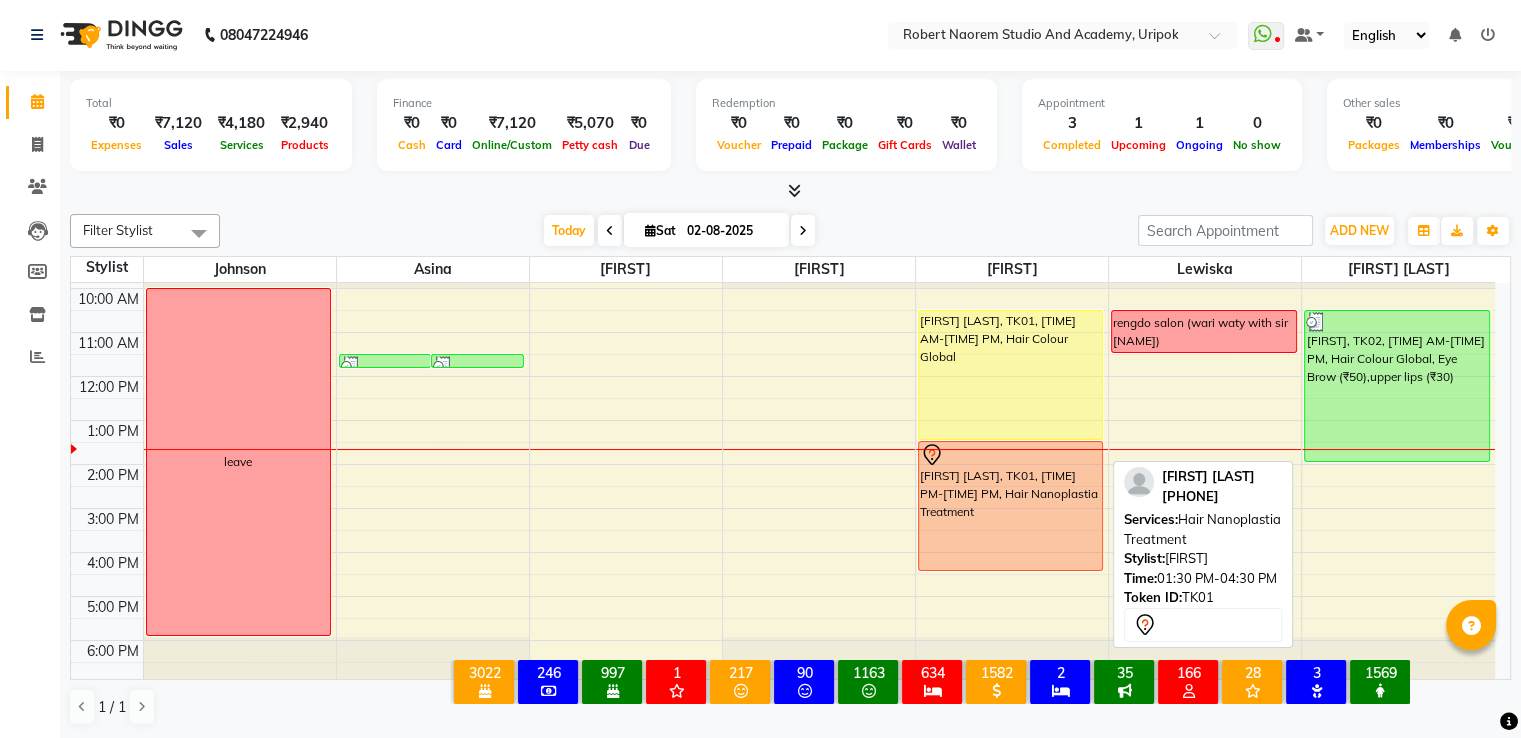 click on "[FIRST] [LAST], TK01, [TIME] PM-[TIME] PM, Hair Nanoplastia Treatment" at bounding box center [1010, 506] 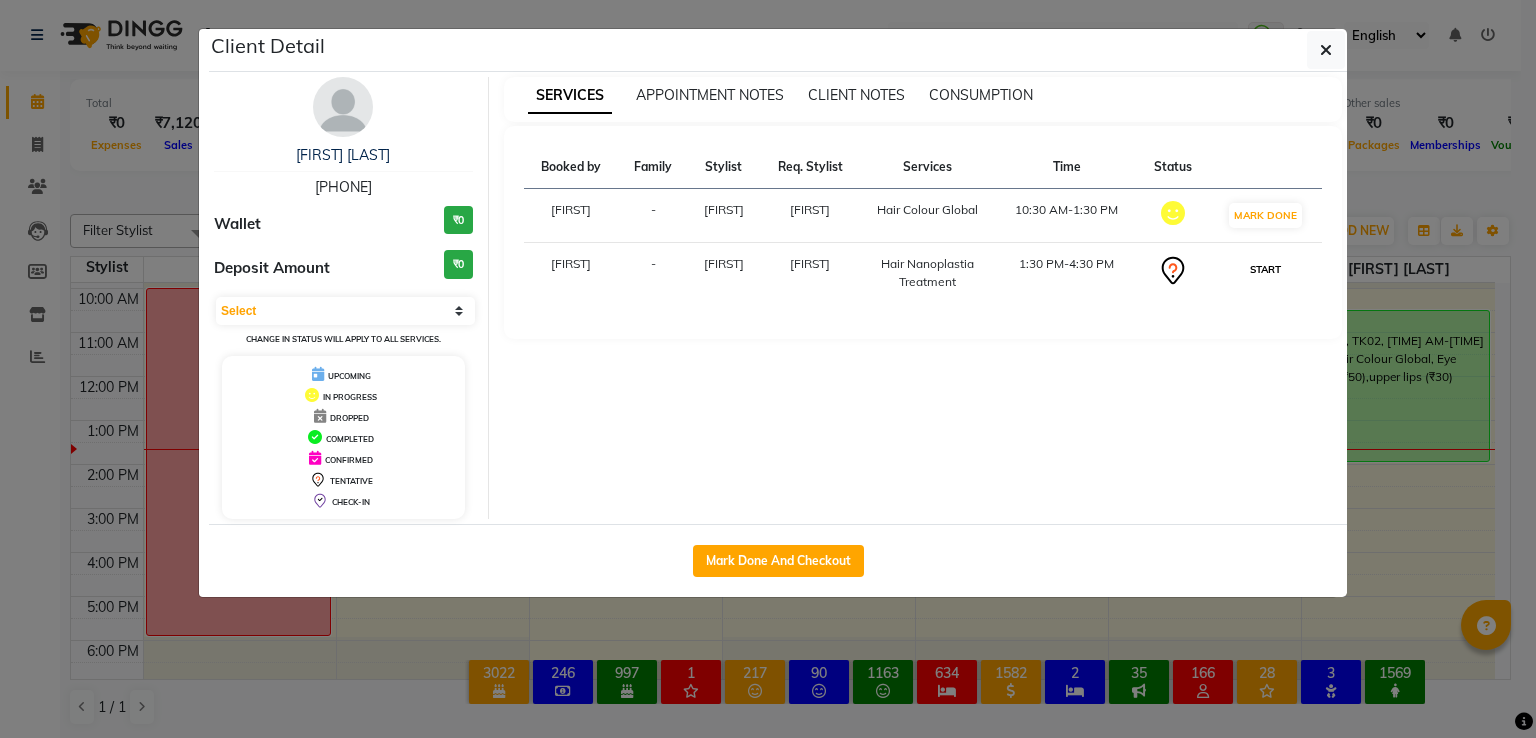 click on "START" at bounding box center (1265, 269) 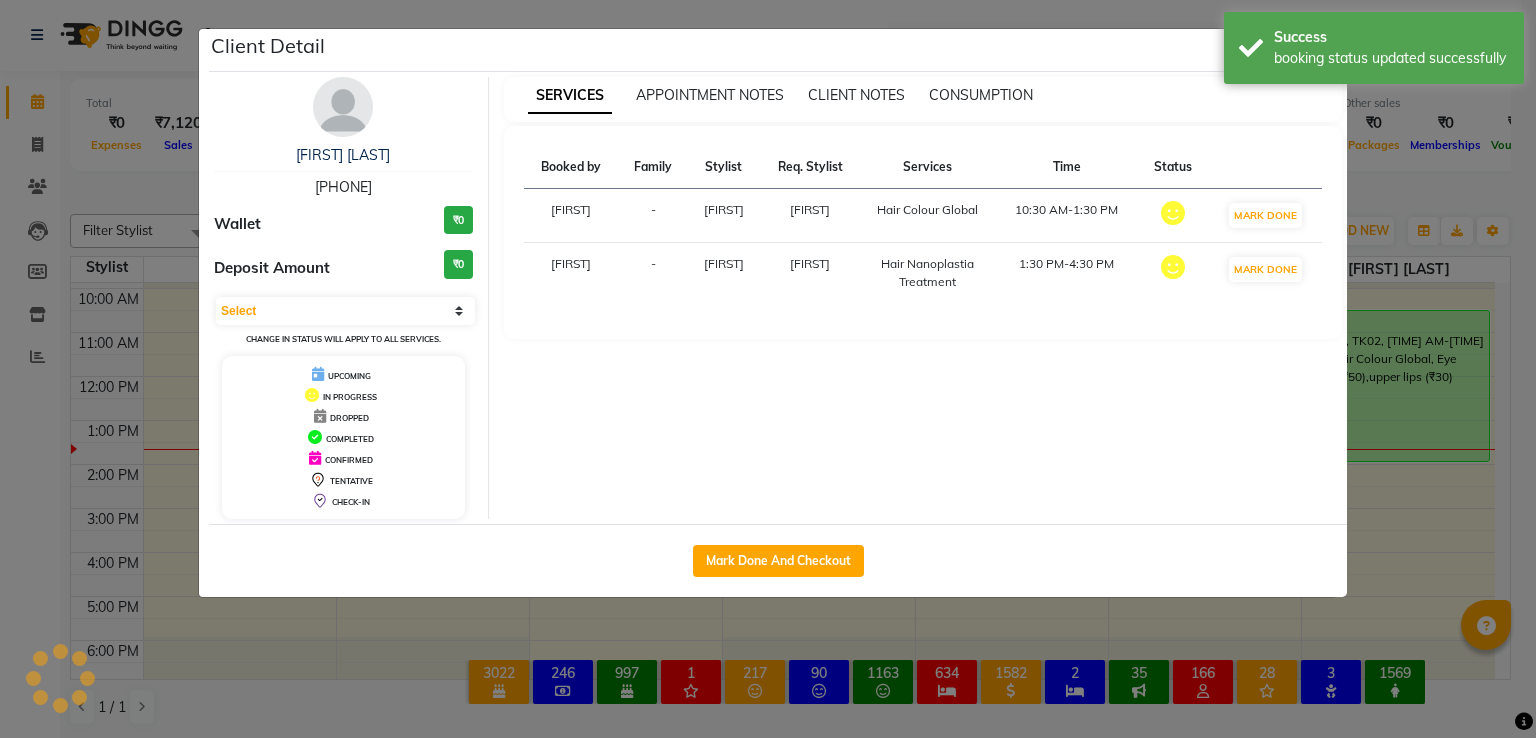 select on "1" 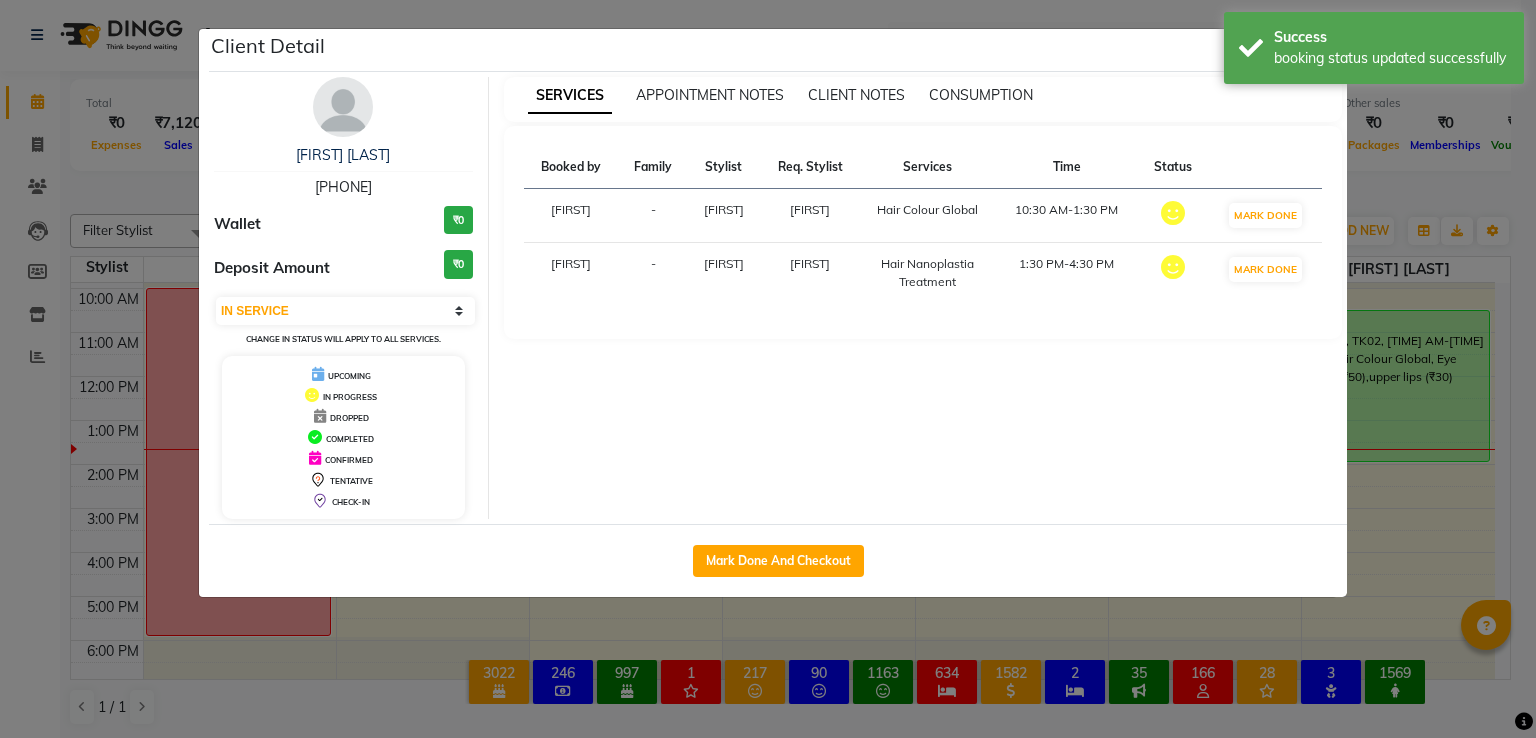 click on "Client Detail [FIRST] [LAST] [PHONE] Wallet ₹0 Deposit Amount ₹0 Select IN SERVICE CONFIRMED TENTATIVE CHECK IN MARK DONE DROPPED UPCOMING Change in status will apply to all services. UPCOMING IN PROGRESS DROPPED COMPLETED CONFIRMED TENTATIVE CHECK-IN SERVICES APPOINTMENT NOTES CLIENT NOTES CONSUMPTION Booked by Family Stylist Req. Stylist Services Time Status [FIRST] - [FIRST] [FIRST] Hair Colour Global [TIME] AM-[TIME] PM MARK DONE [FIRST] - [FIRST] [FIRST] Hair Nanoplastia Treatment [TIME] PM-[TIME] PM MARK DONE Mark Done And Checkout" 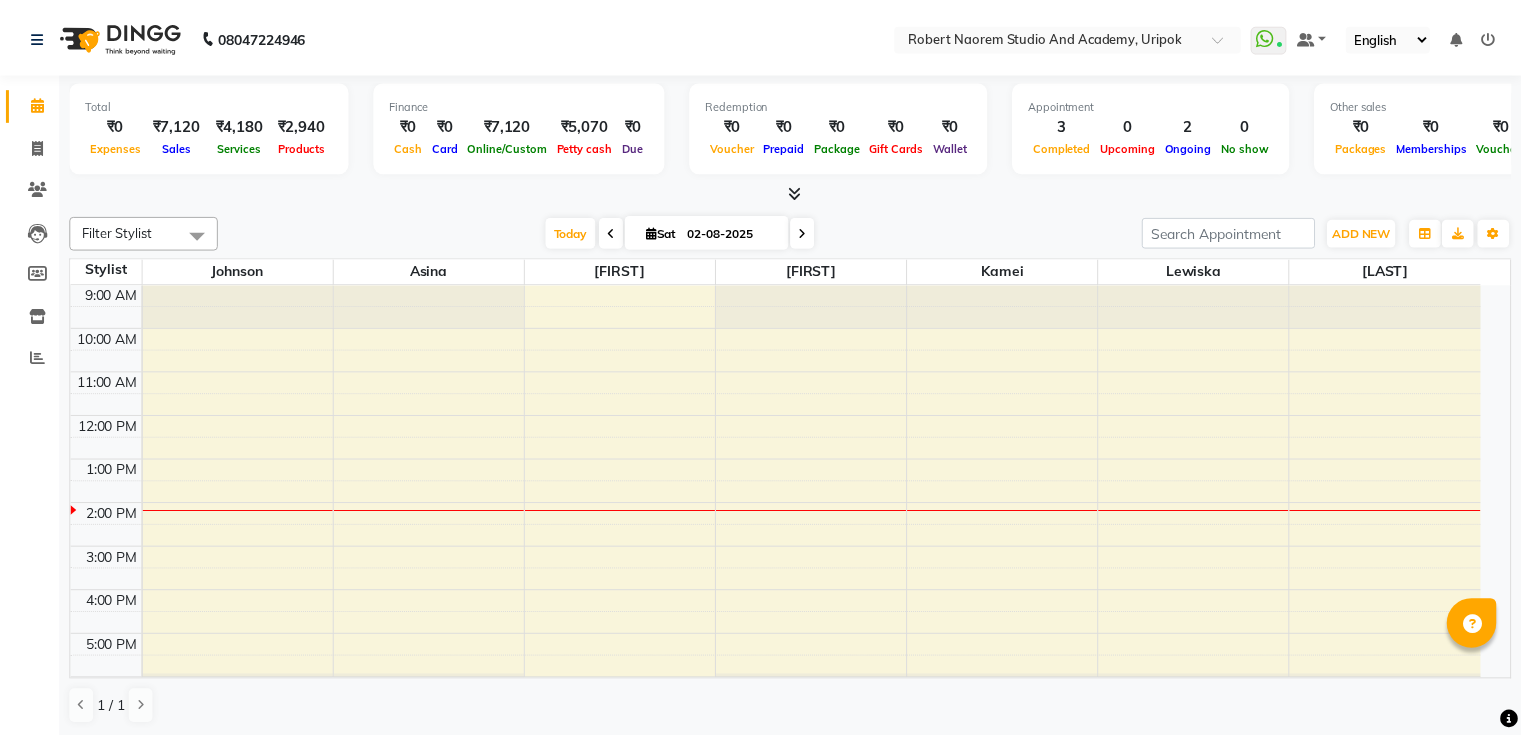 scroll, scrollTop: 0, scrollLeft: 0, axis: both 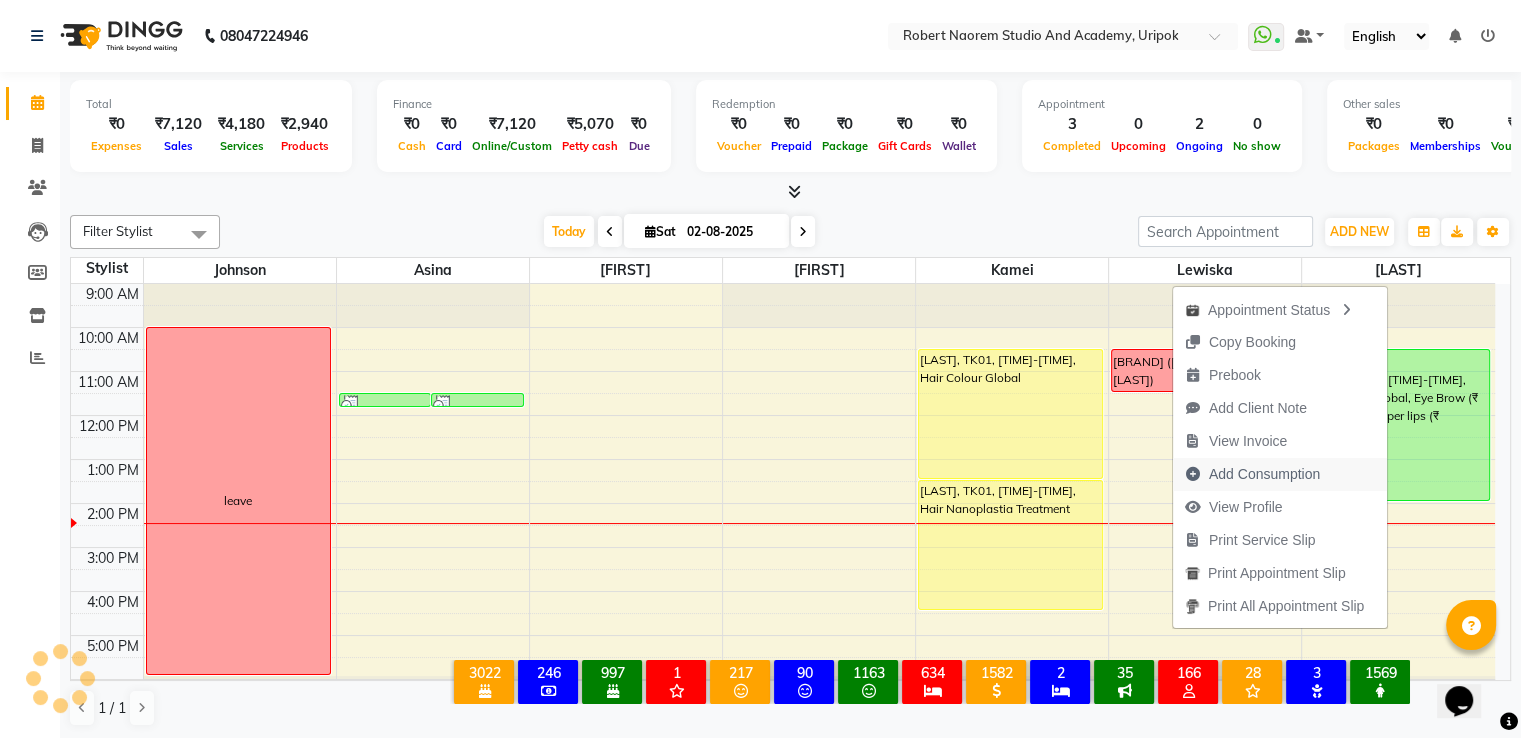 click on "Add Consumption" at bounding box center (1264, 474) 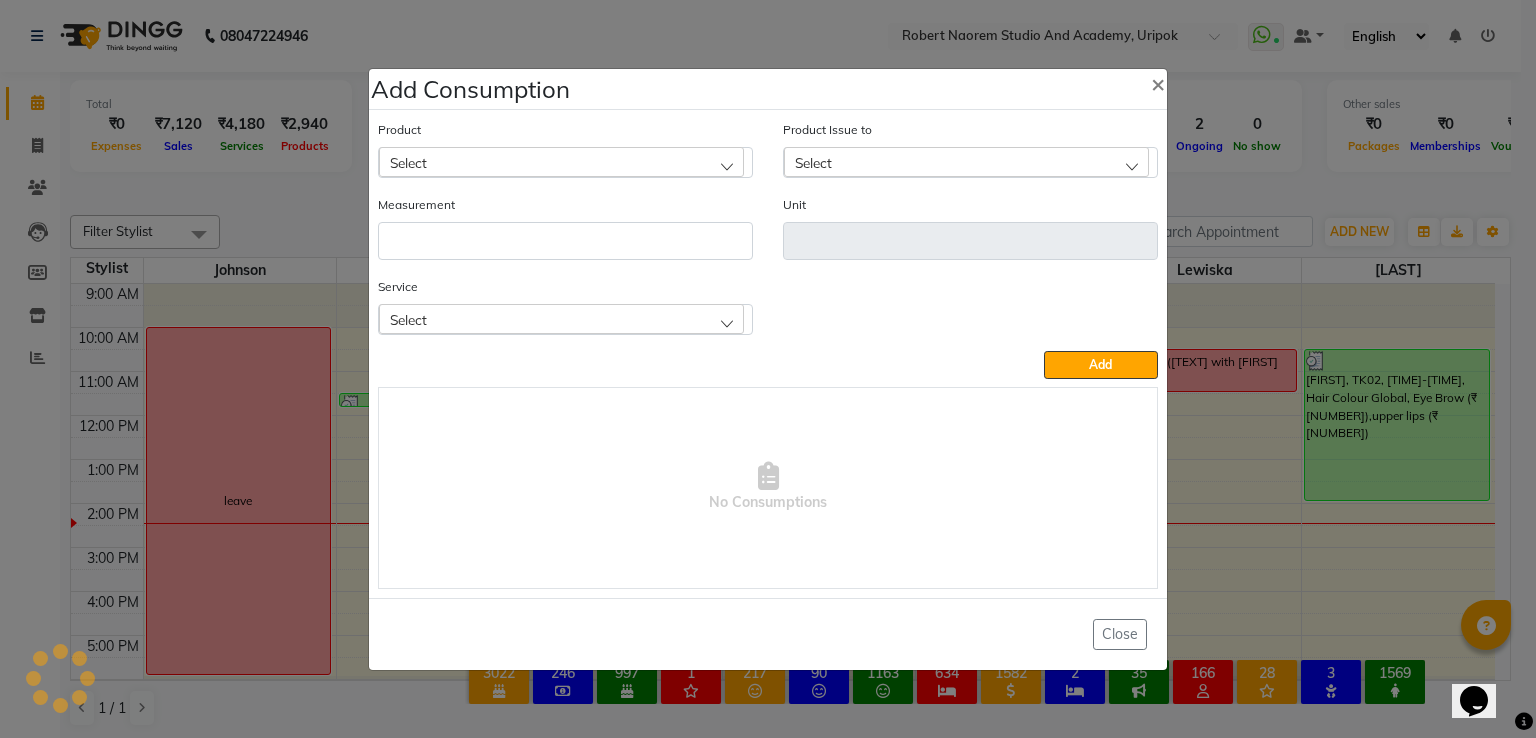 click on "Select" 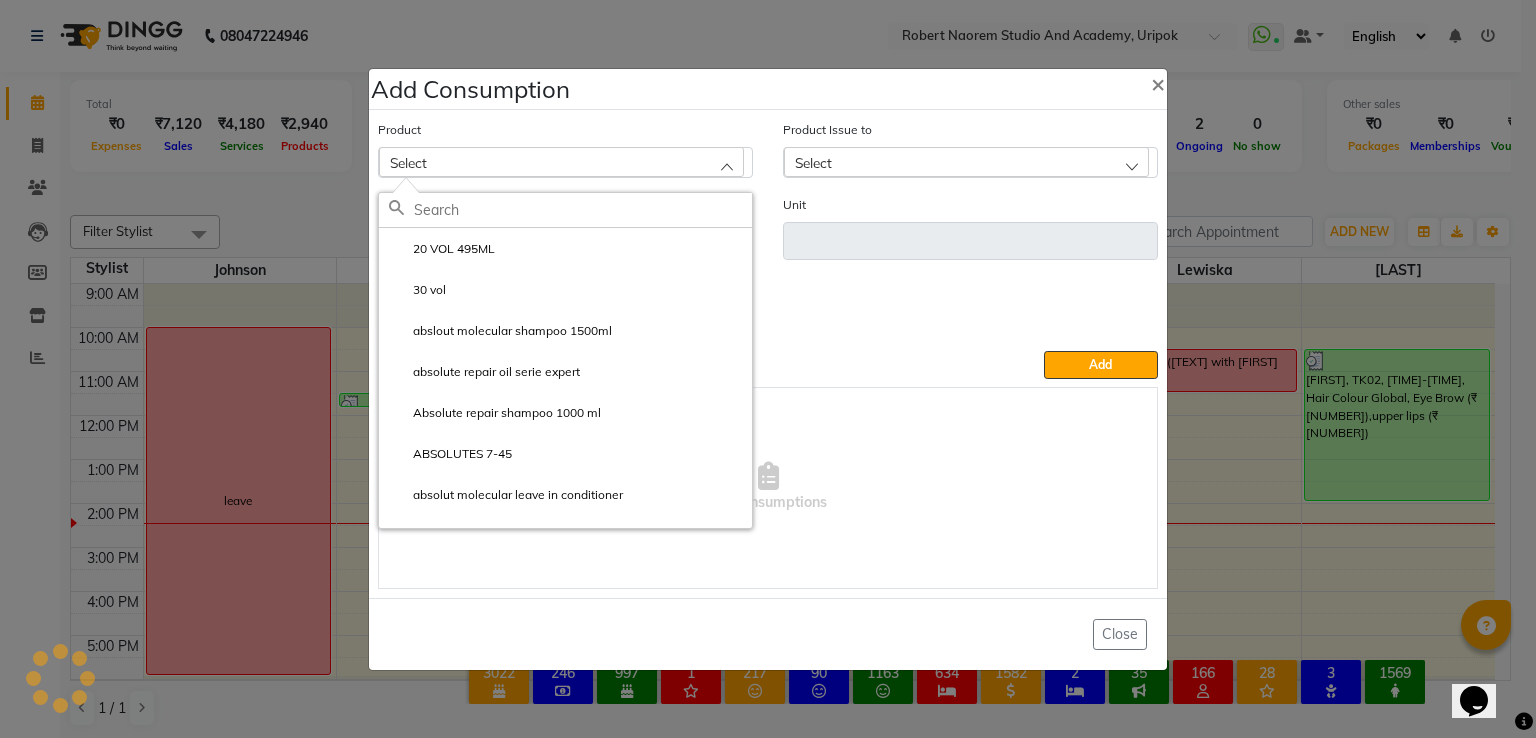 click 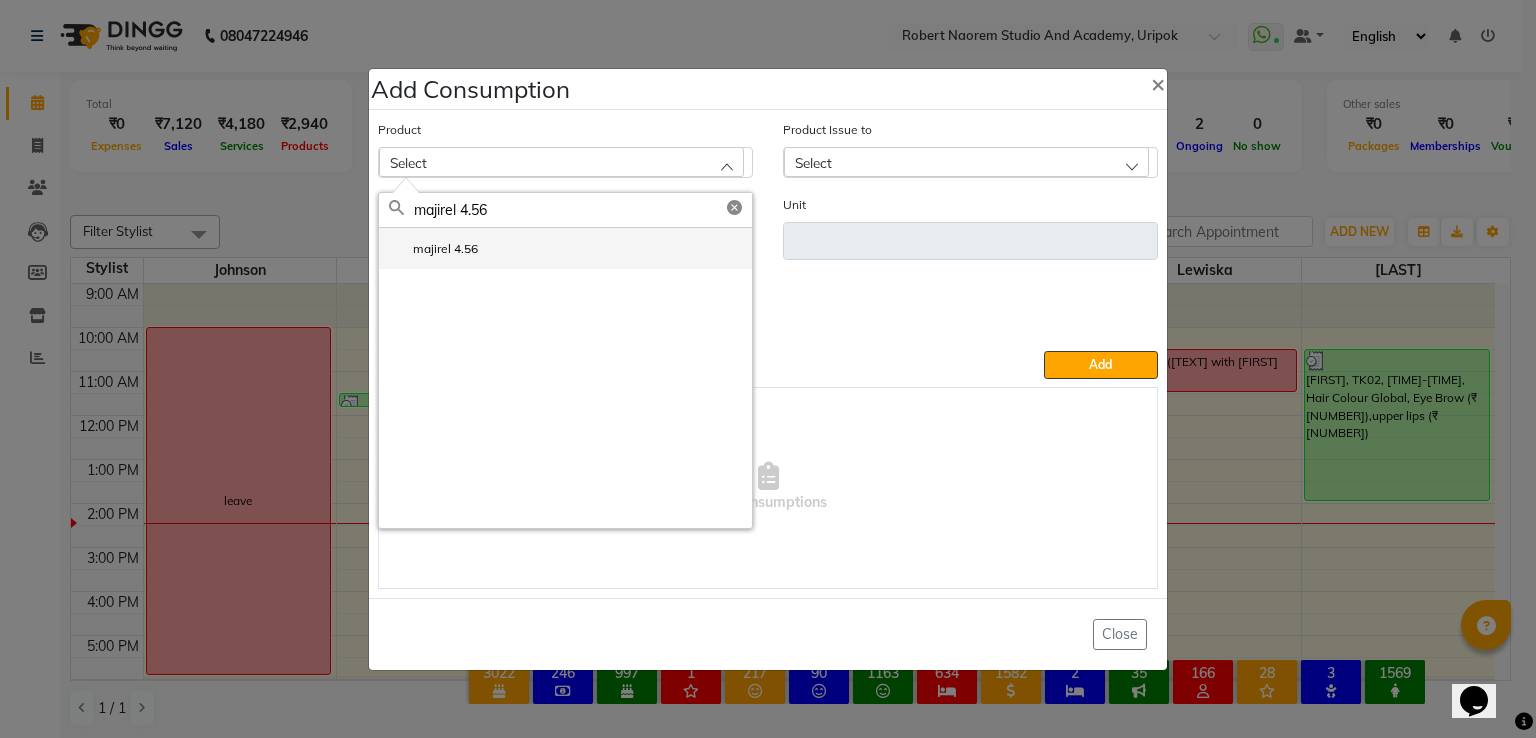 type on "majirel 4.56" 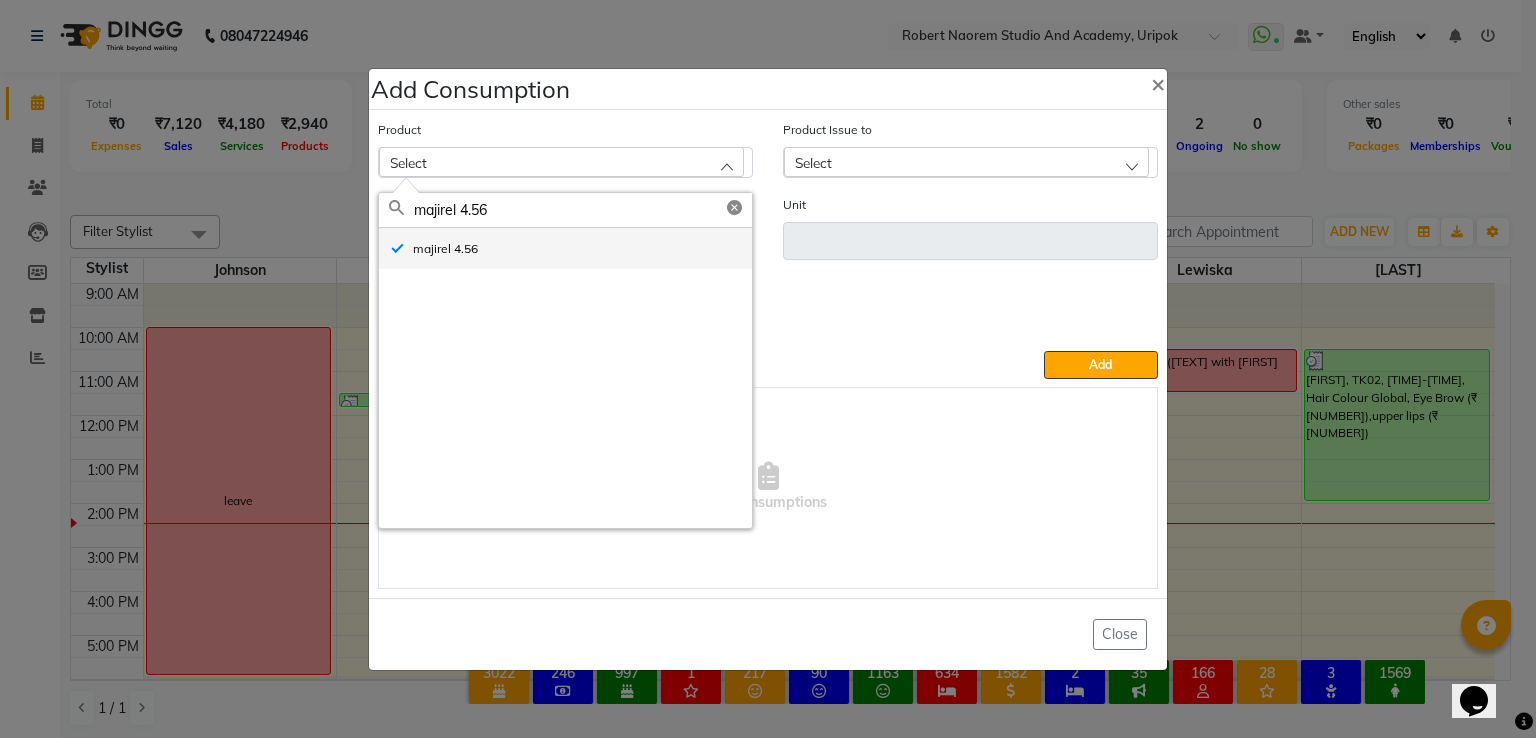 type on "ml" 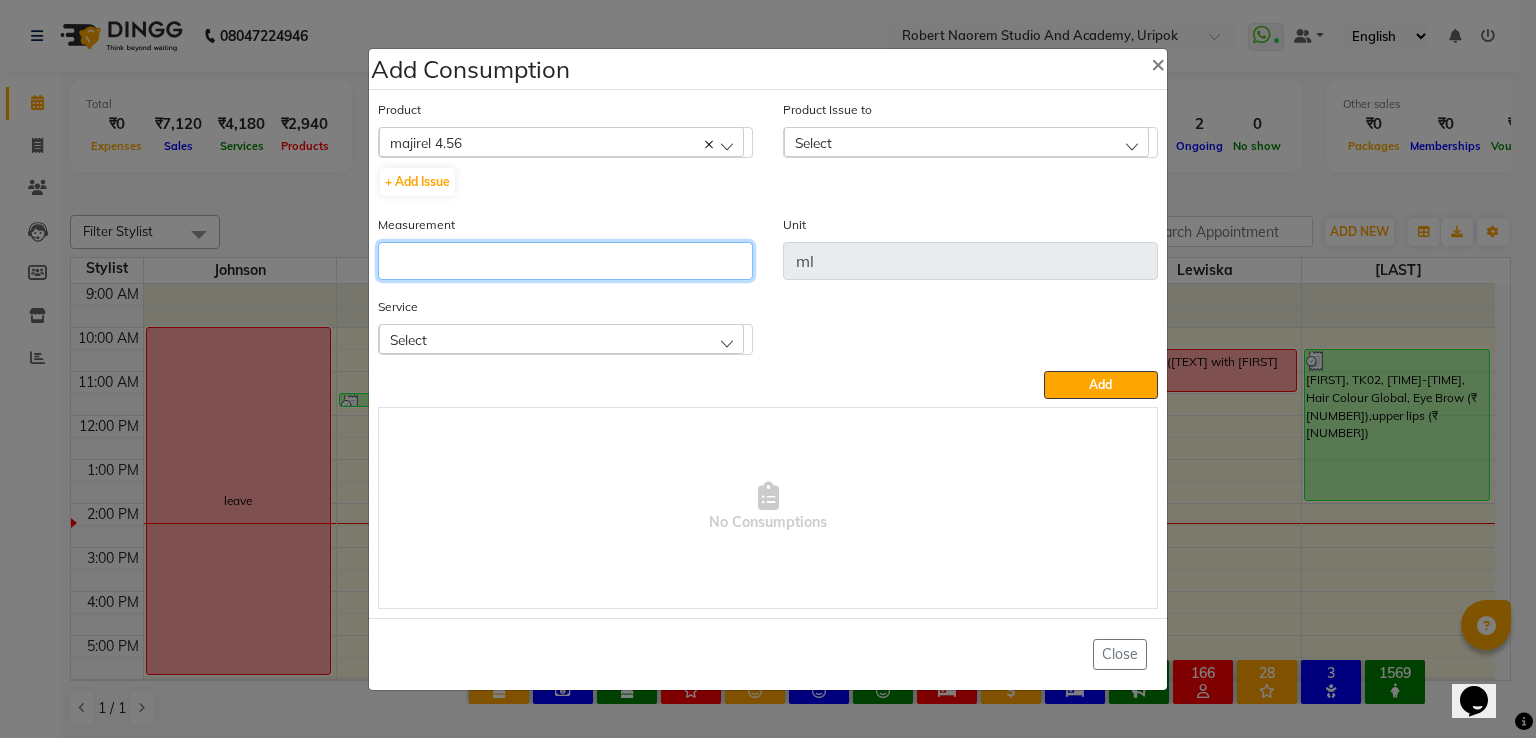 click 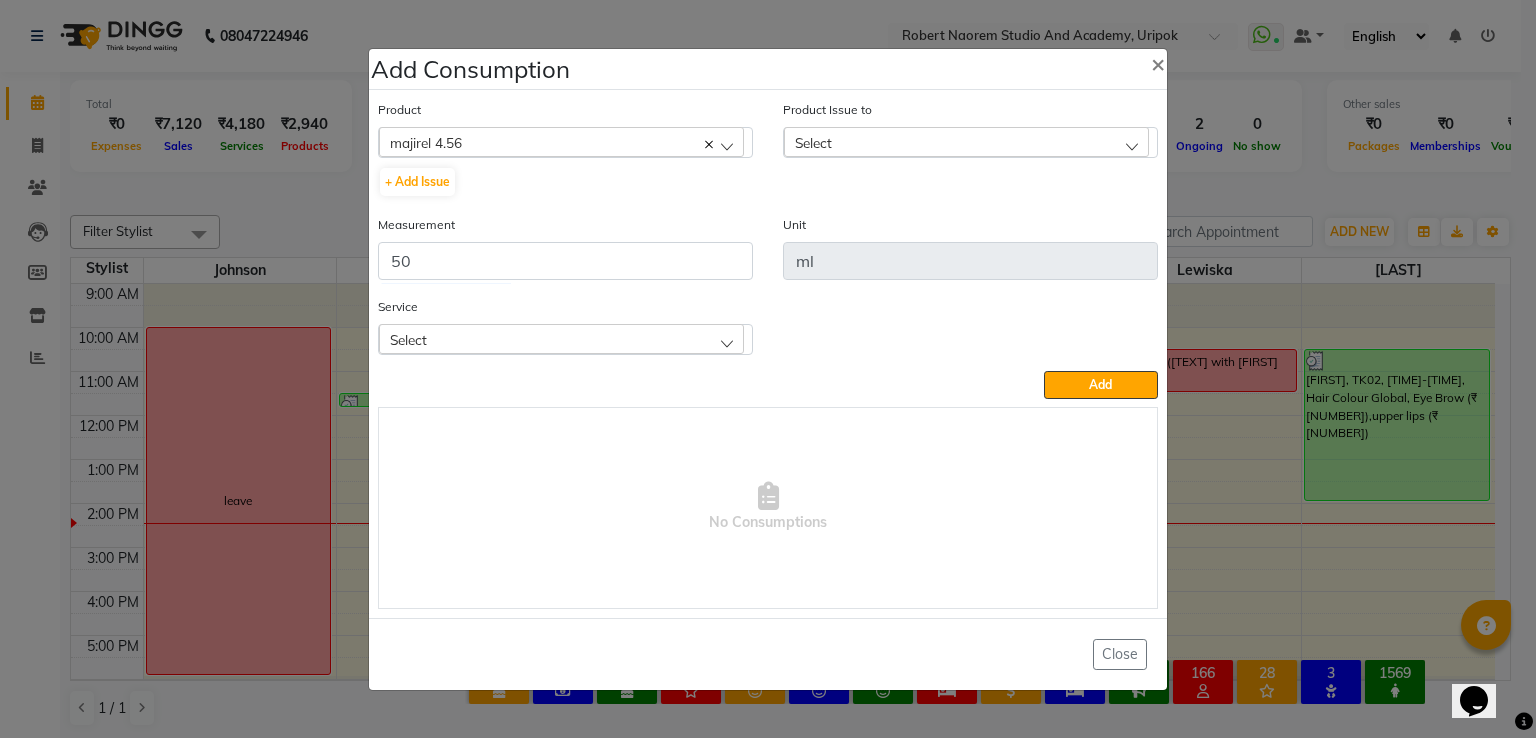 click on "Select" 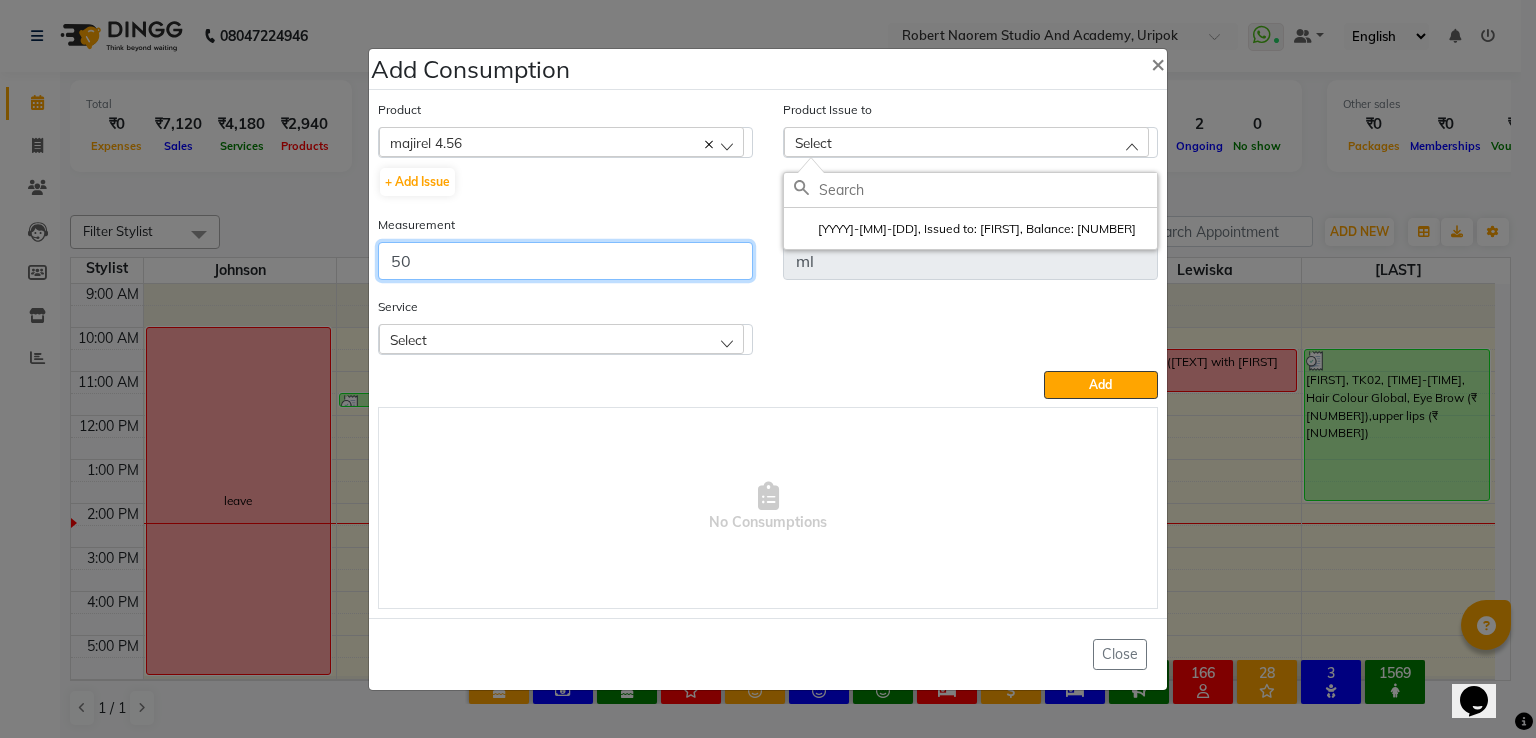 click on "50" 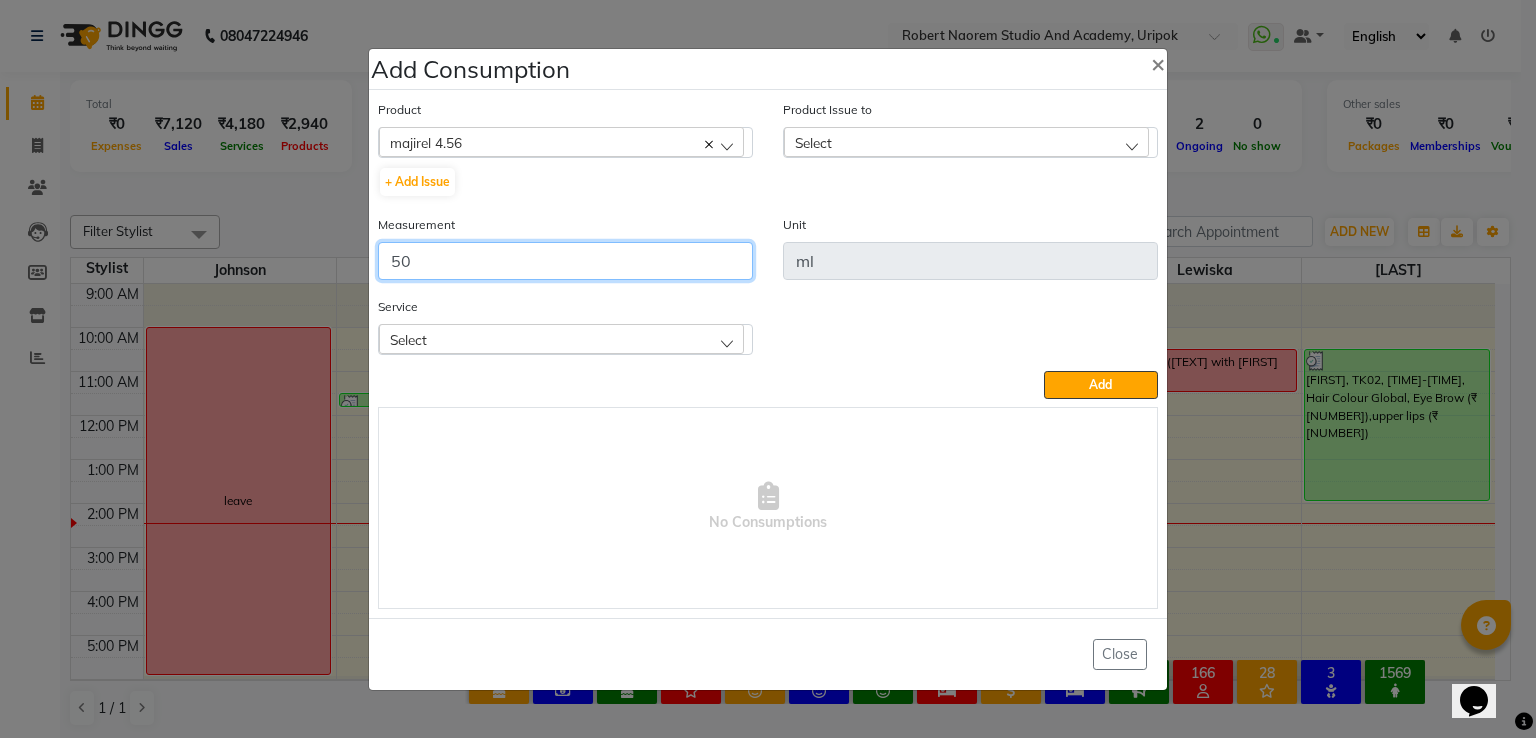 type on "5" 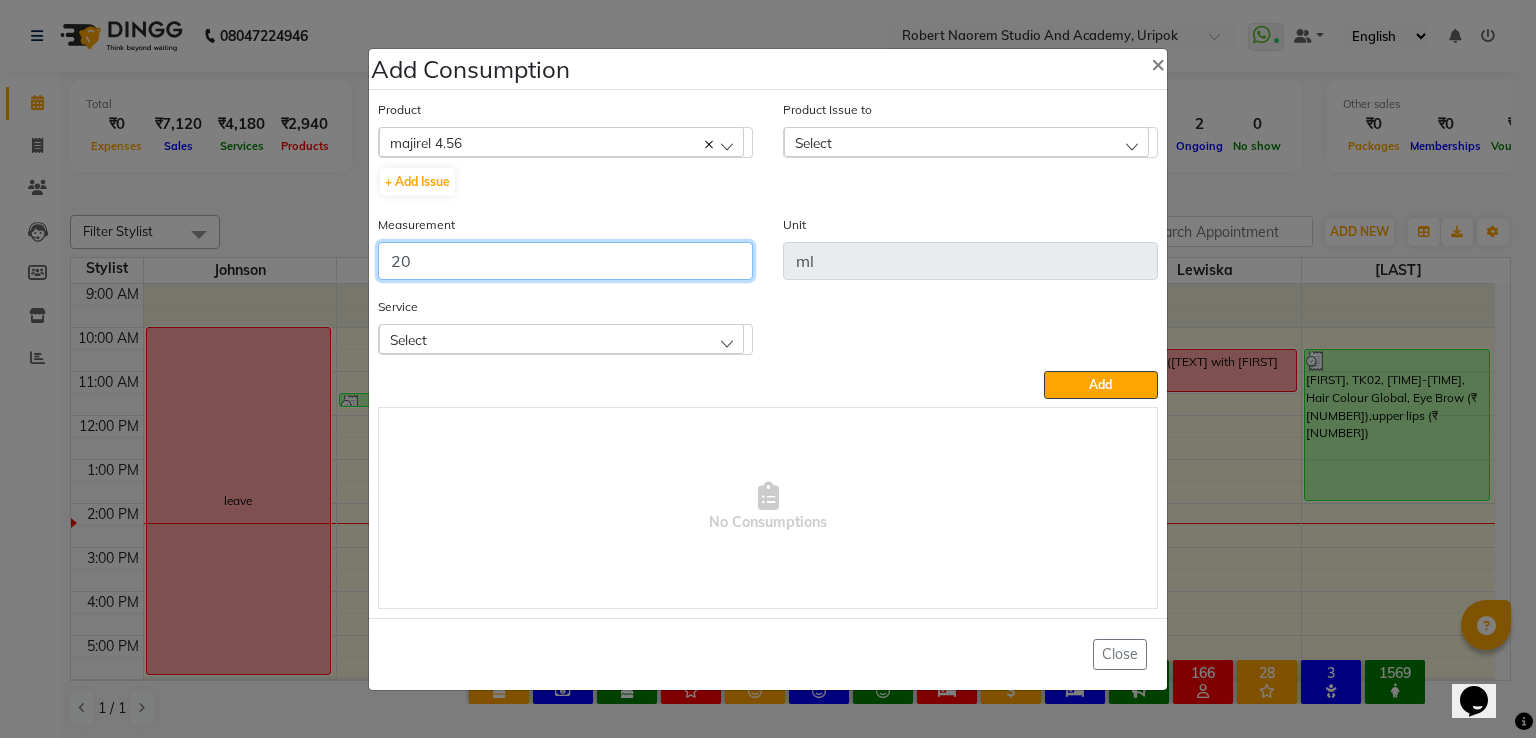 type on "20" 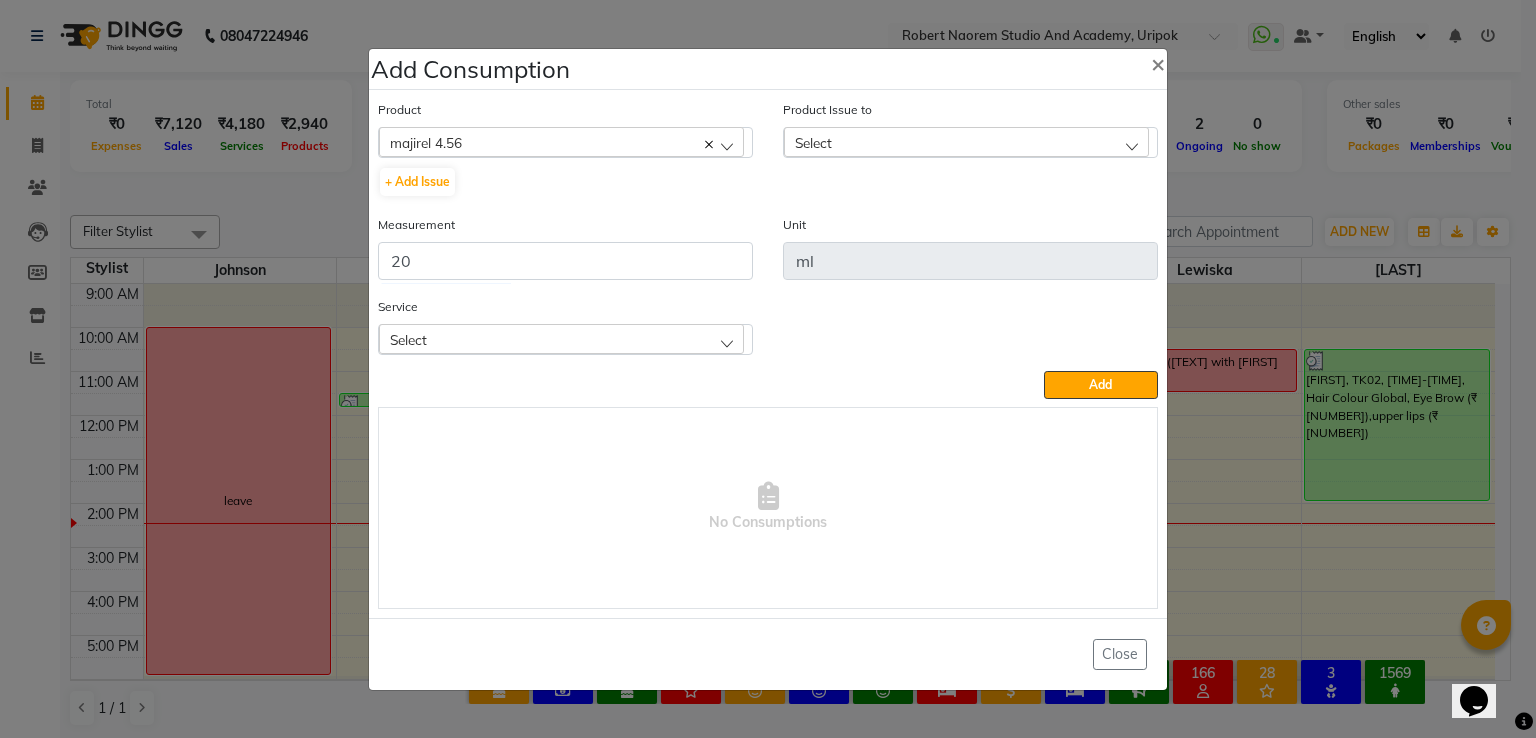 click on "Select" 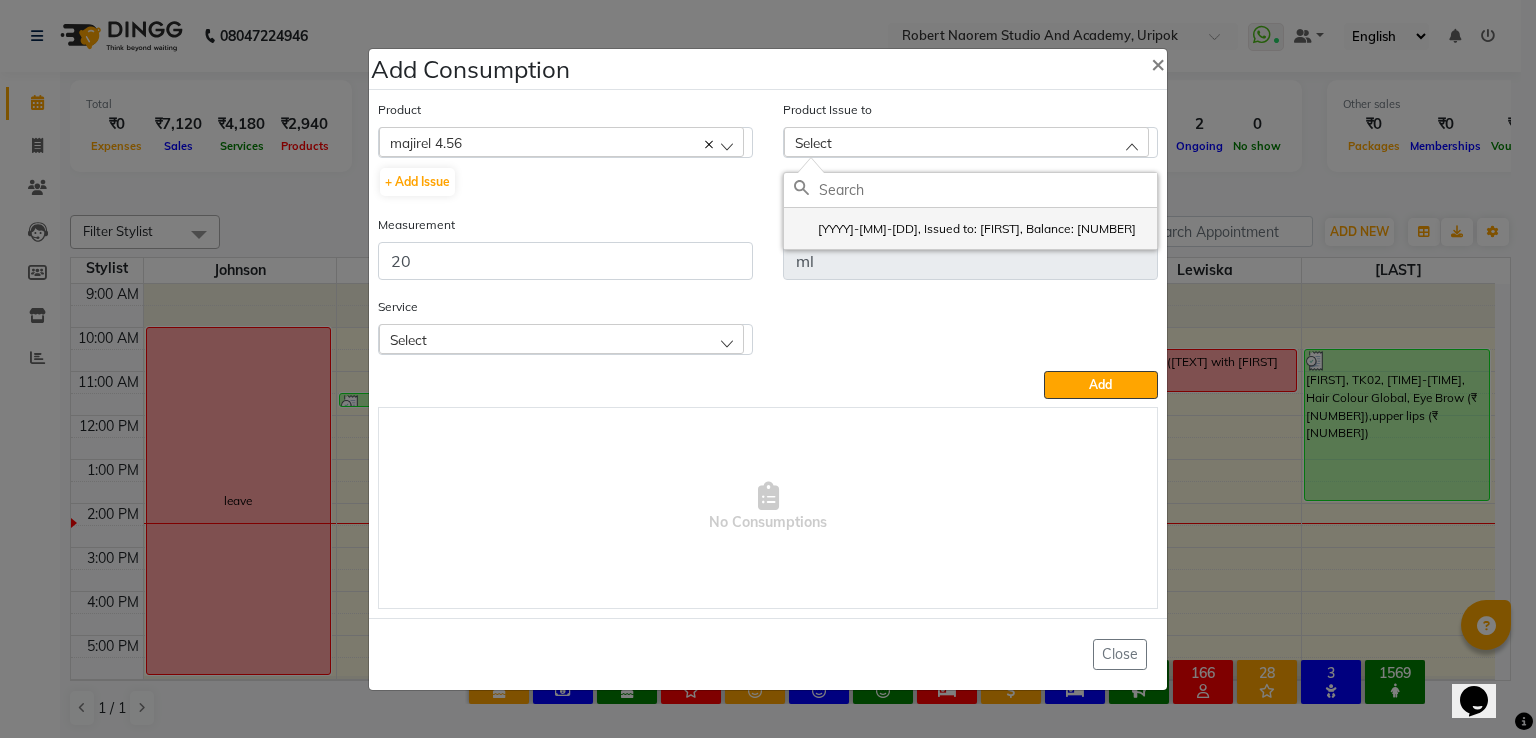 click on "2023-09-10, Issued to: Micheal, Balance: 20" 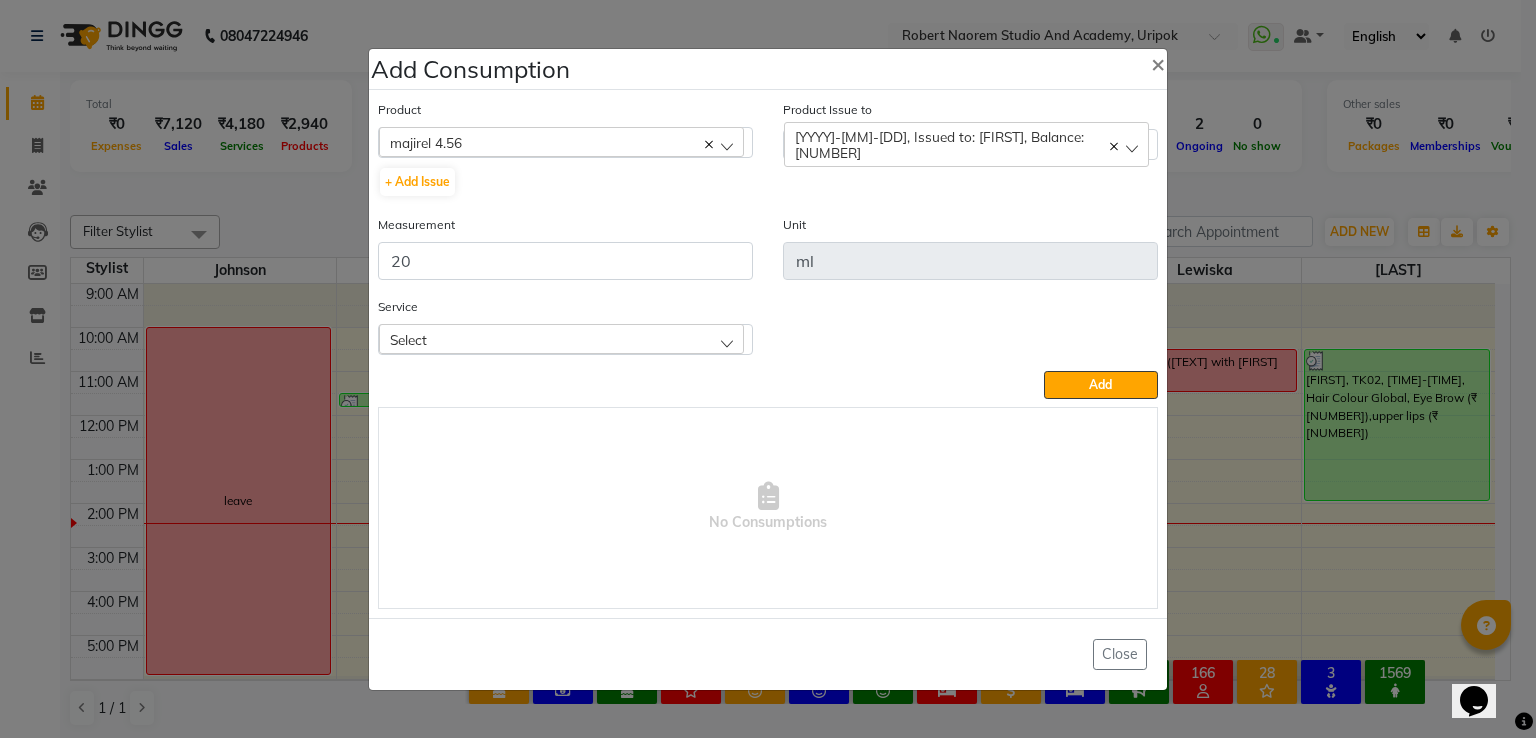 click on "Service Select Hair Colour Global  Eye Brow (₹50) upper lips (₹30)" 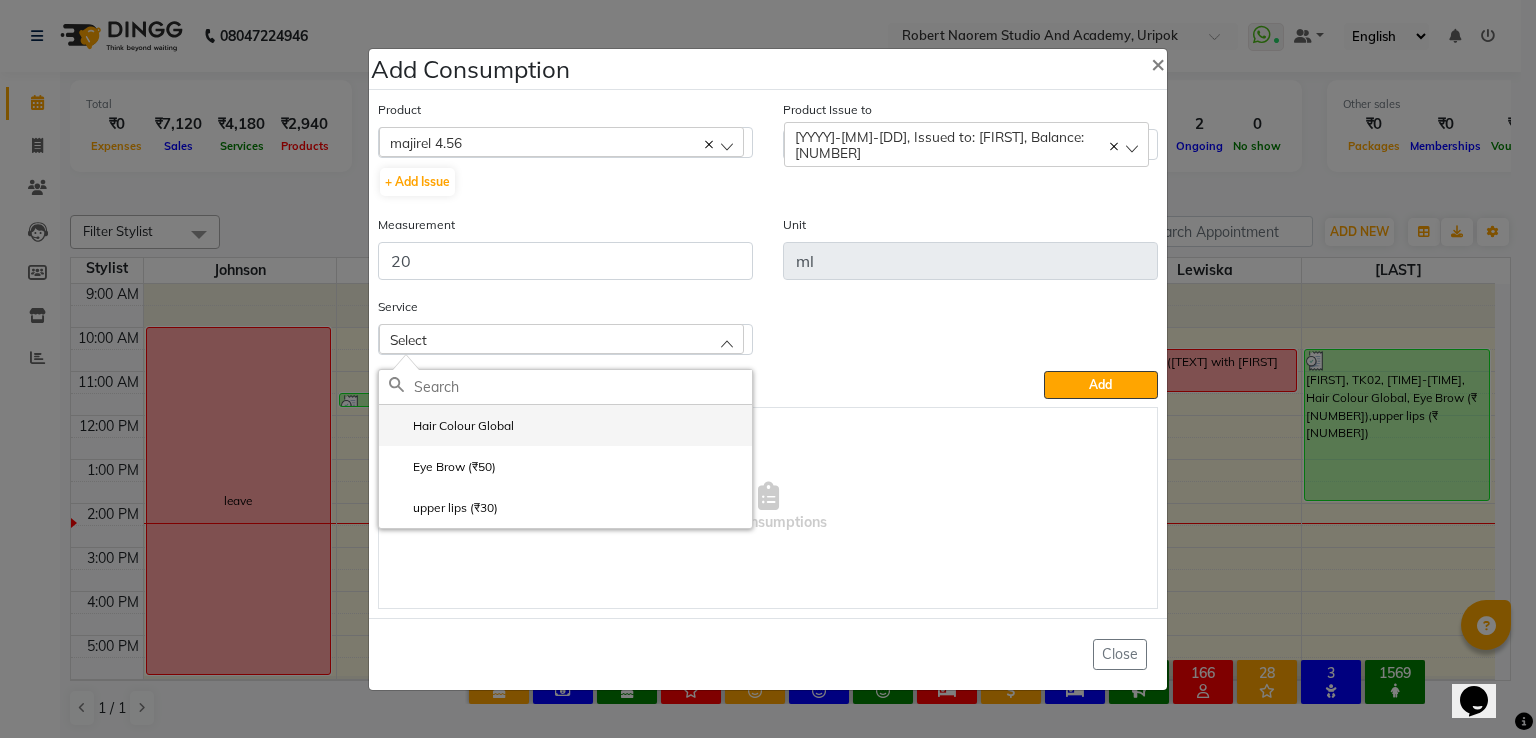 click on "Hair Colour Global" 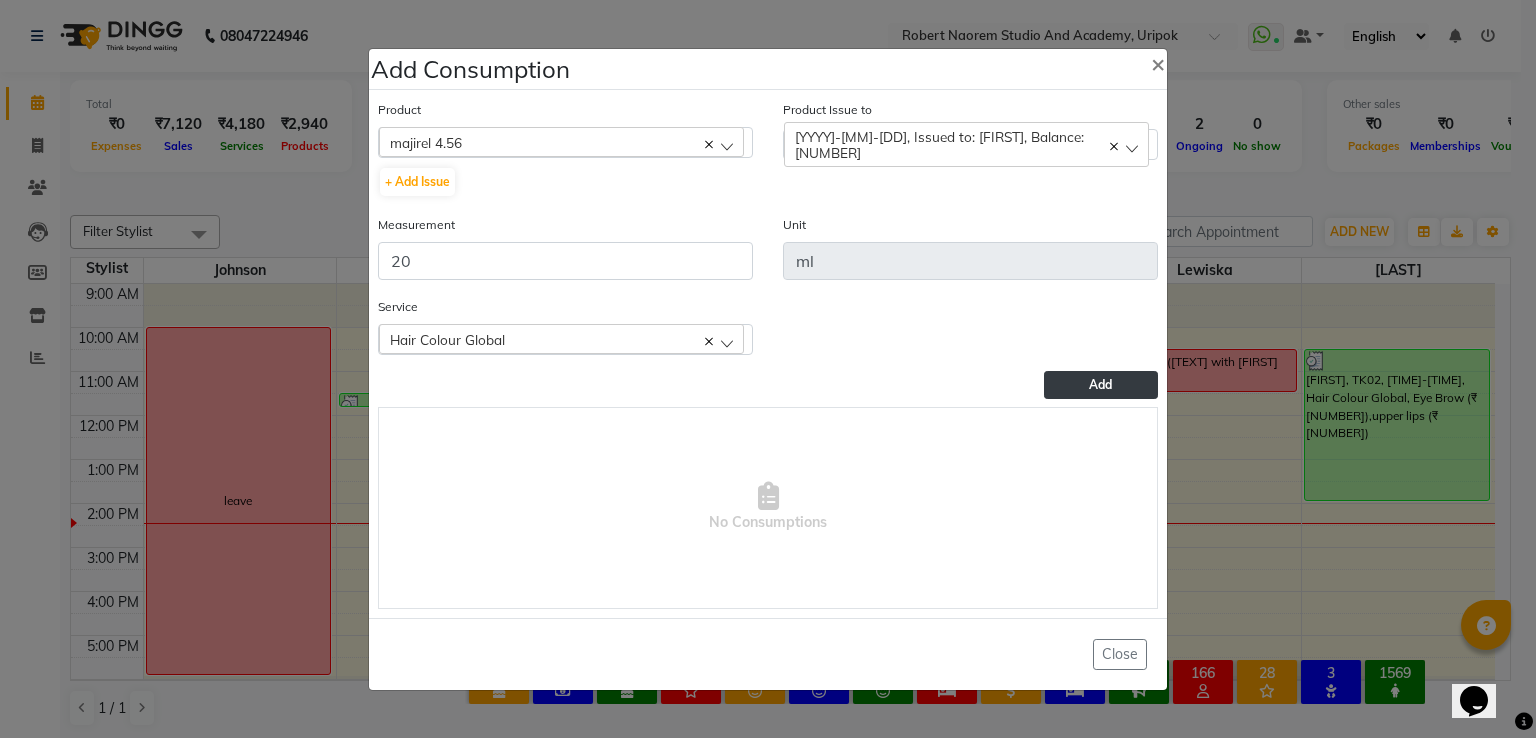 click on "Add" 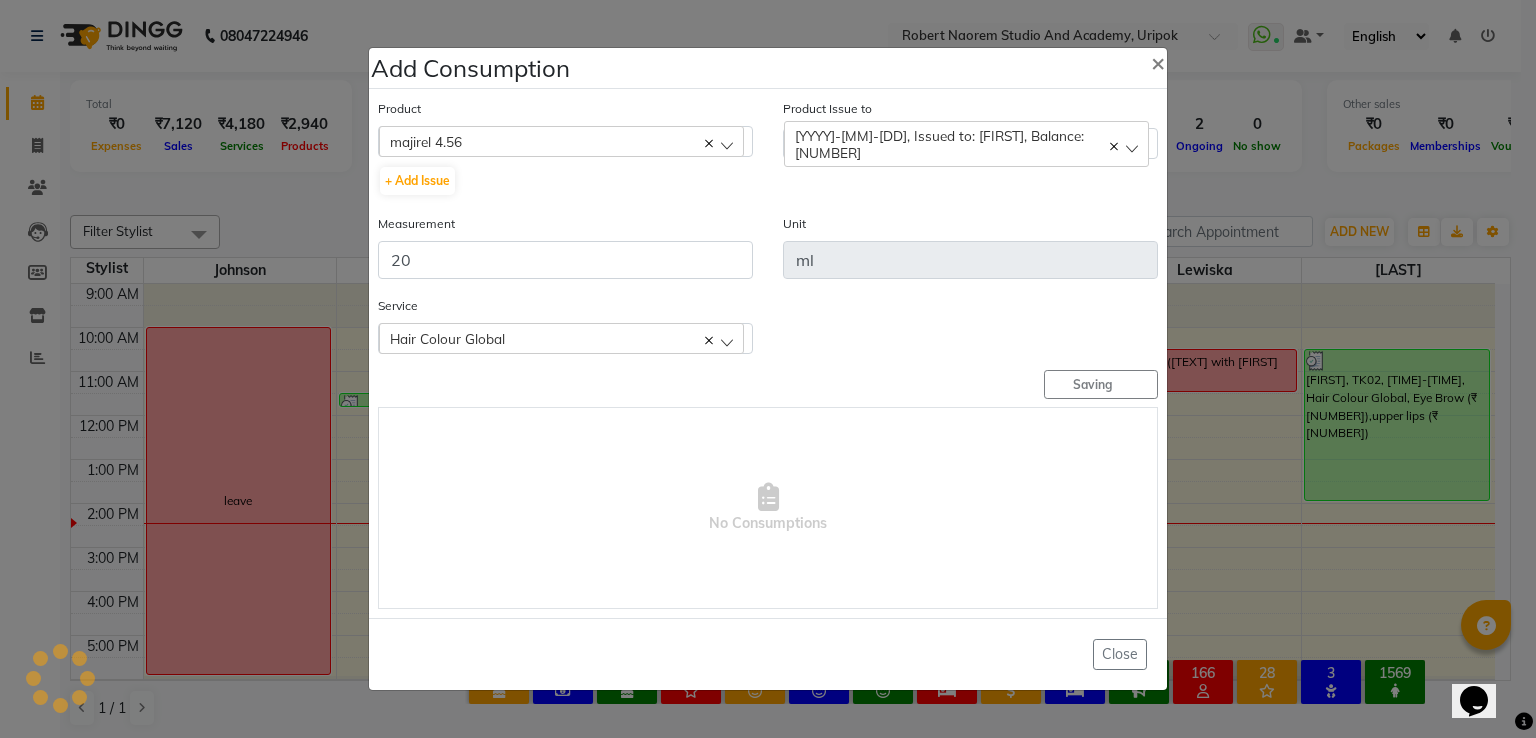 type 